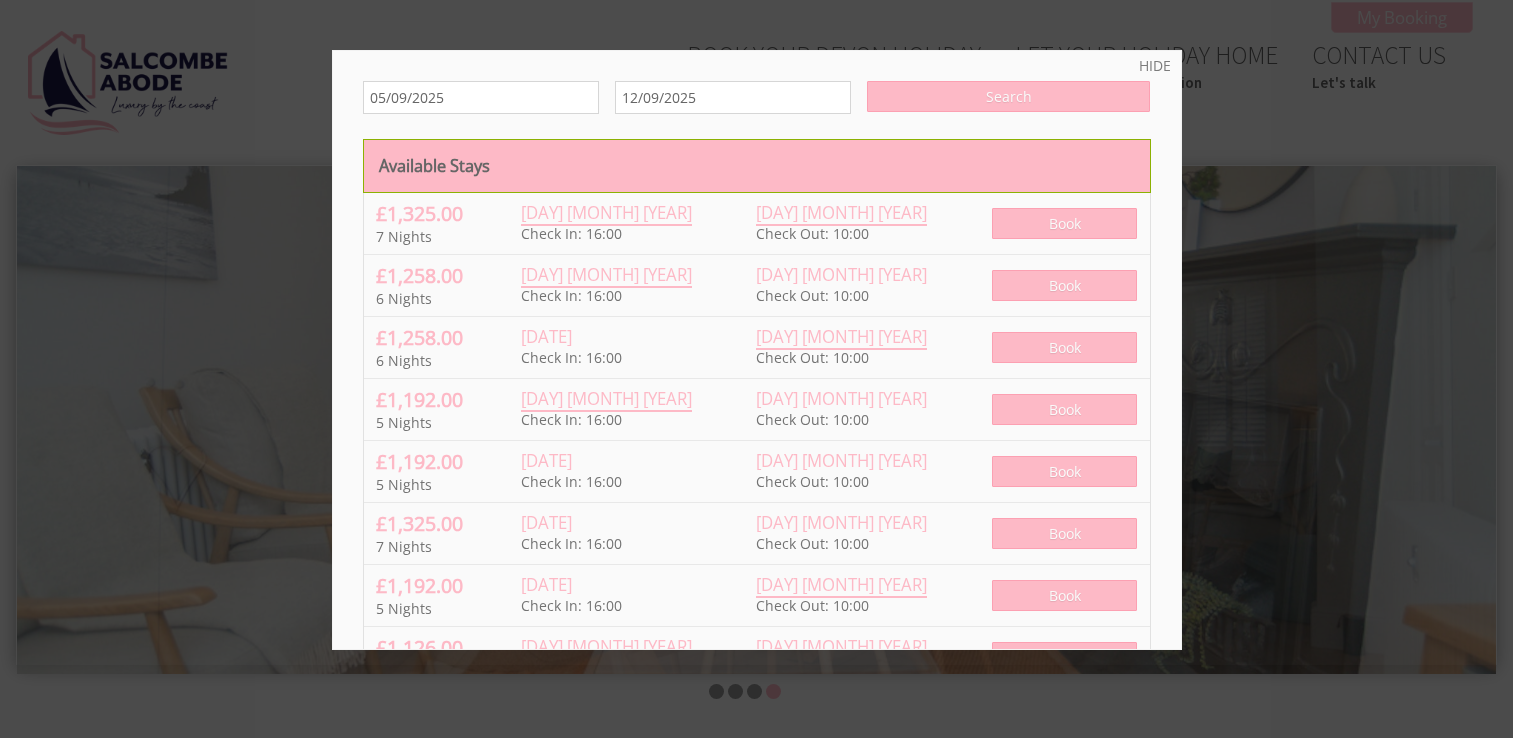 scroll, scrollTop: 700, scrollLeft: 0, axis: vertical 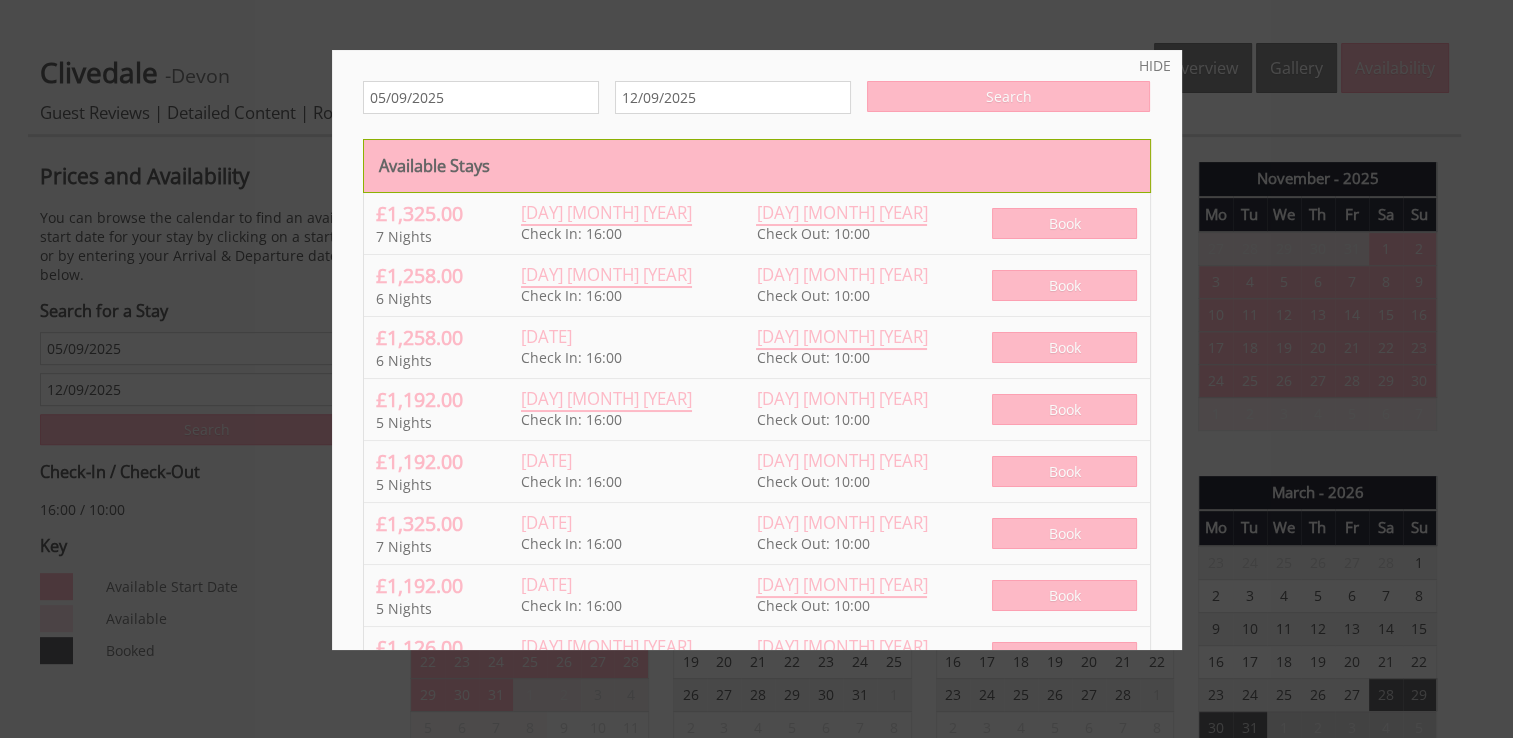 click at bounding box center (756, 369) 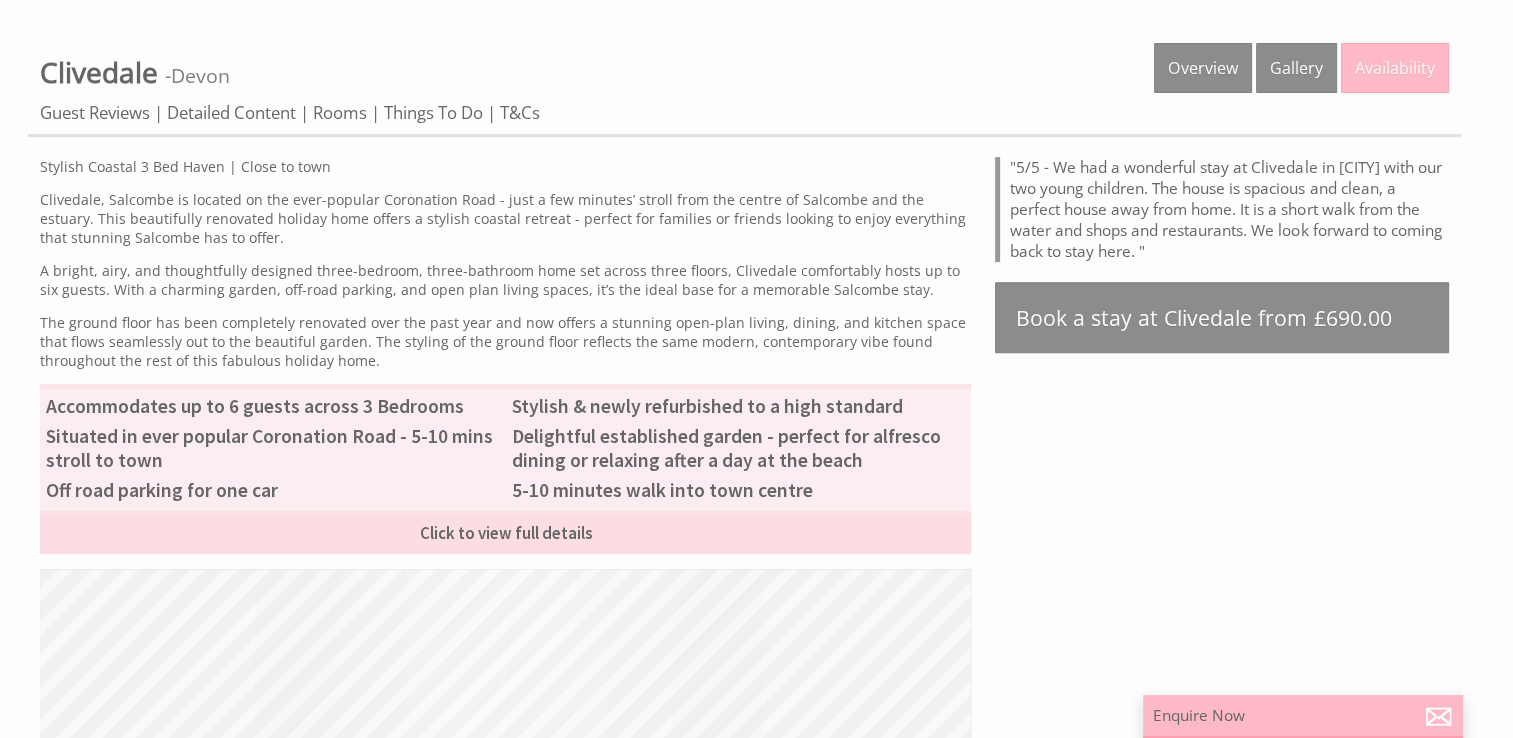 scroll, scrollTop: 609, scrollLeft: 0, axis: vertical 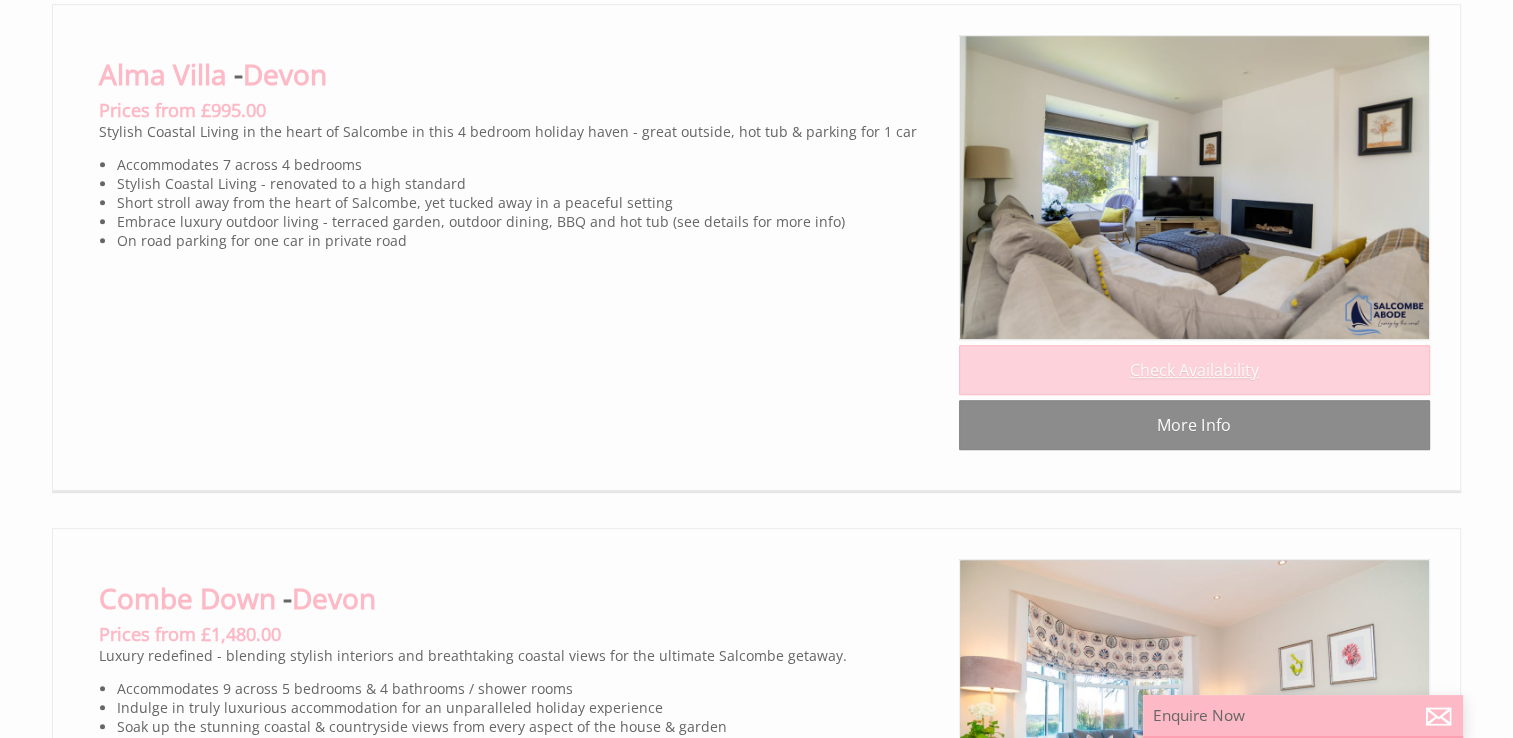 click on "Check Availability" at bounding box center (1194, 370) 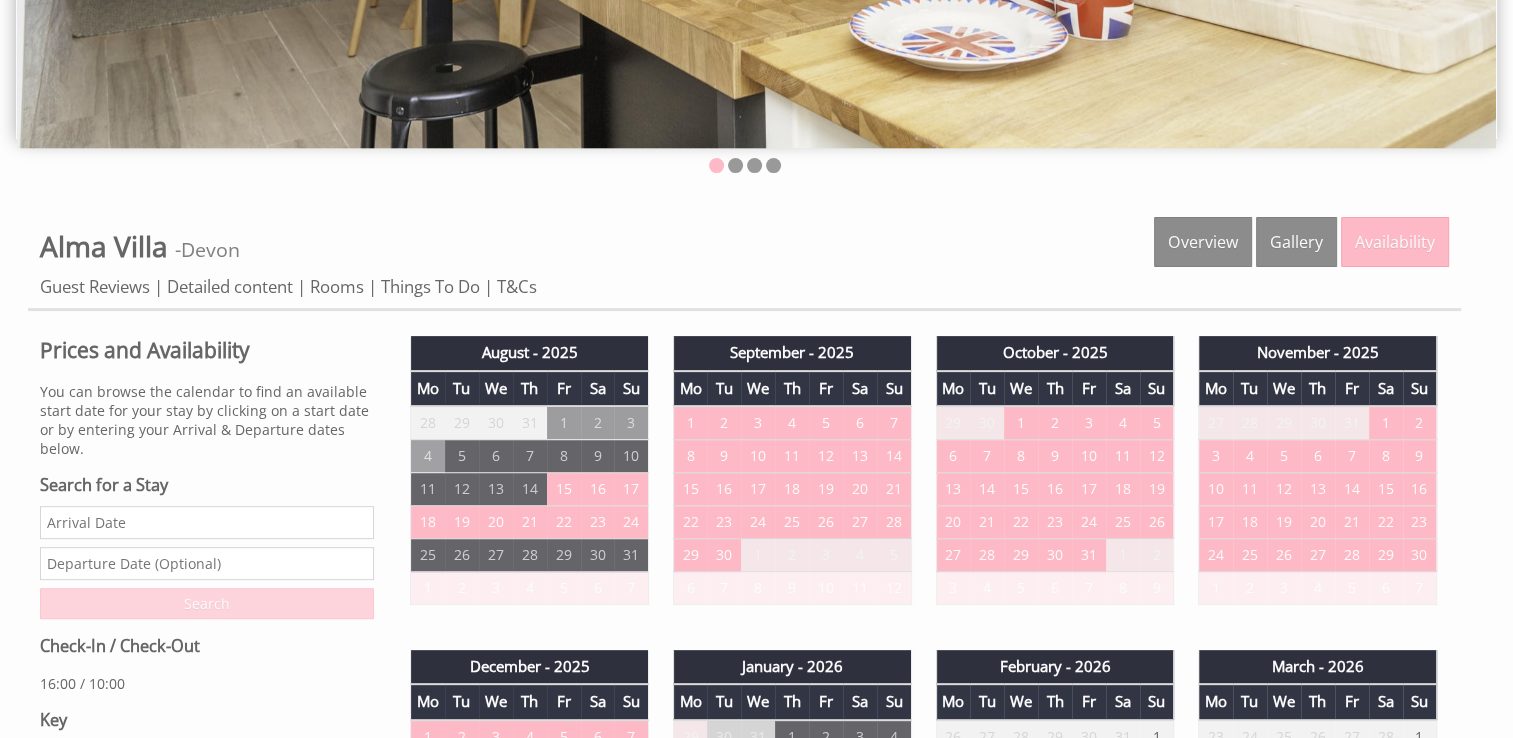 scroll, scrollTop: 600, scrollLeft: 0, axis: vertical 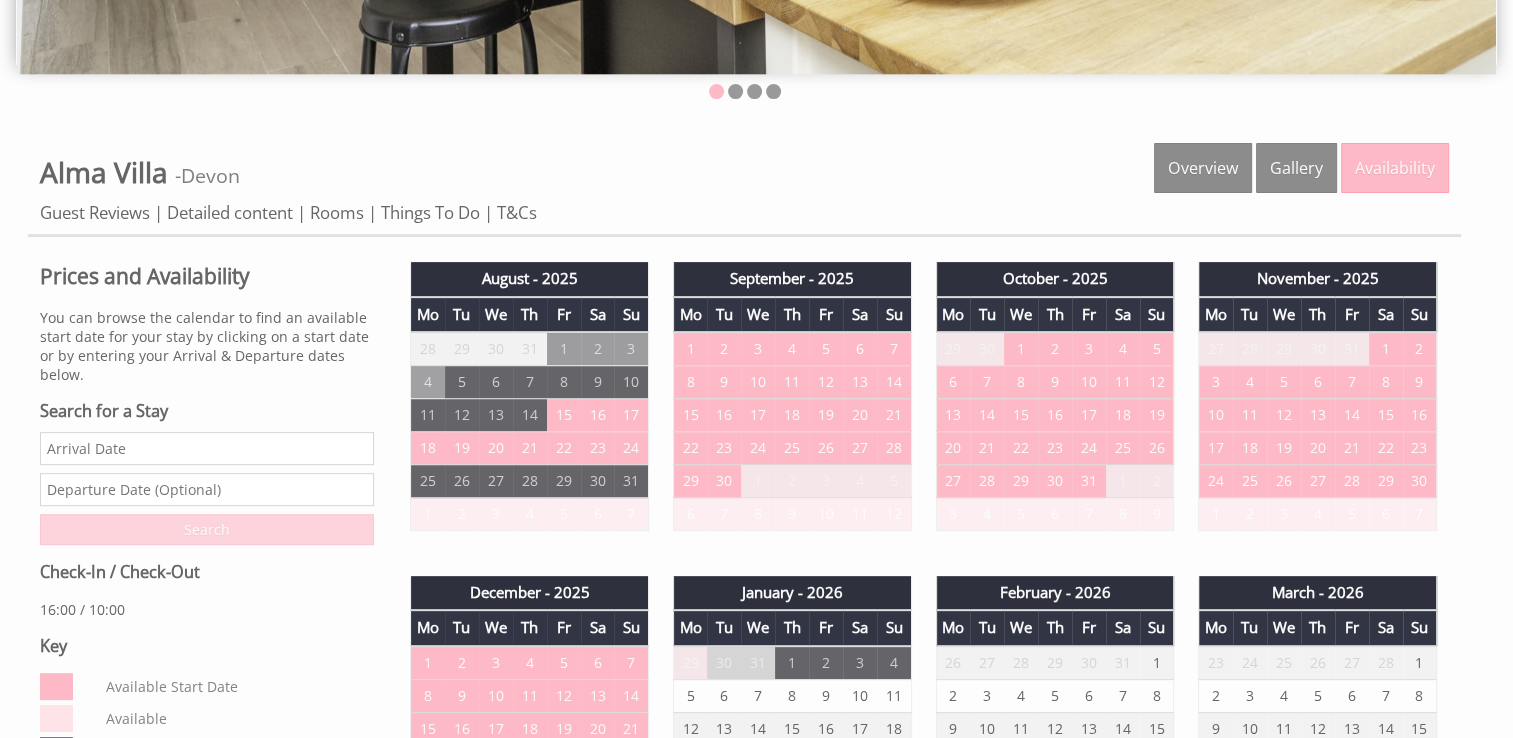 click on "Date" at bounding box center [207, 448] 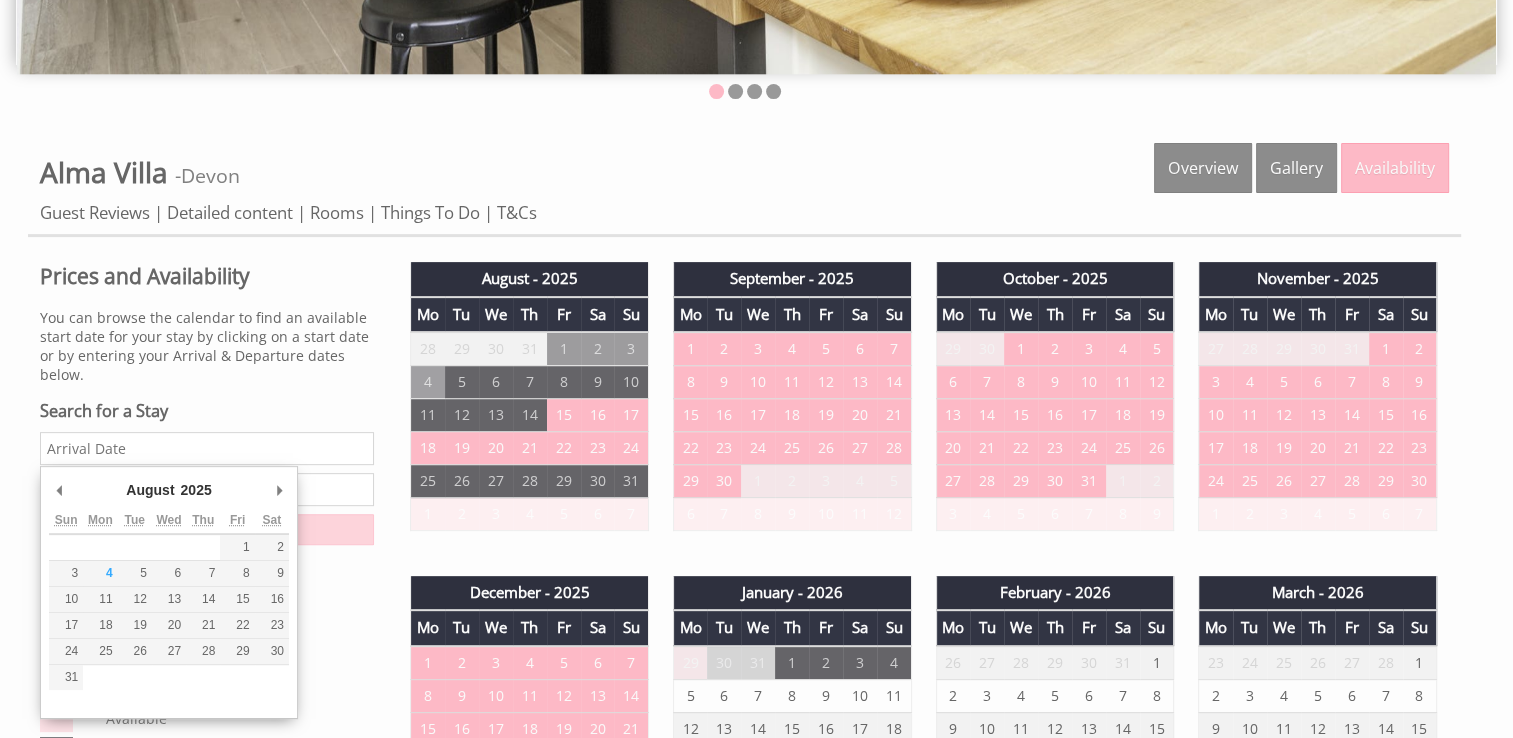 type on "05/09/2025" 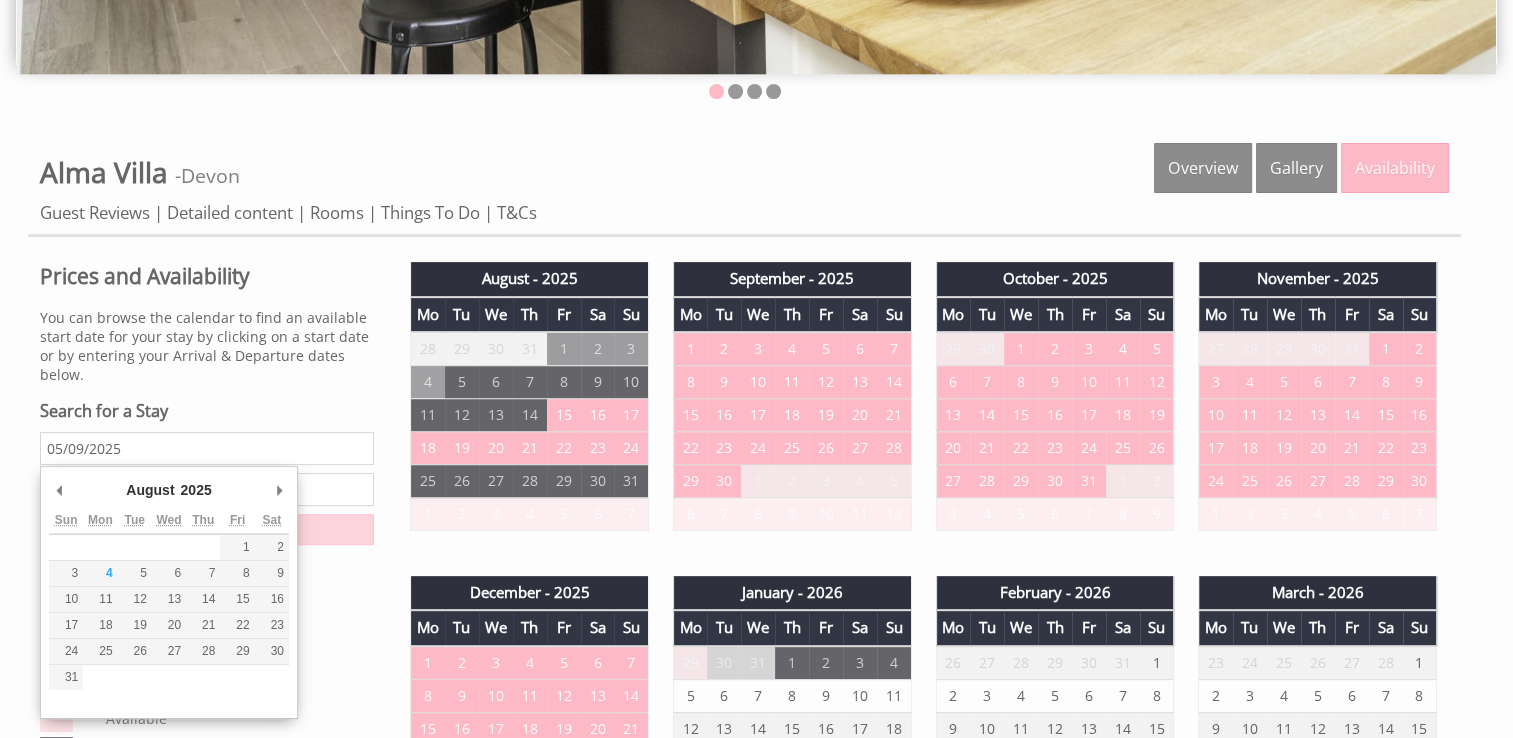type on "12/09/2025" 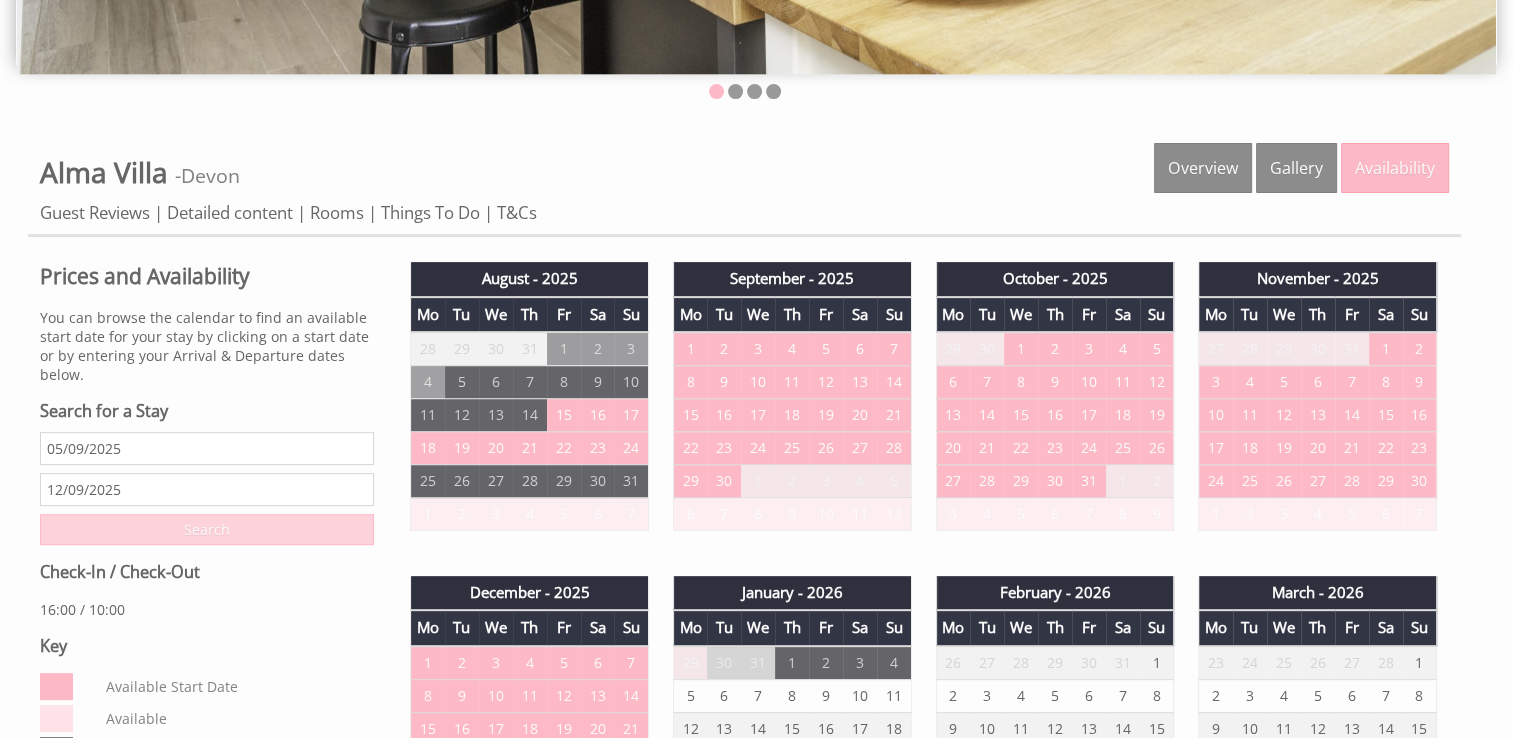 click on "Search" at bounding box center [207, 529] 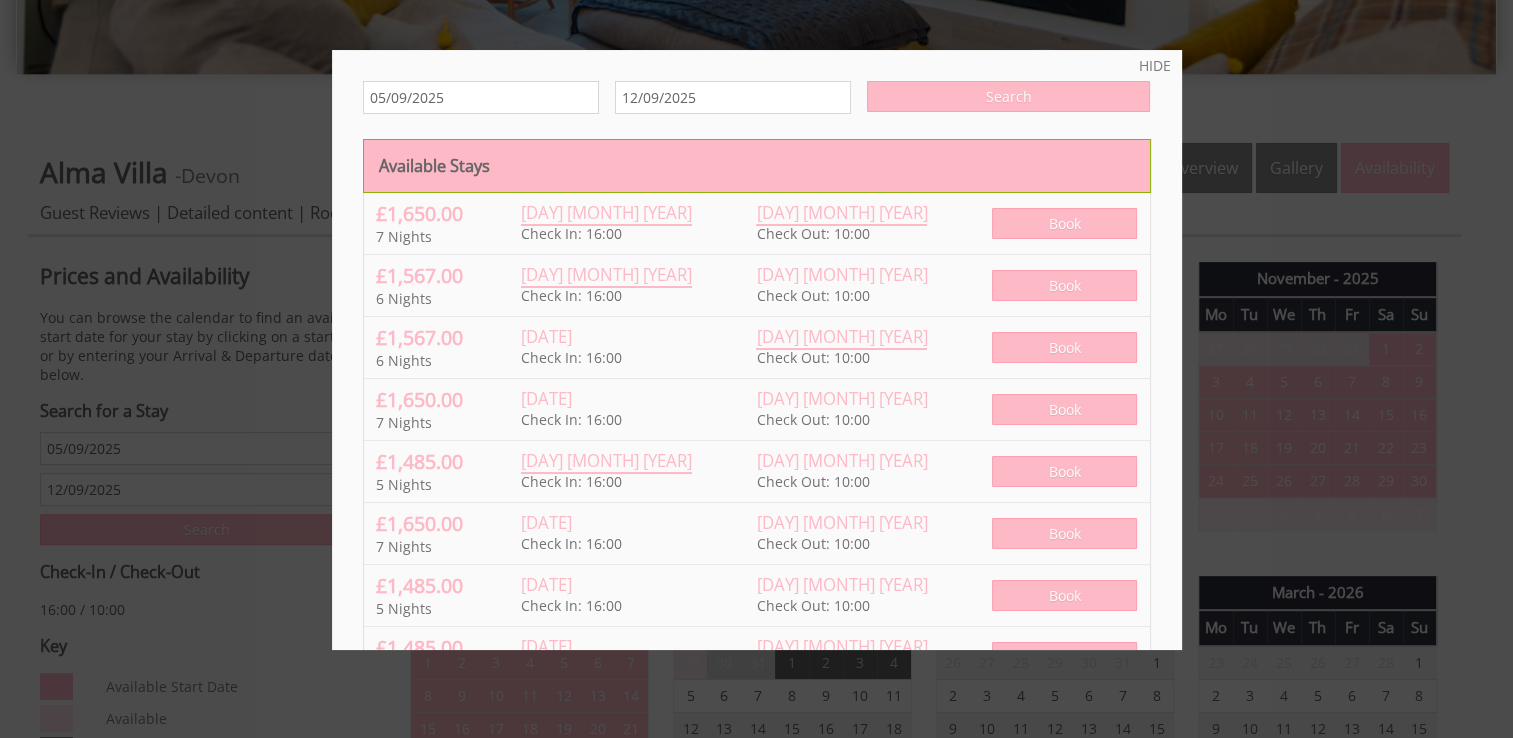 click on "HIDE" at bounding box center [1155, 65] 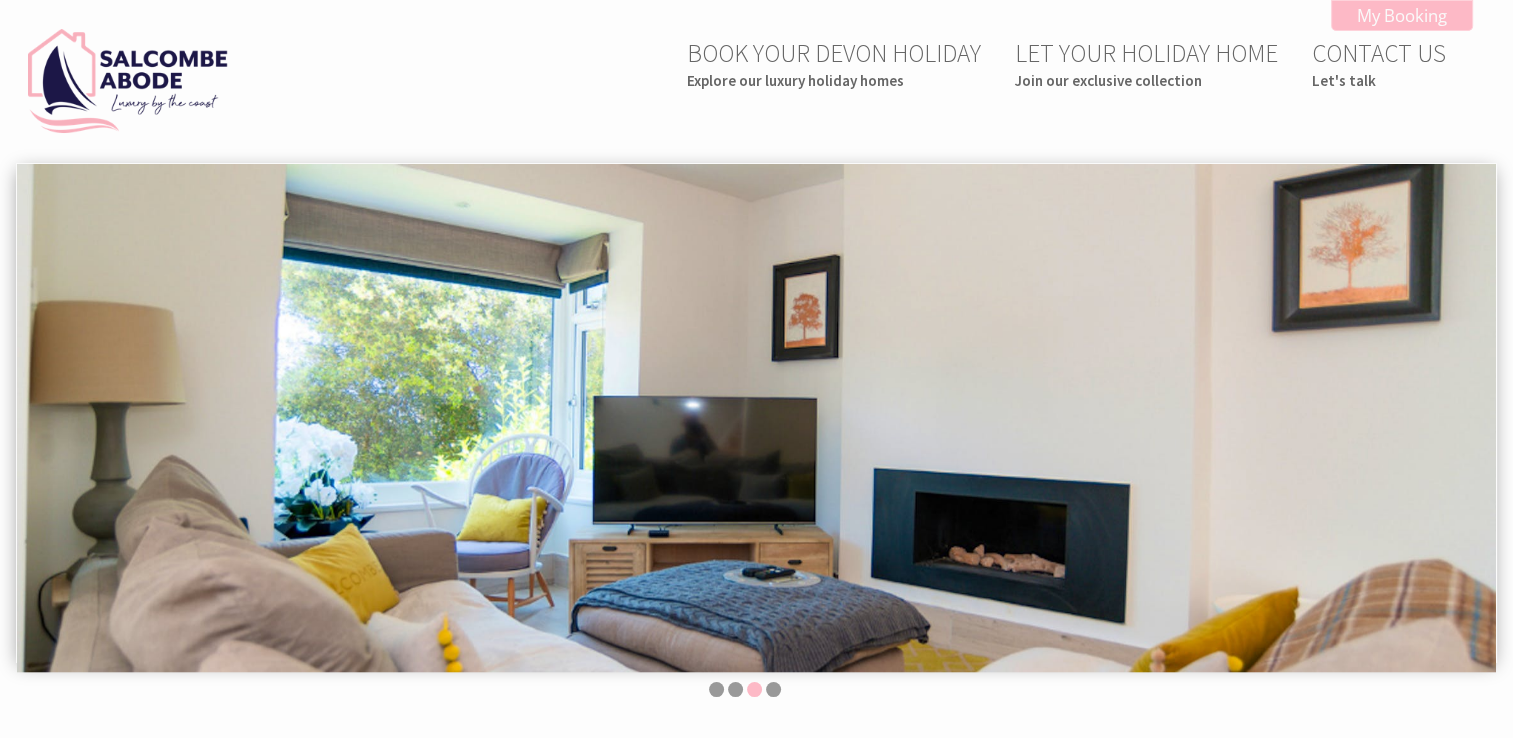 scroll, scrollTop: 0, scrollLeft: 0, axis: both 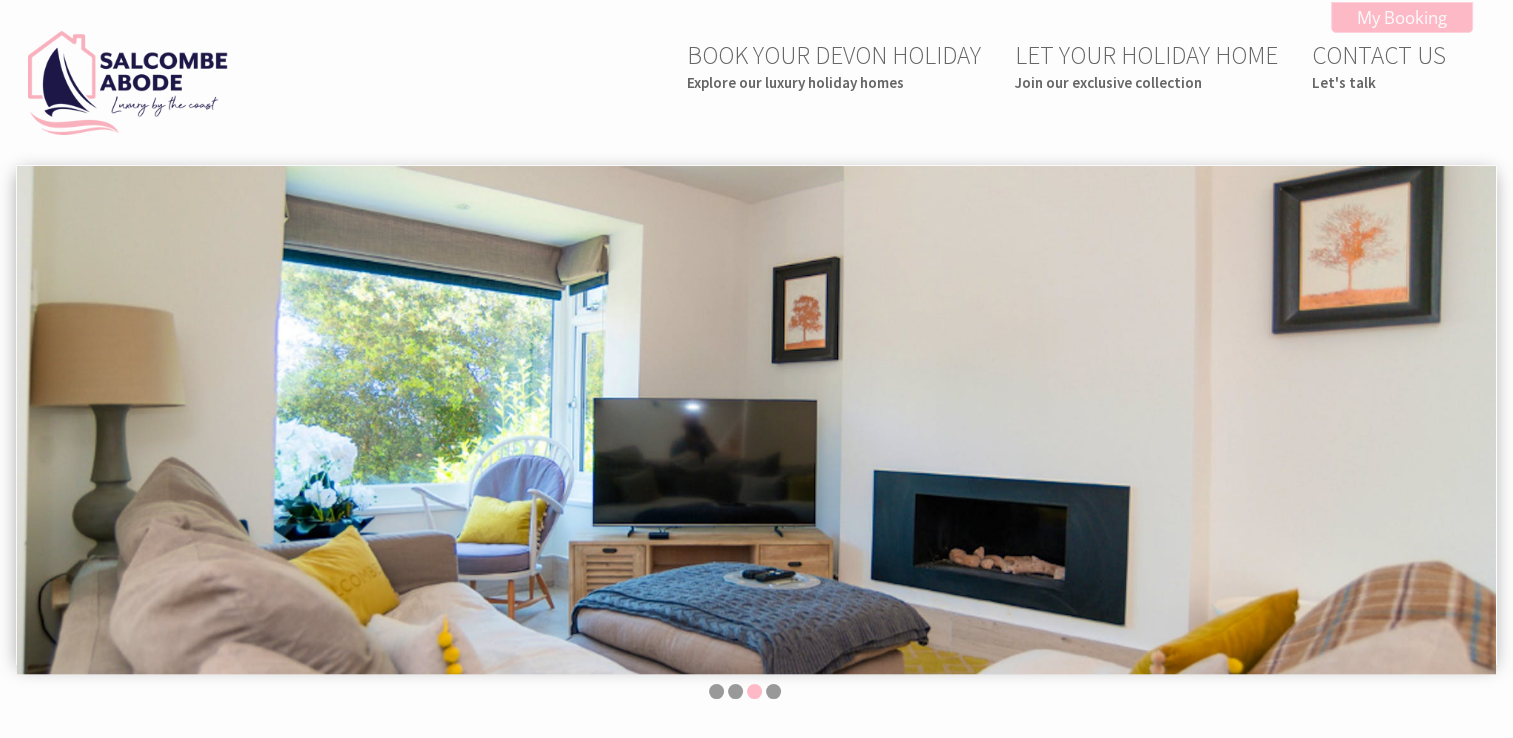 click at bounding box center [756, 420] 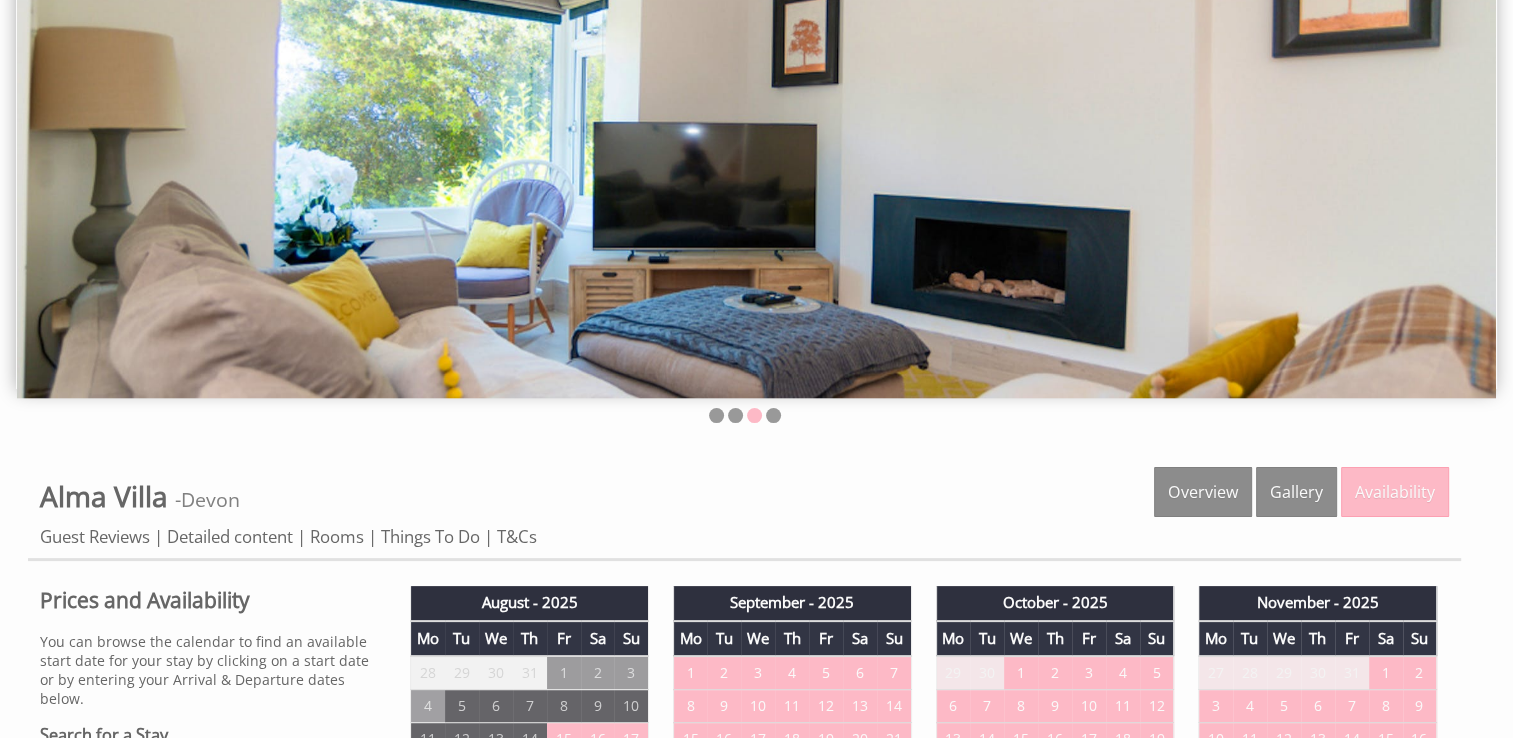 scroll, scrollTop: 300, scrollLeft: 0, axis: vertical 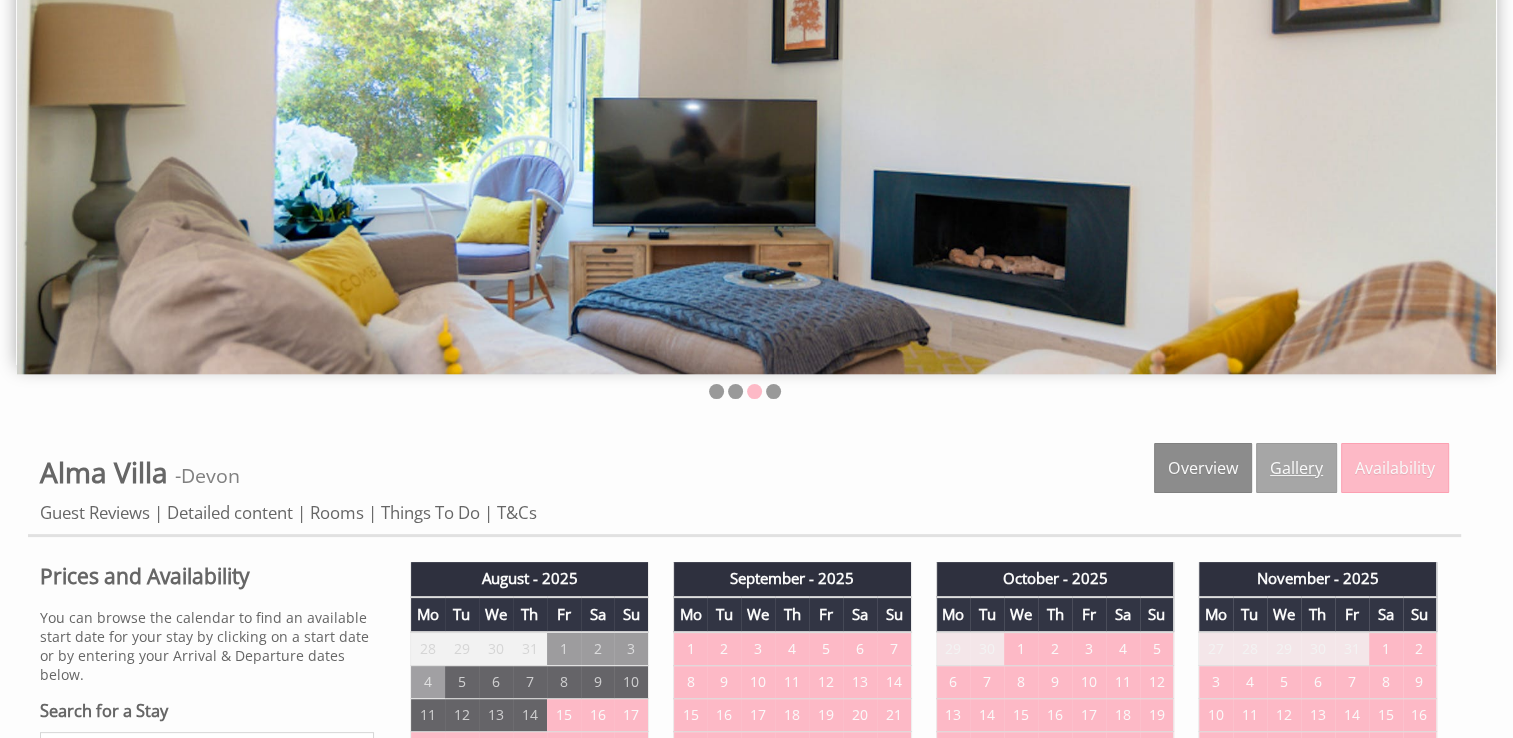 click on "Gallery" at bounding box center [1296, 468] 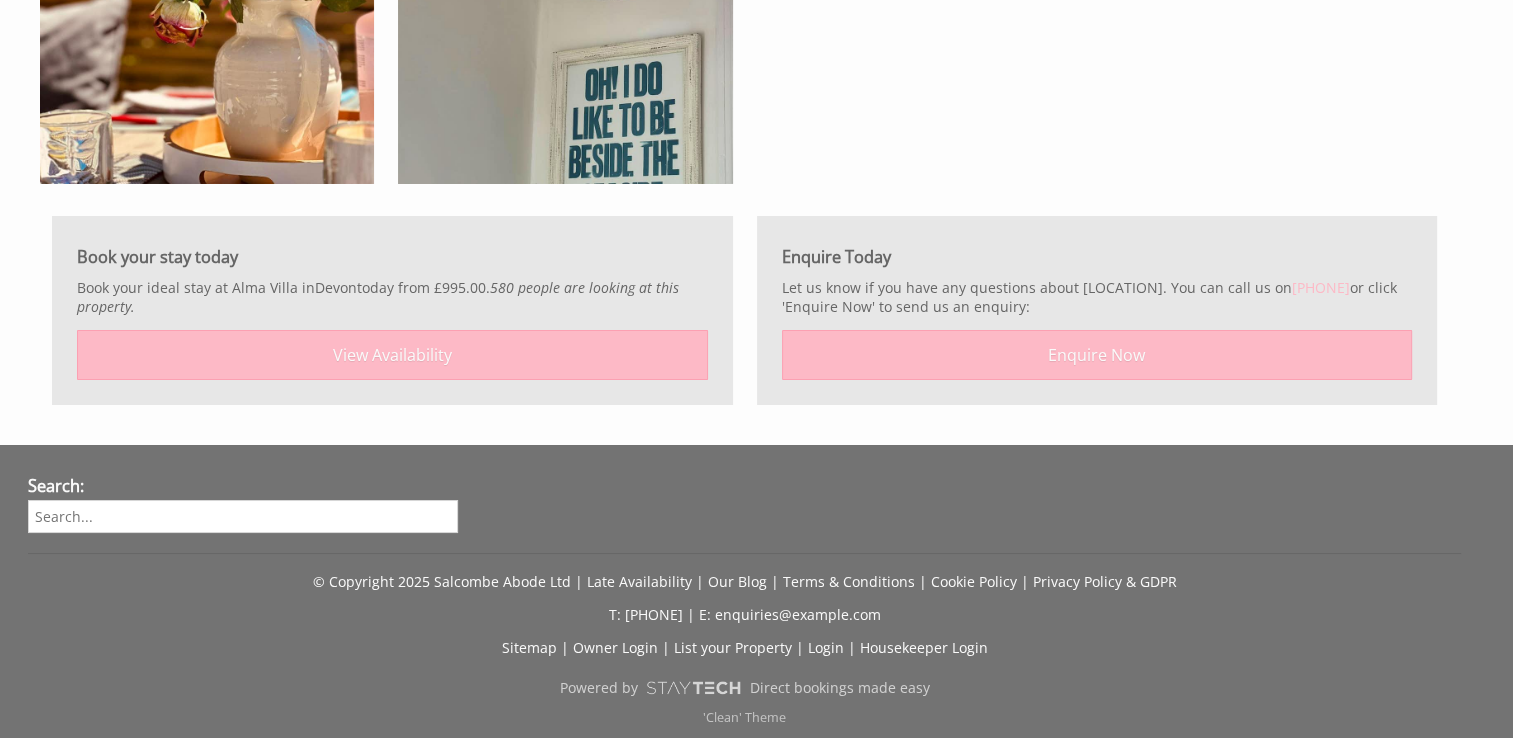 scroll, scrollTop: 7247, scrollLeft: 0, axis: vertical 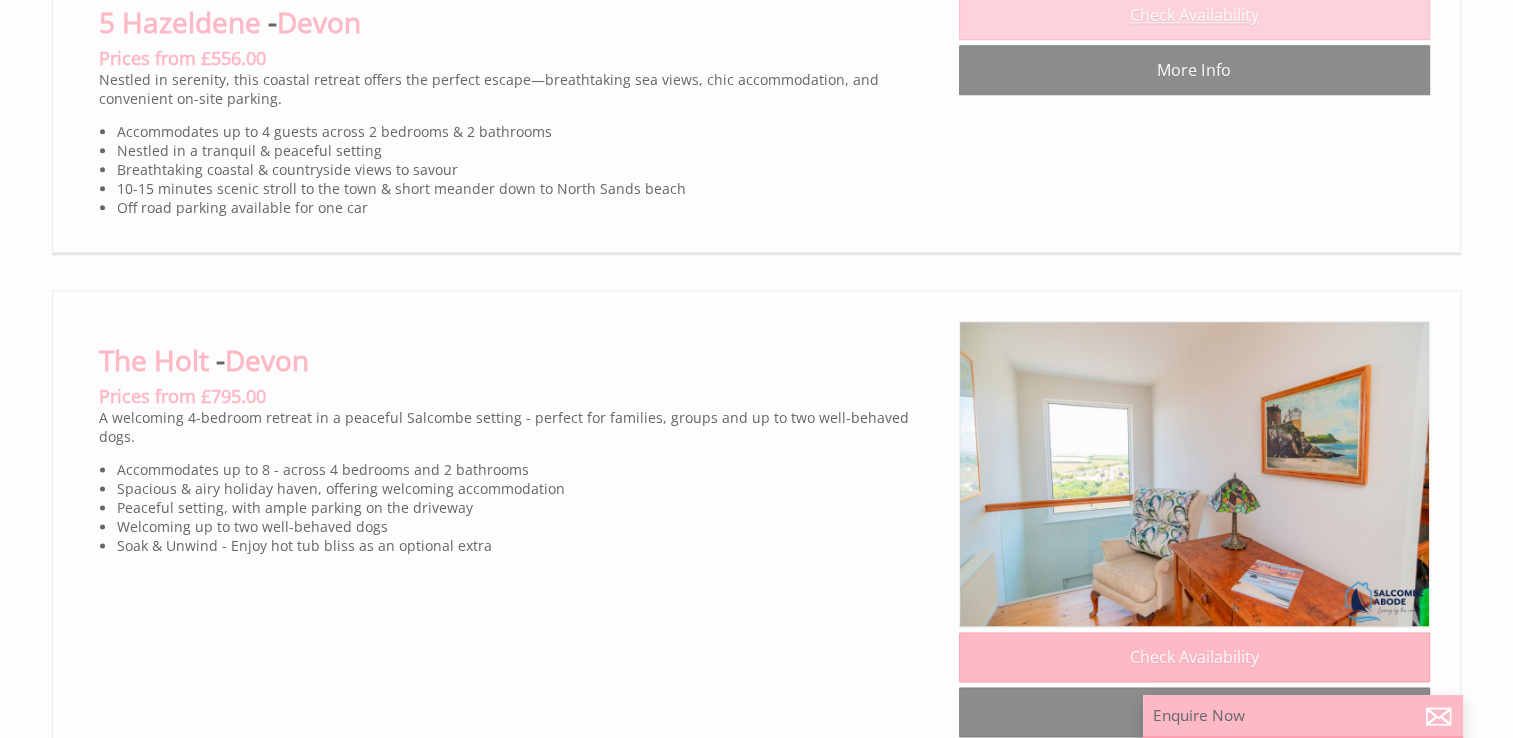 click on "Check Availability" at bounding box center (1194, 15) 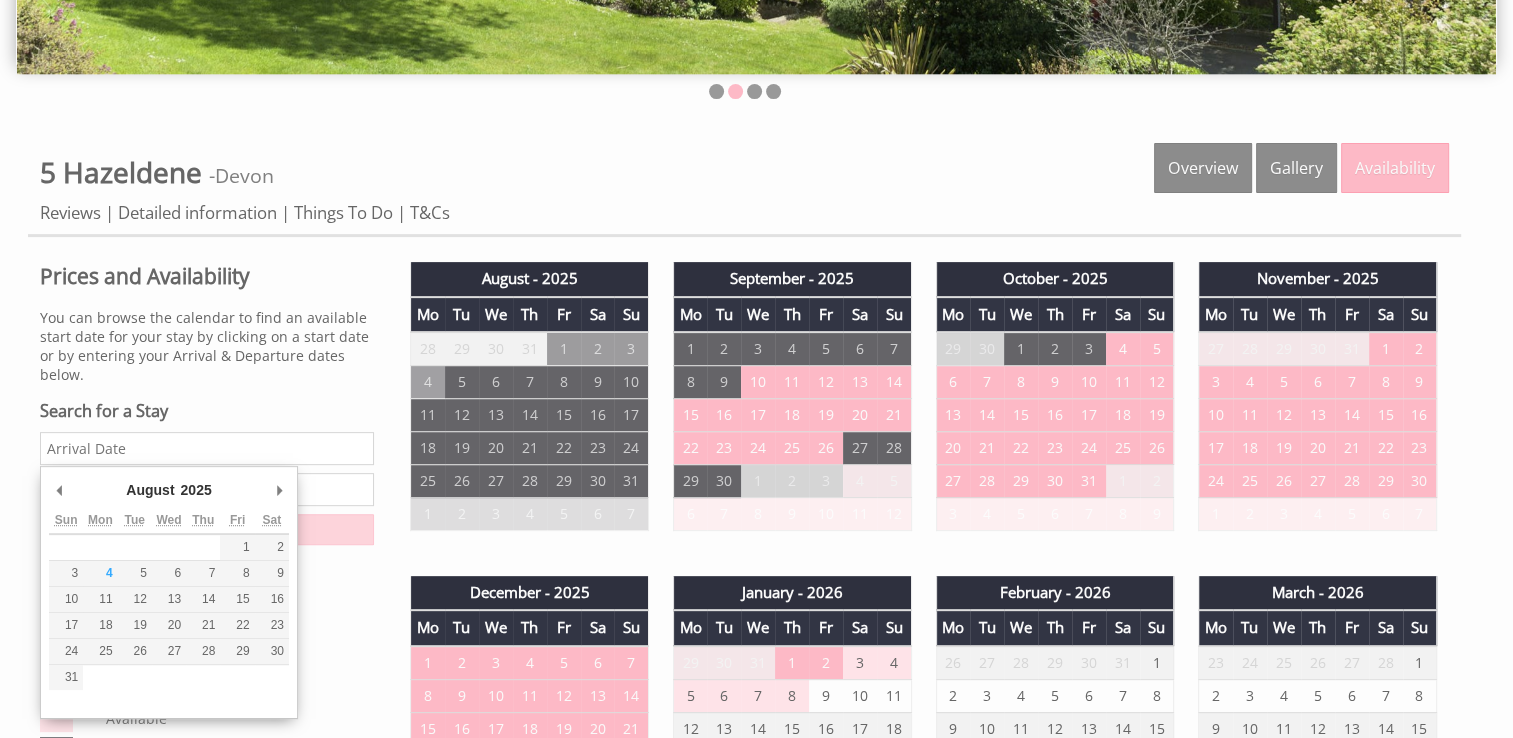click on "Date" at bounding box center (207, 448) 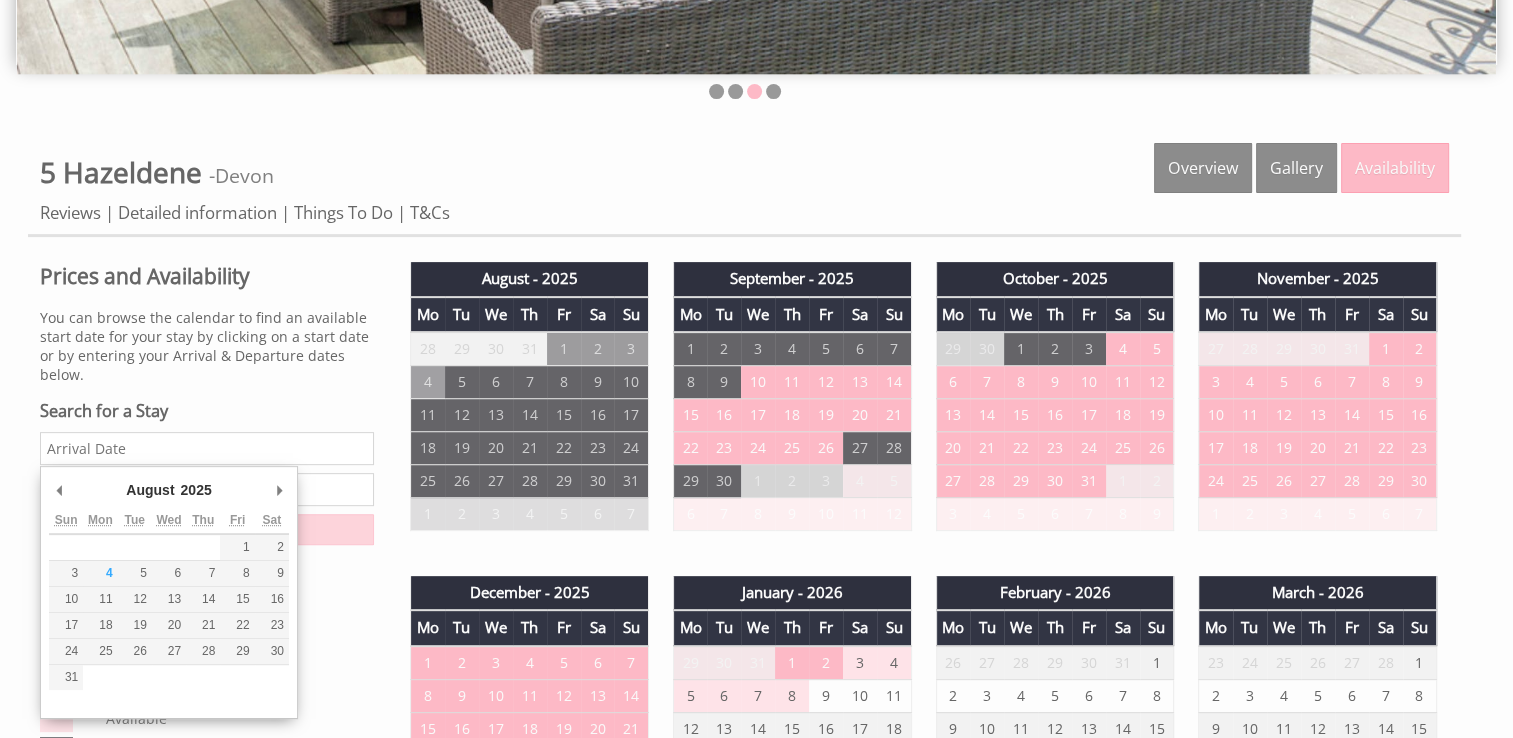 type on "05/09/2025" 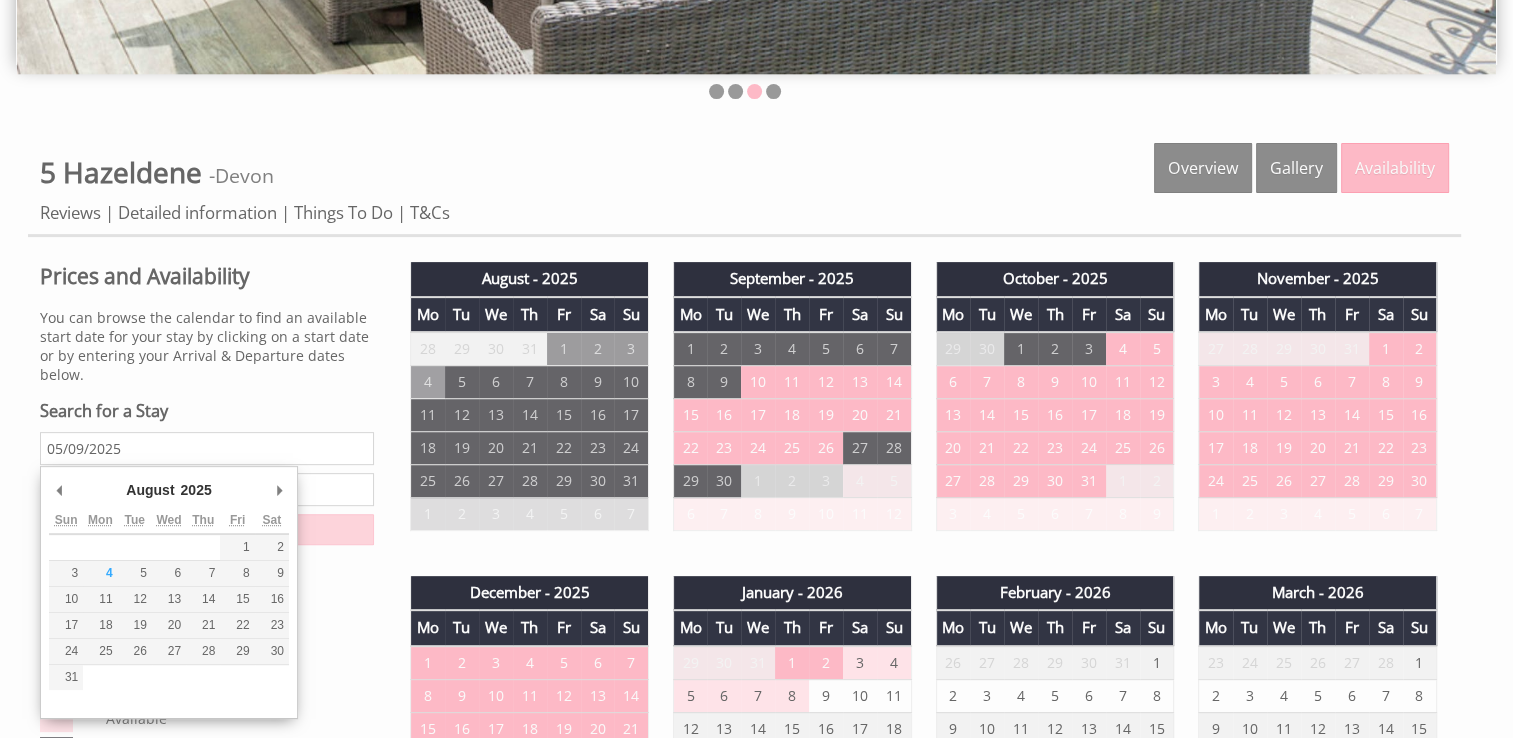 type on "12/09/2025" 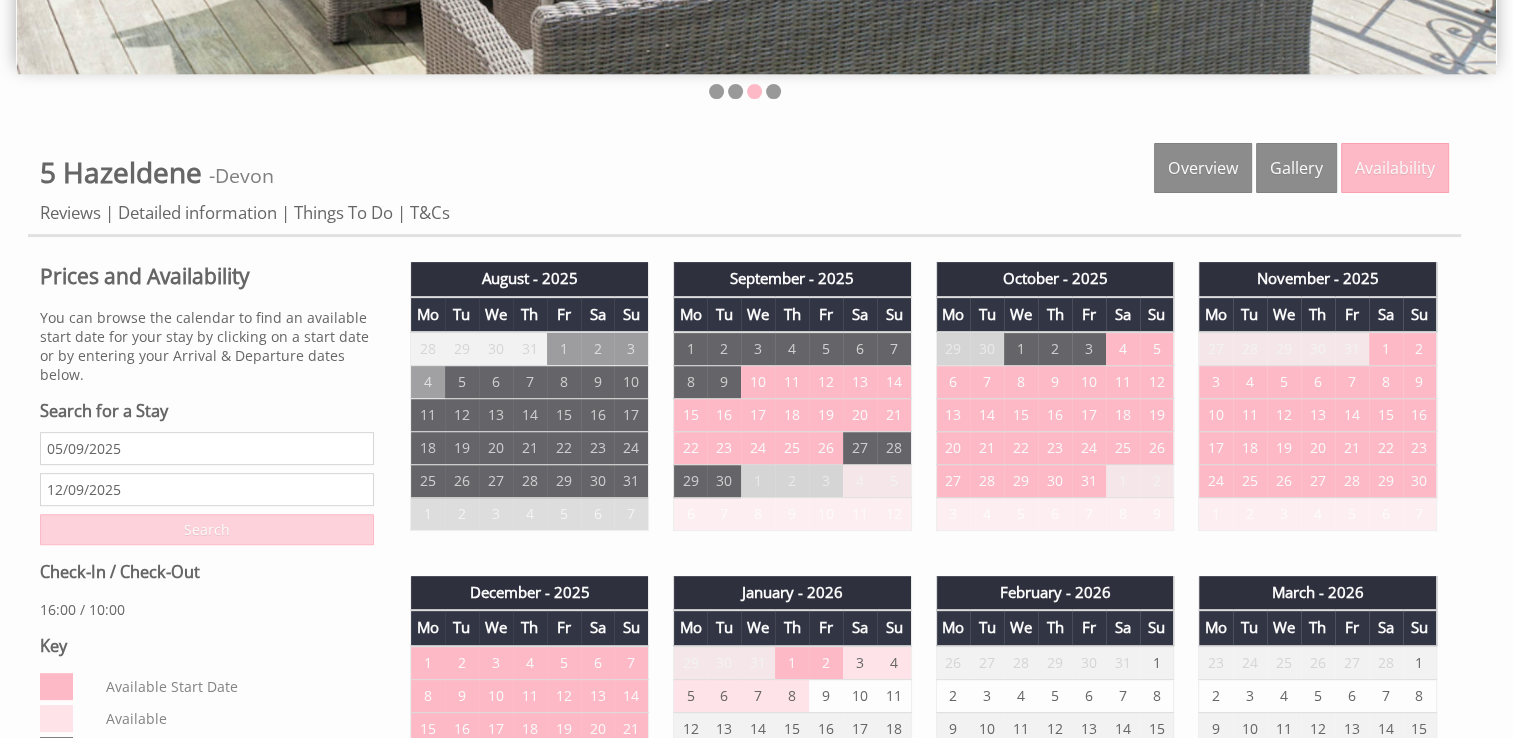 click on "Search" at bounding box center [207, 529] 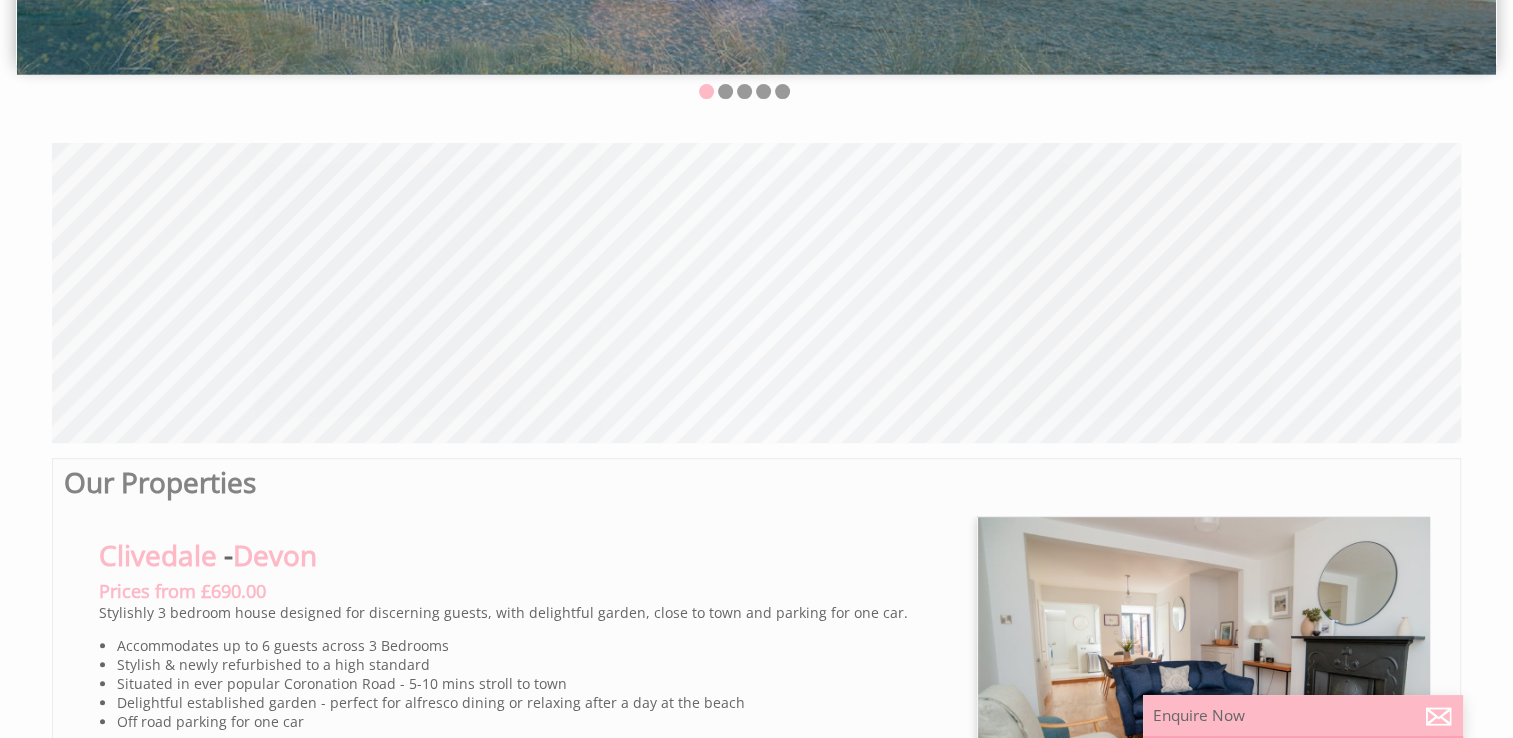 scroll, scrollTop: 2500, scrollLeft: 0, axis: vertical 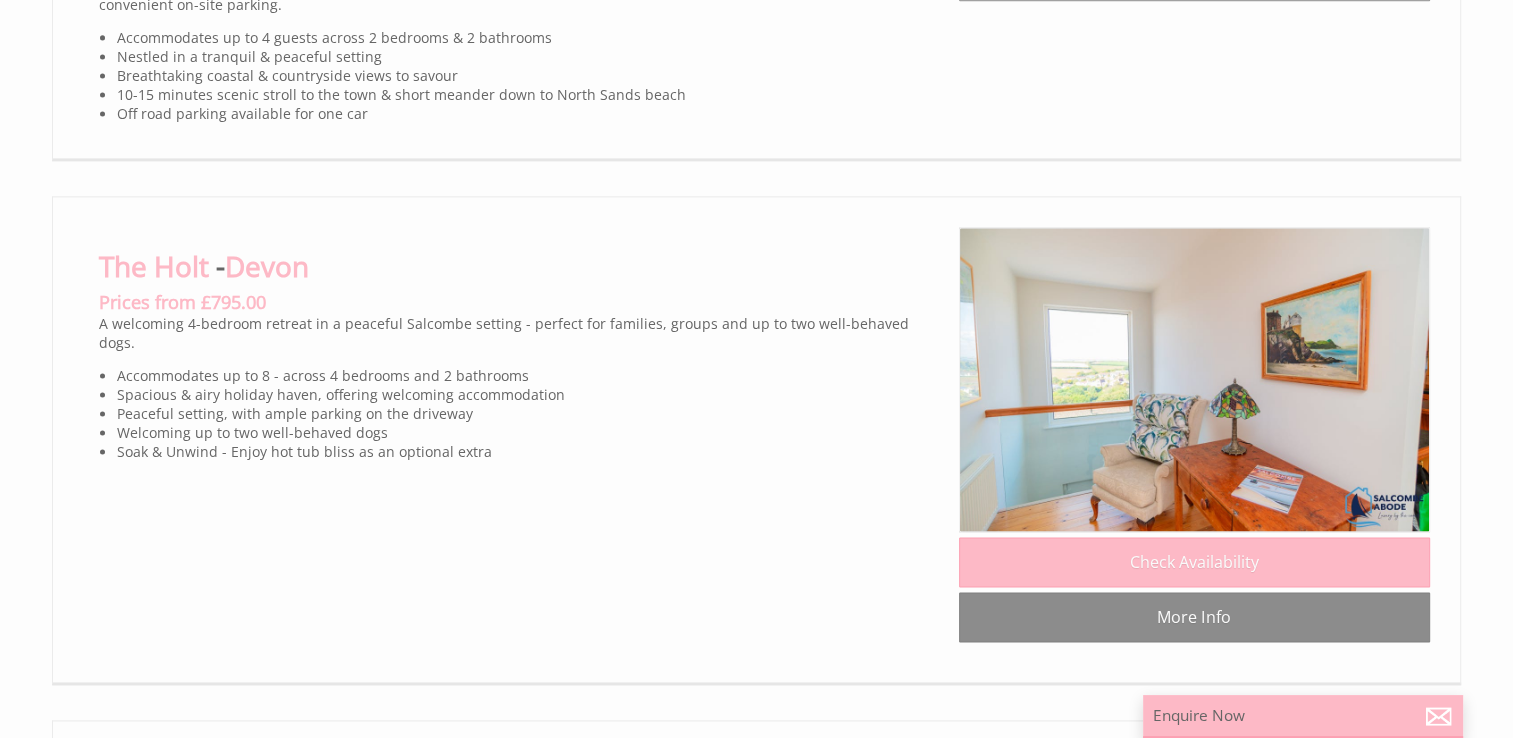 click on "More Info" at bounding box center (1194, -24) 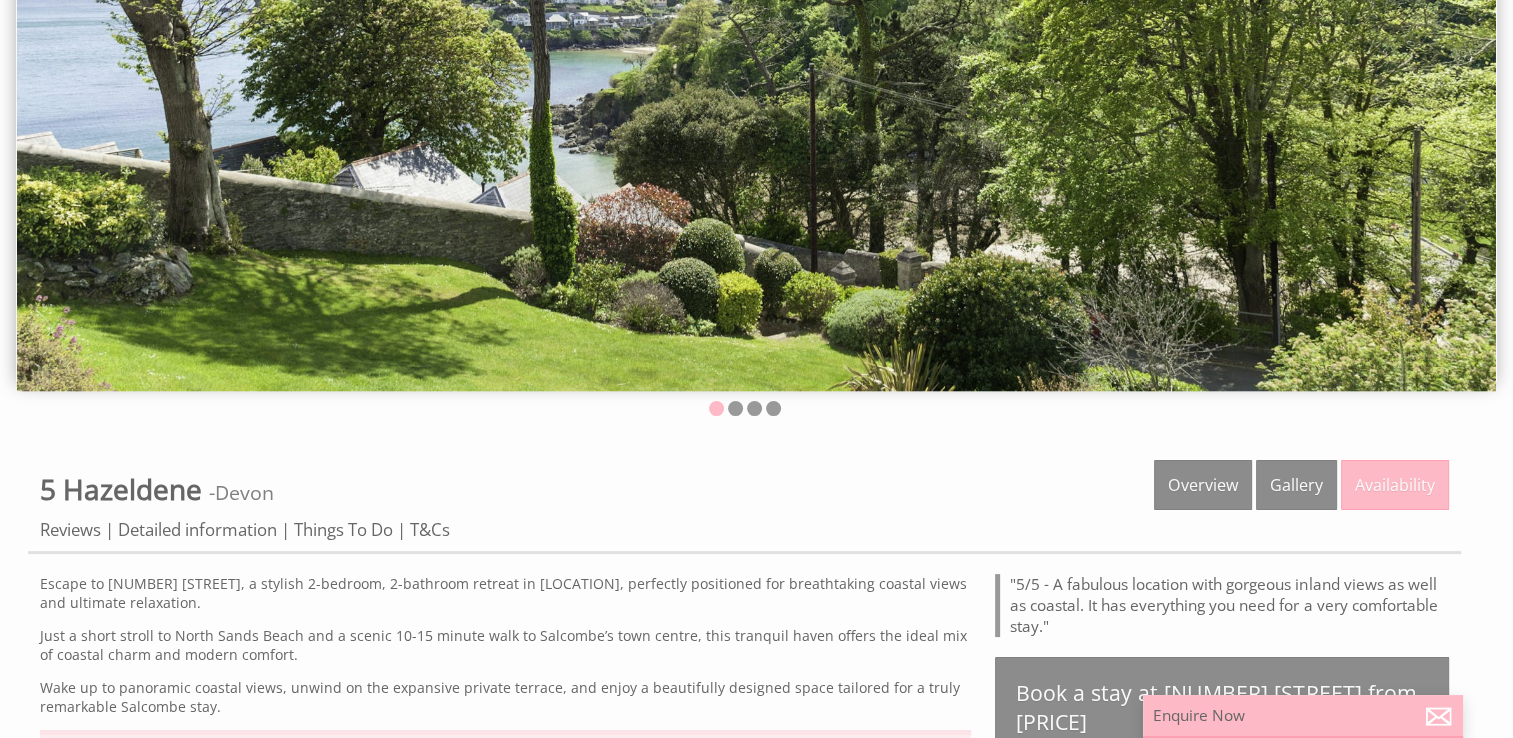 scroll, scrollTop: 300, scrollLeft: 0, axis: vertical 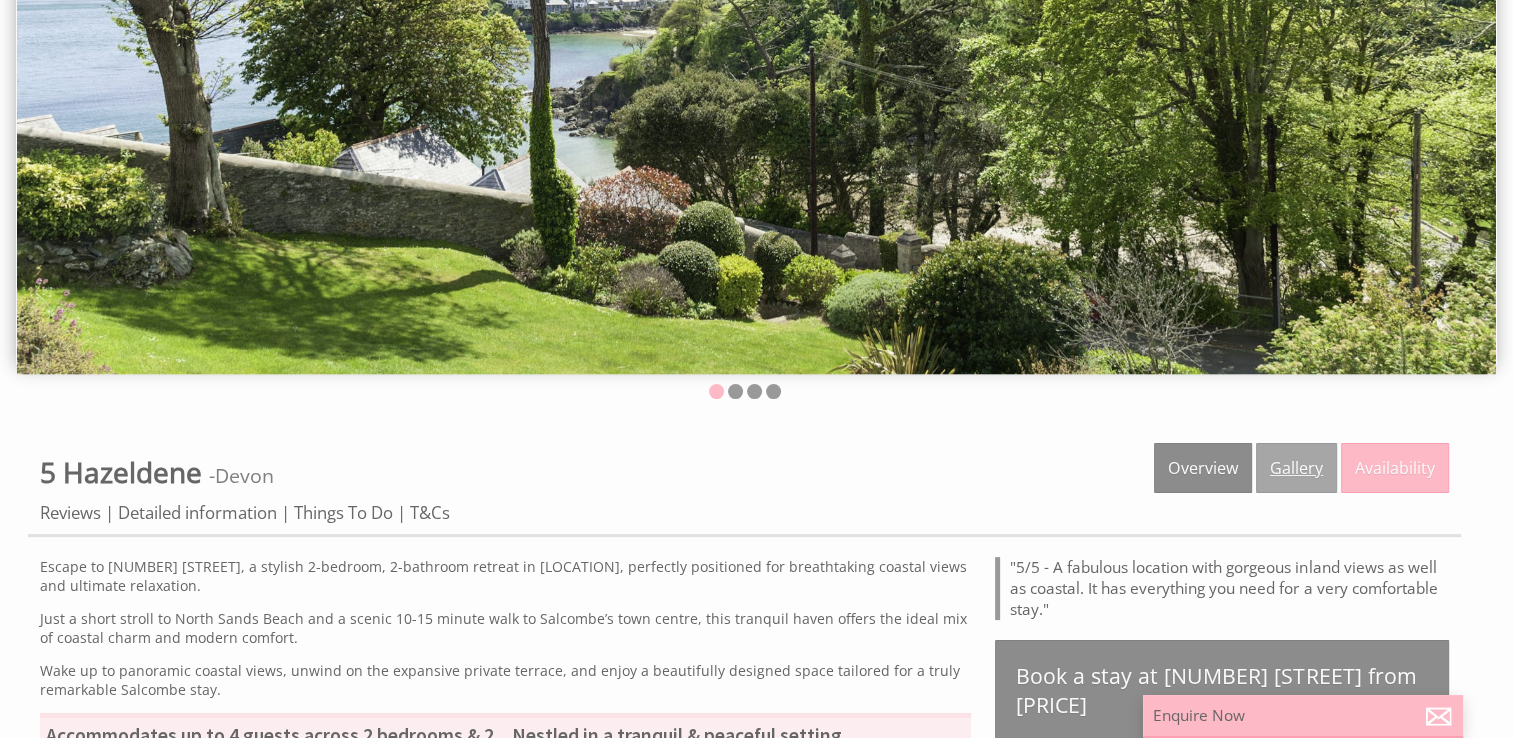 click on "Gallery" at bounding box center (1296, 468) 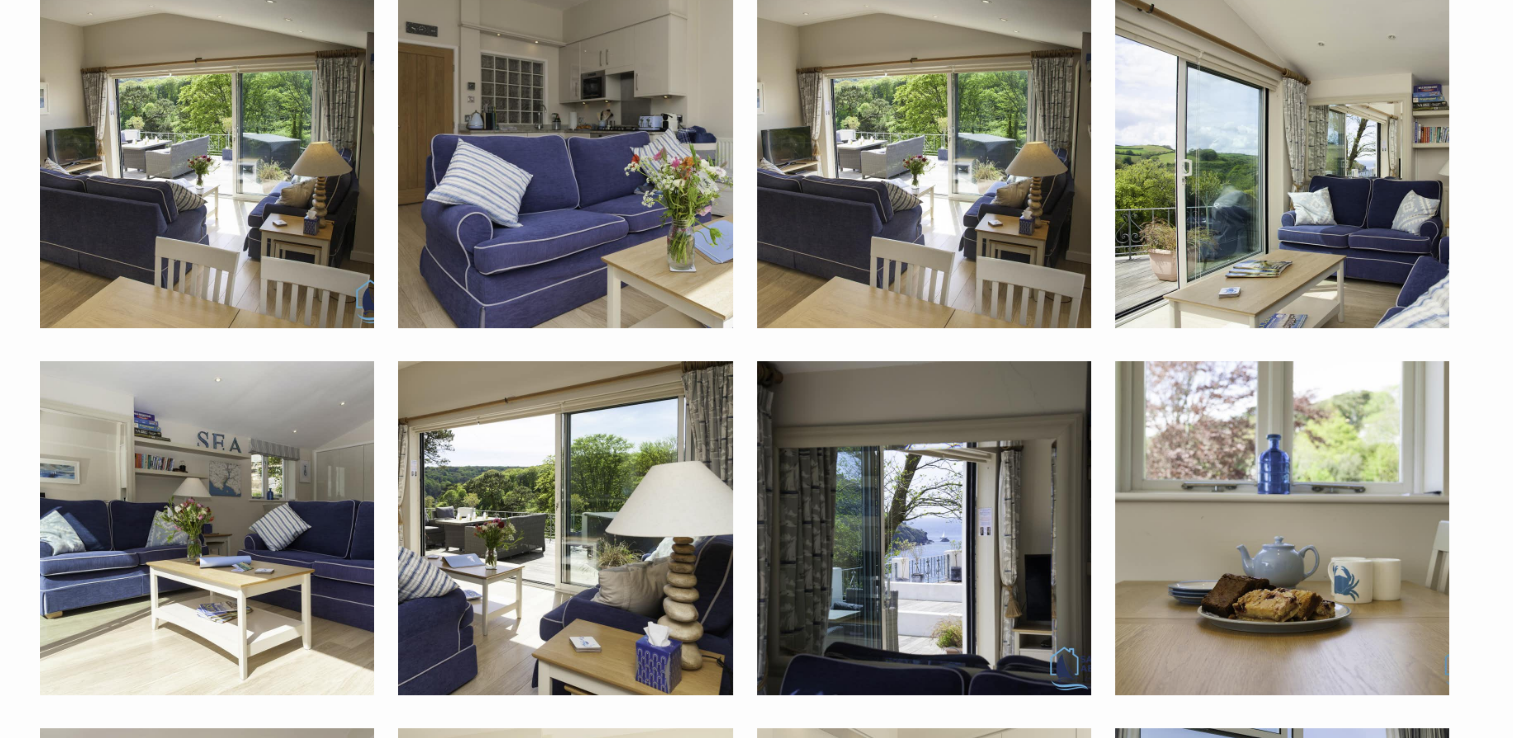 scroll, scrollTop: 900, scrollLeft: 0, axis: vertical 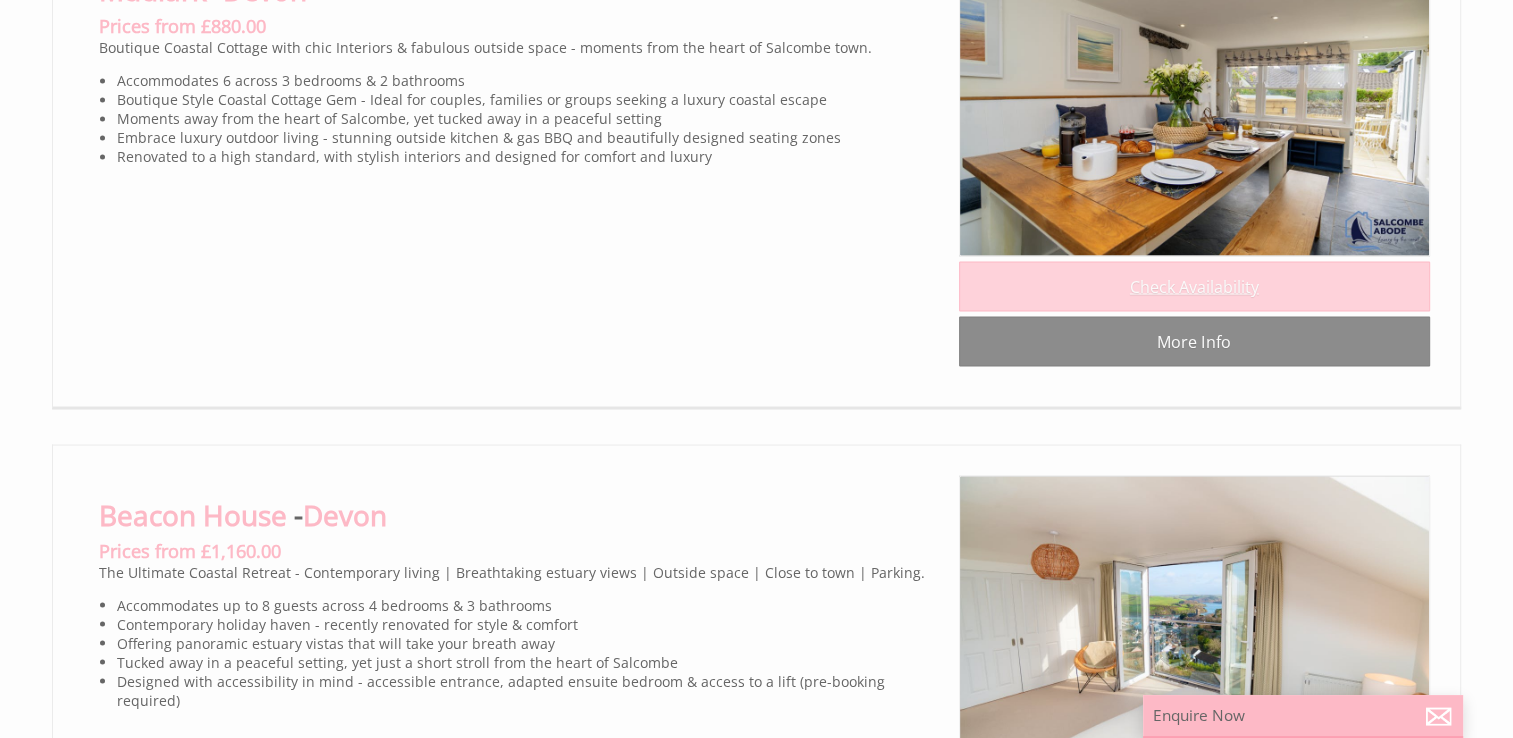 click on "Check Availability" at bounding box center [1194, 286] 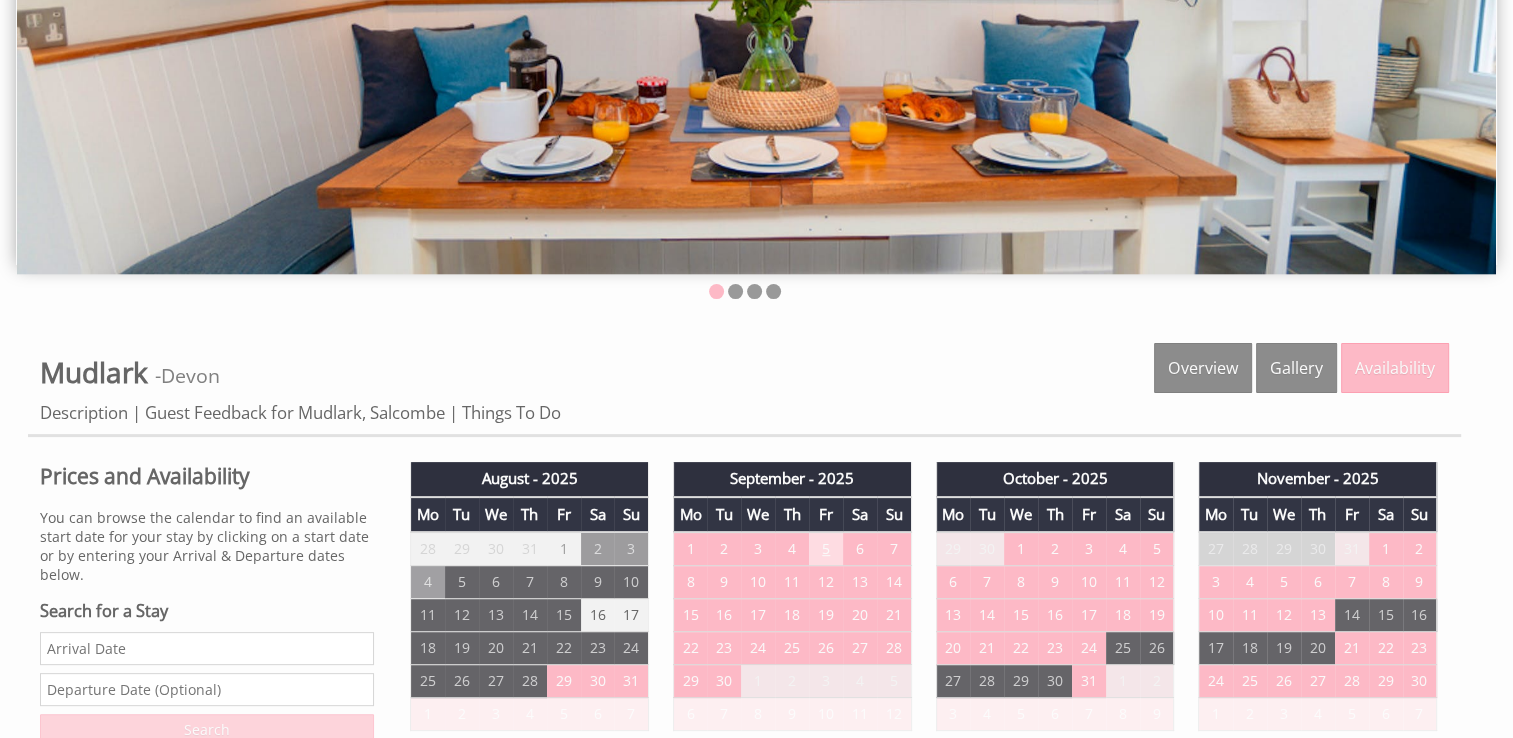 click on "5" at bounding box center [826, 549] 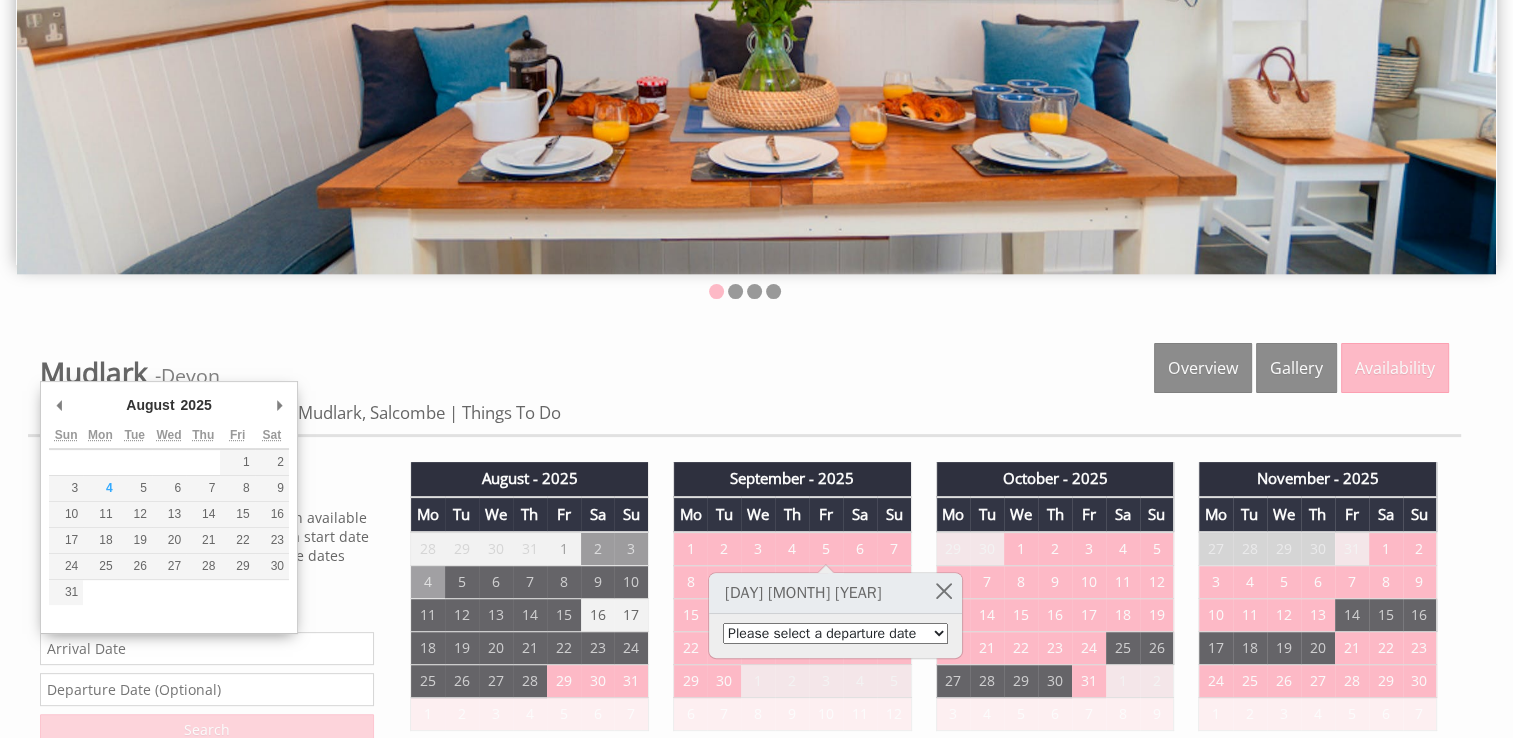 click on "Date" at bounding box center (207, 648) 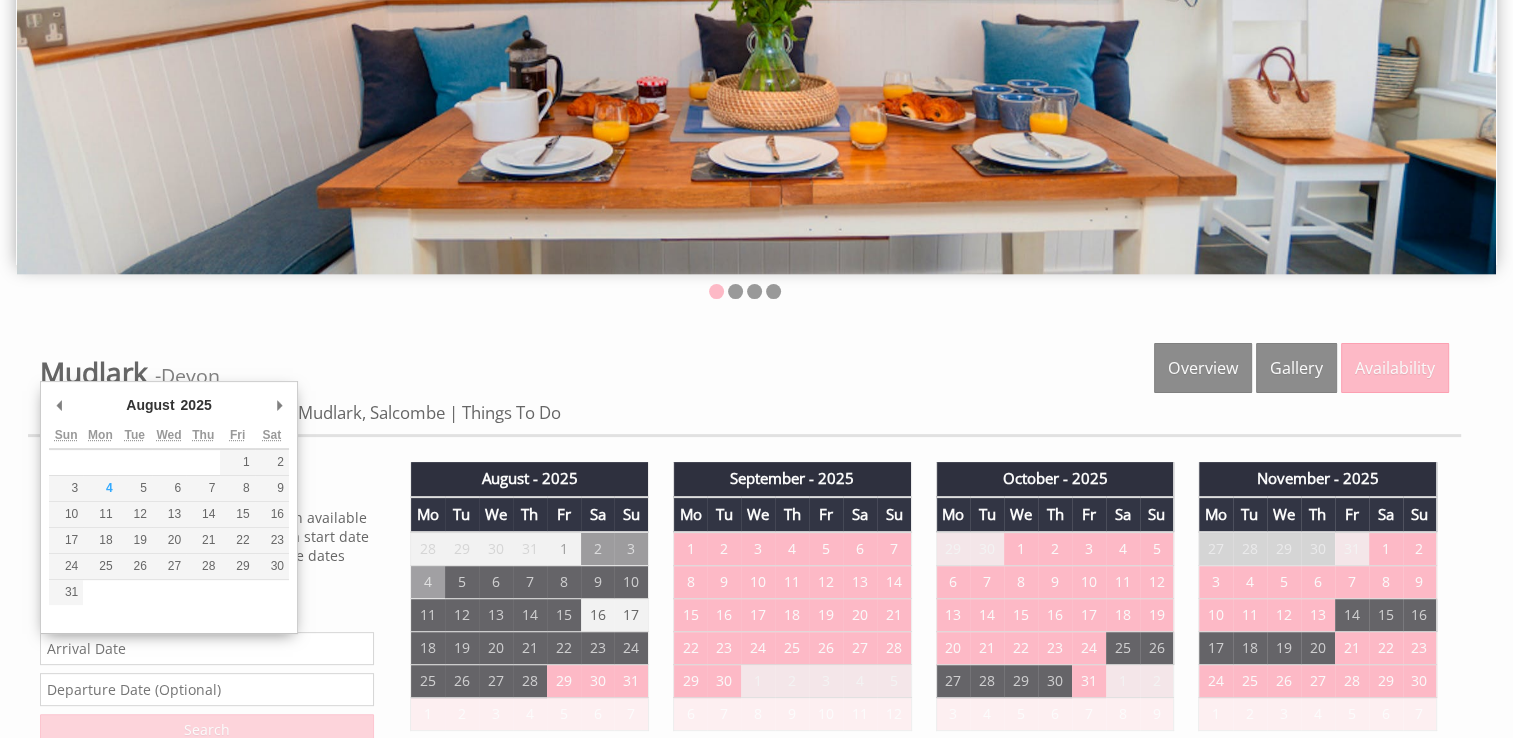type on "05/09/2025" 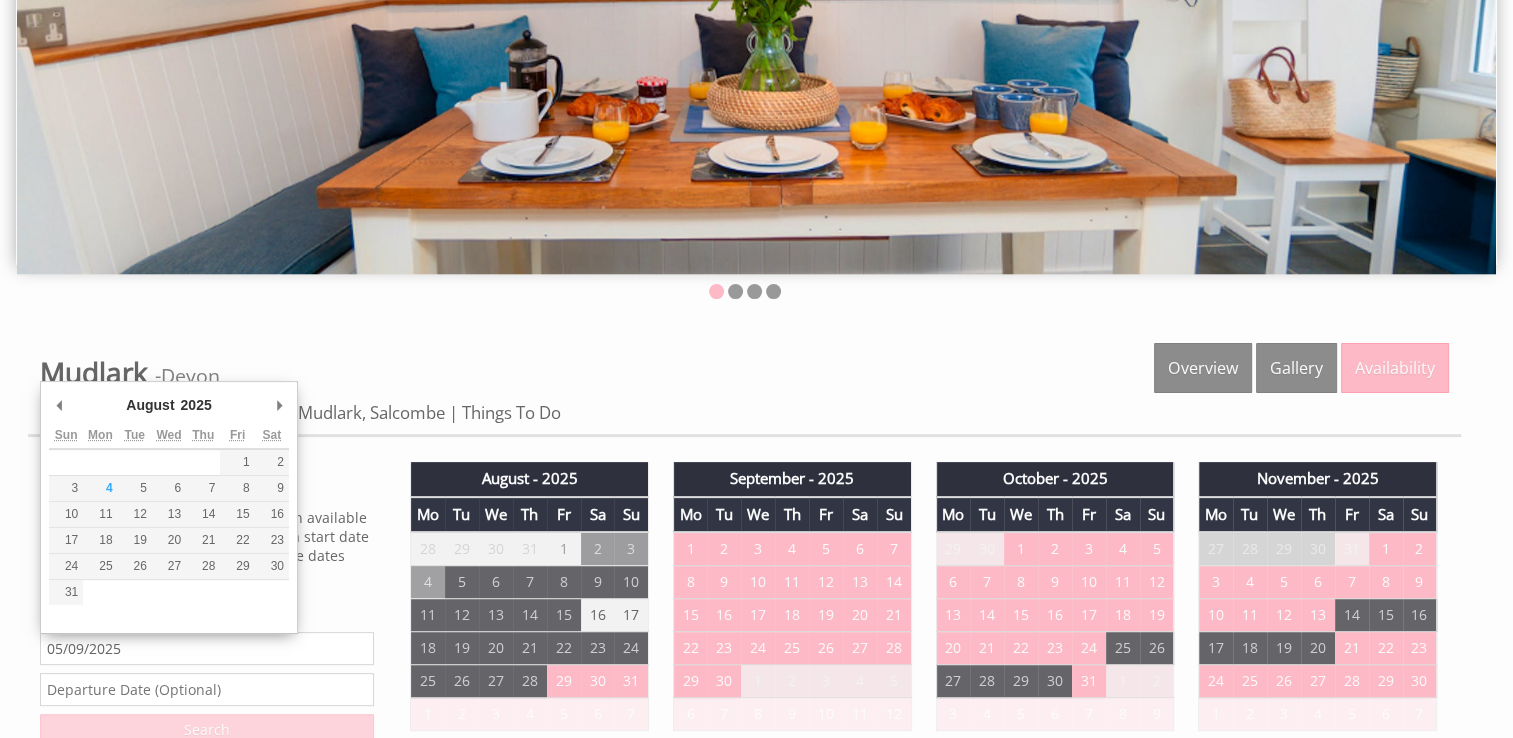 type on "12/09/2025" 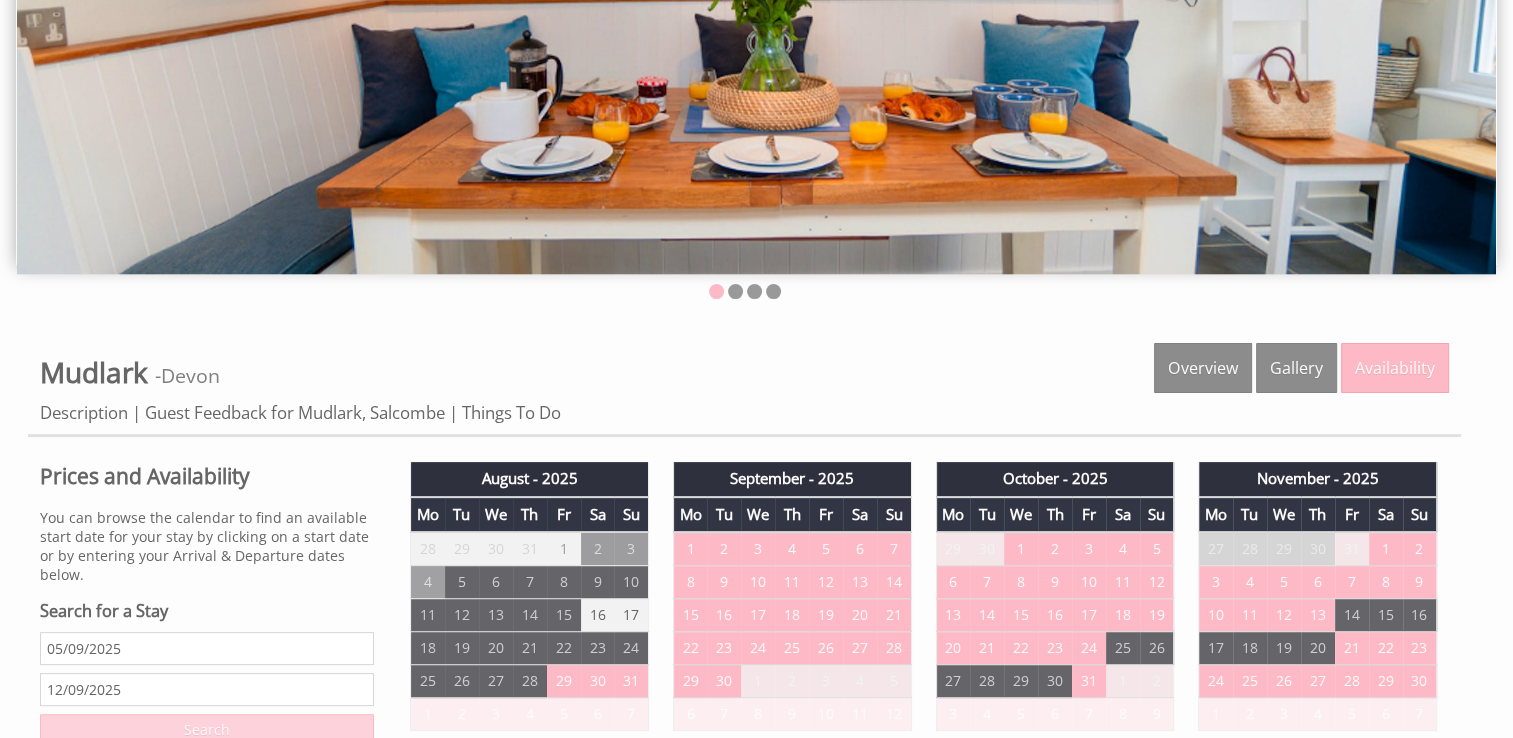 click on "Search" at bounding box center [207, 729] 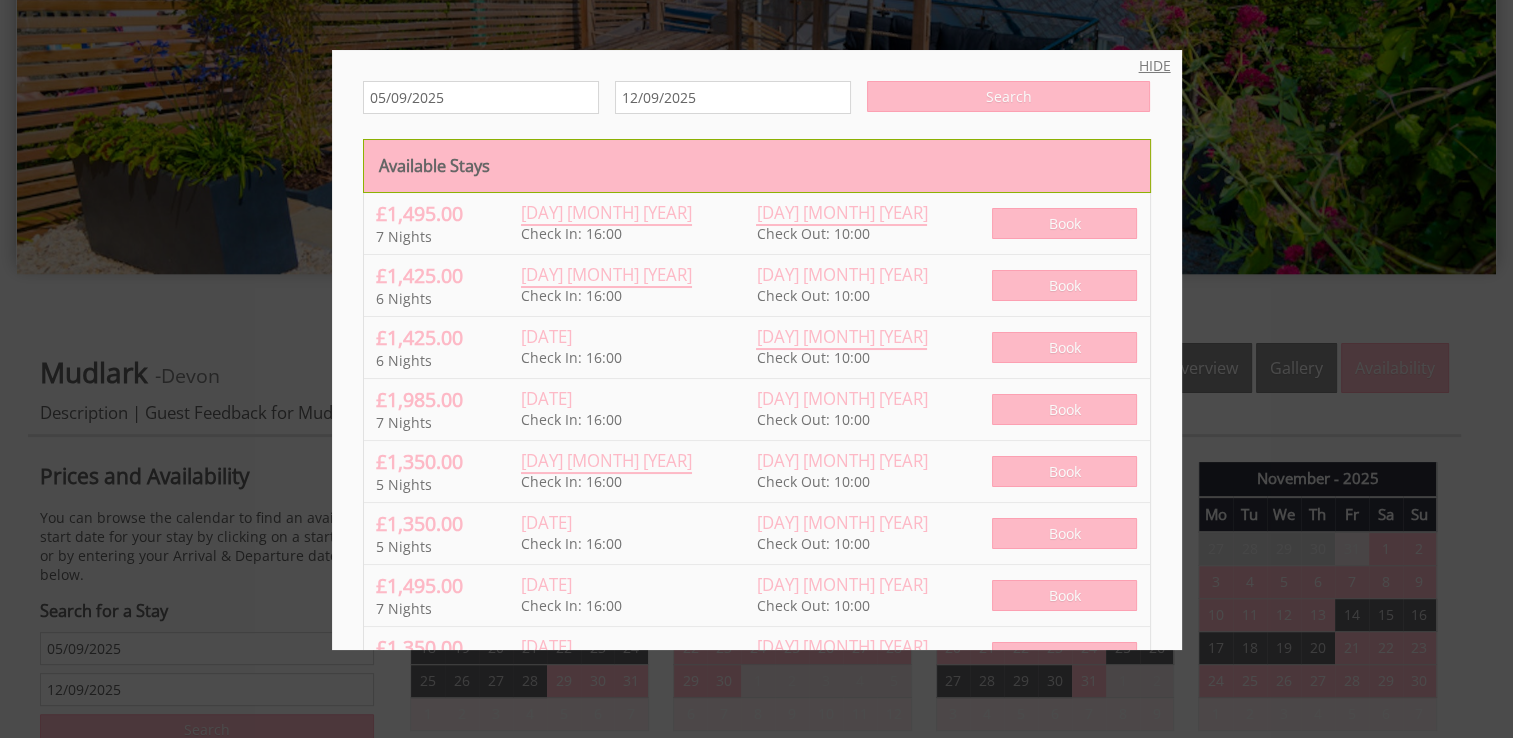 click on "HIDE" at bounding box center [1155, 65] 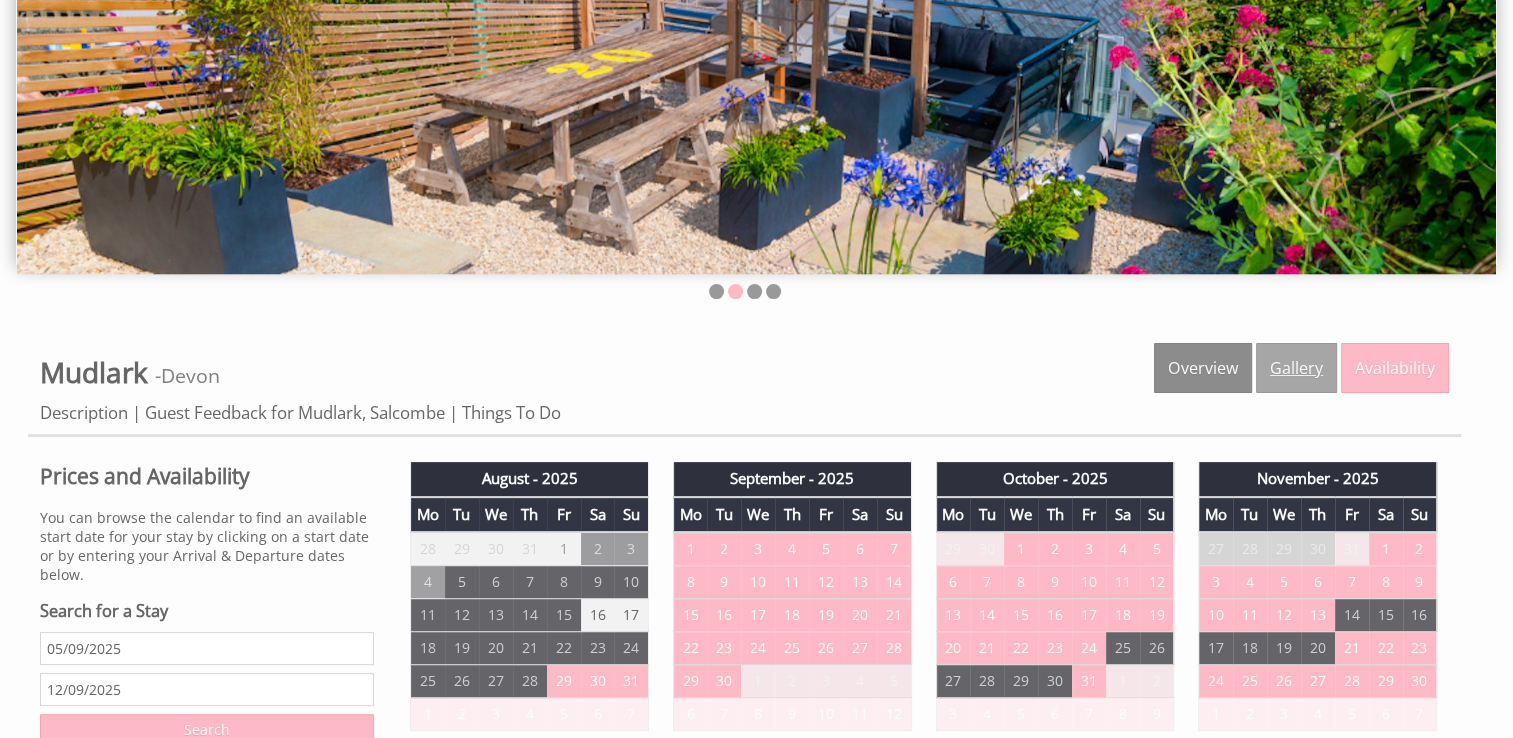 click on "Gallery" at bounding box center (1296, 368) 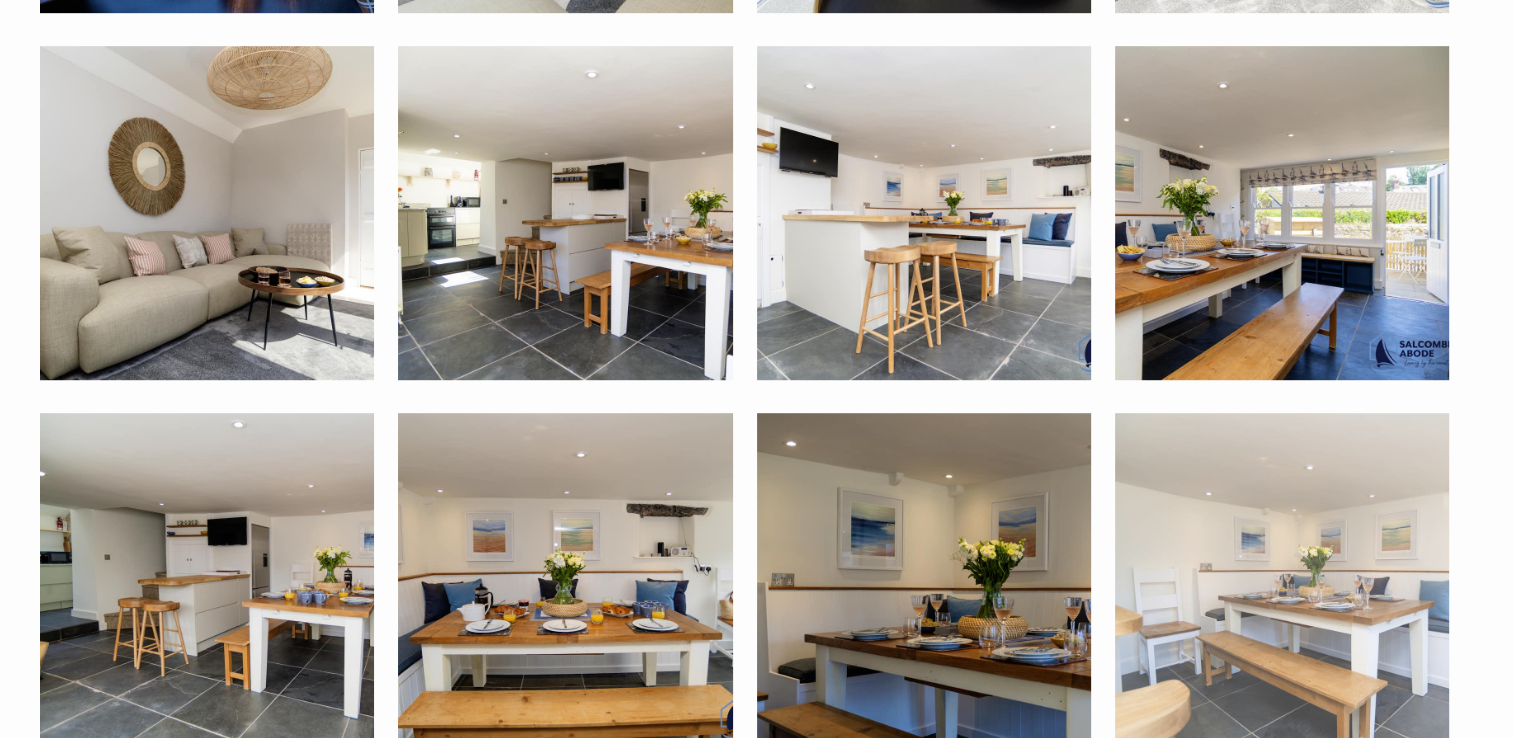 scroll, scrollTop: 780, scrollLeft: 0, axis: vertical 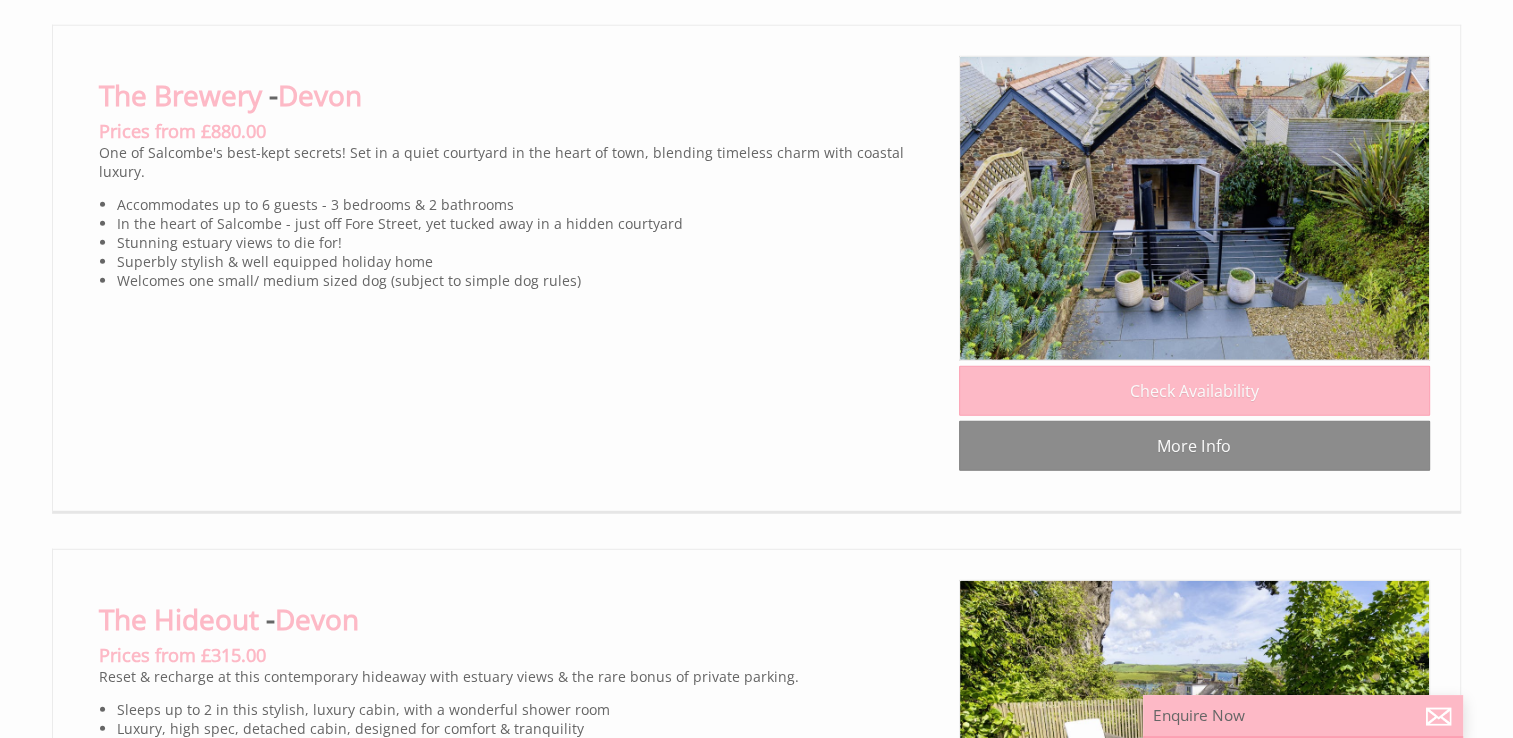 click on "Check Availability" at bounding box center (1194, -231) 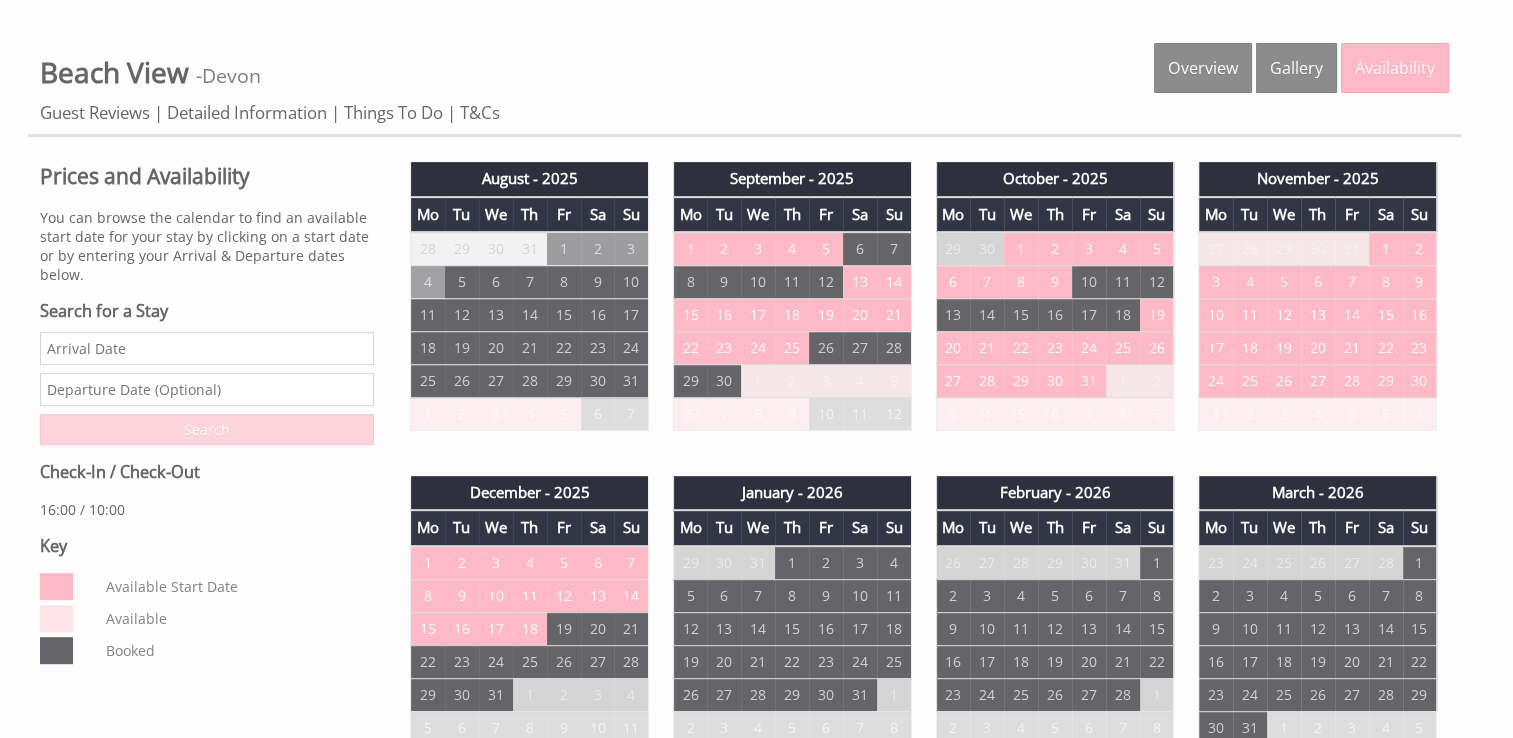 click on "Date" at bounding box center [207, 348] 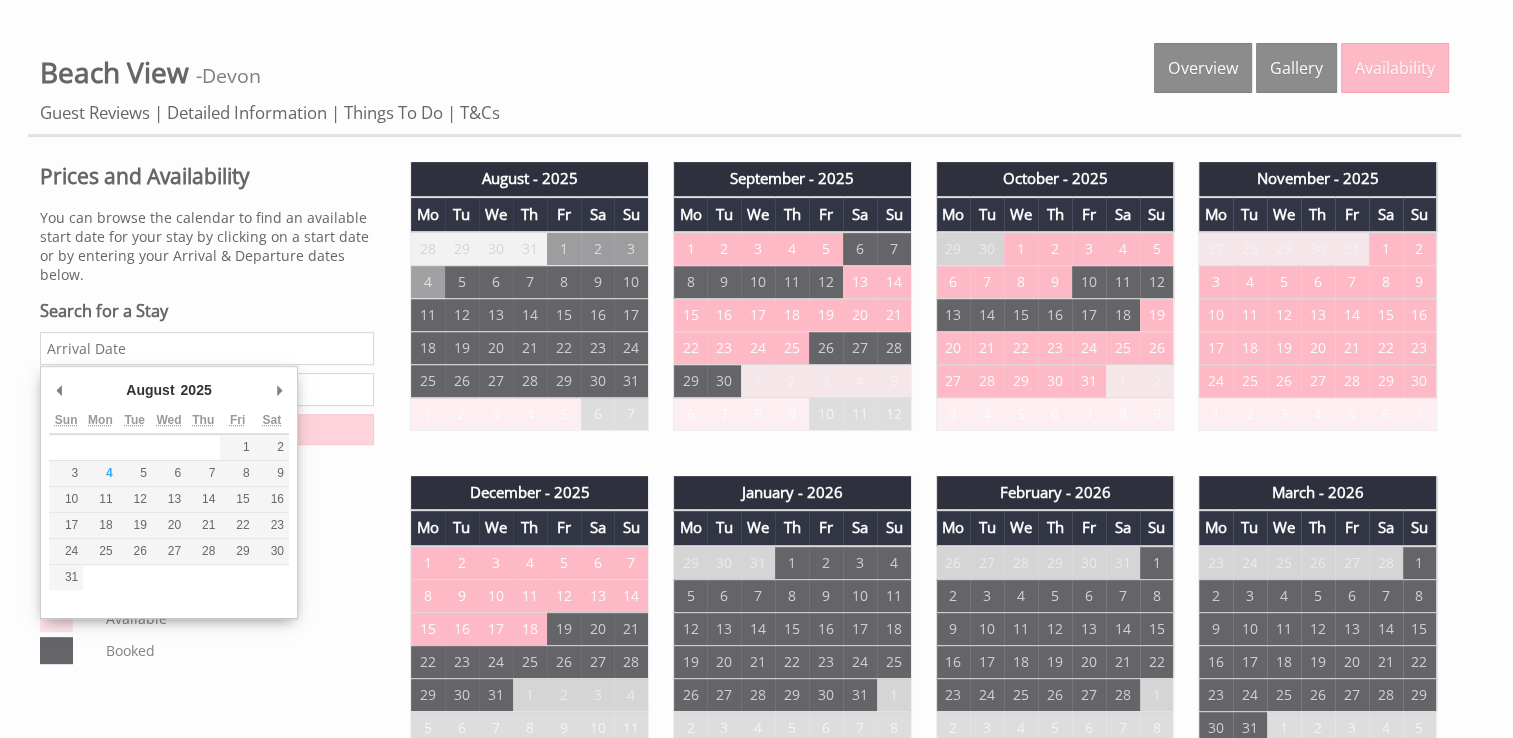 type on "05/09/2025" 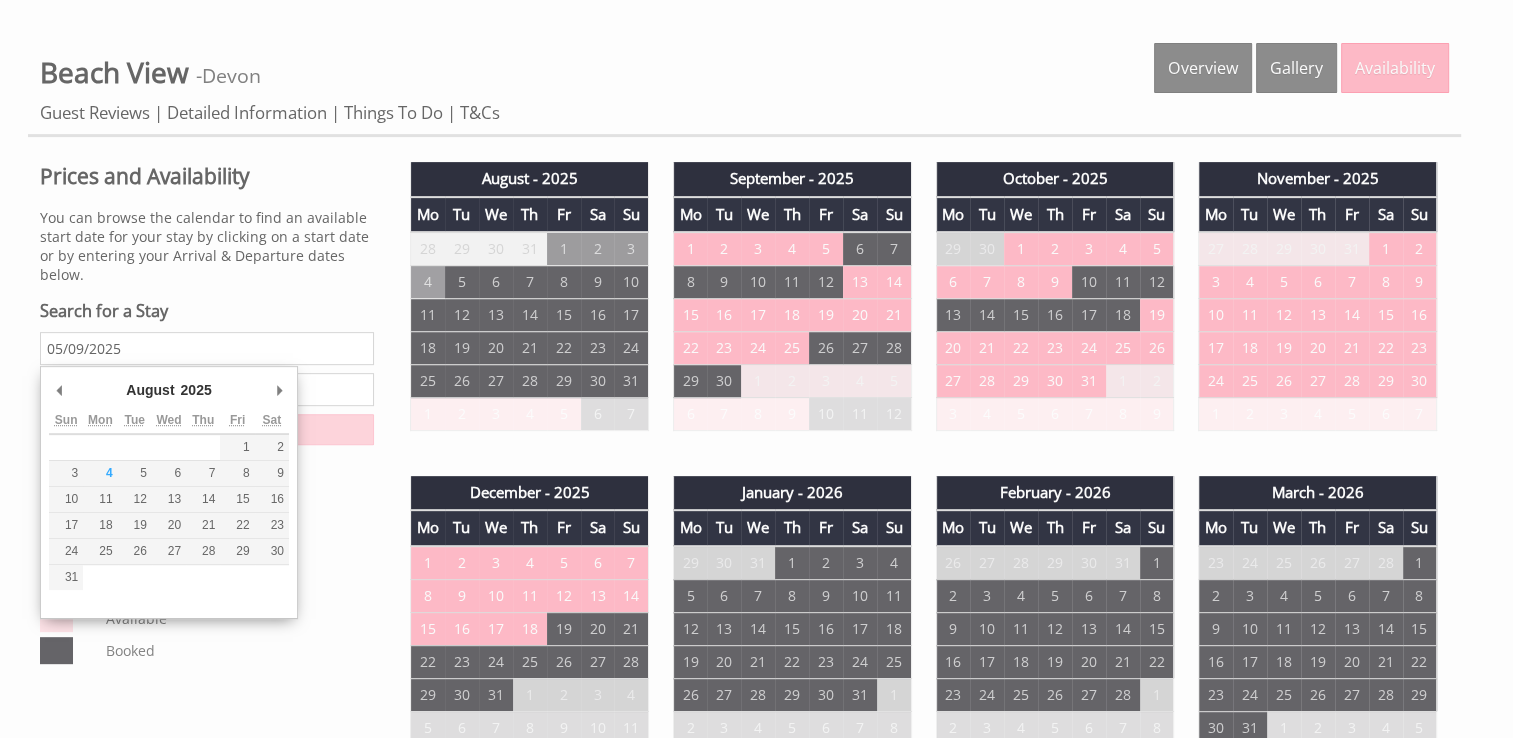 type on "12/09/2025" 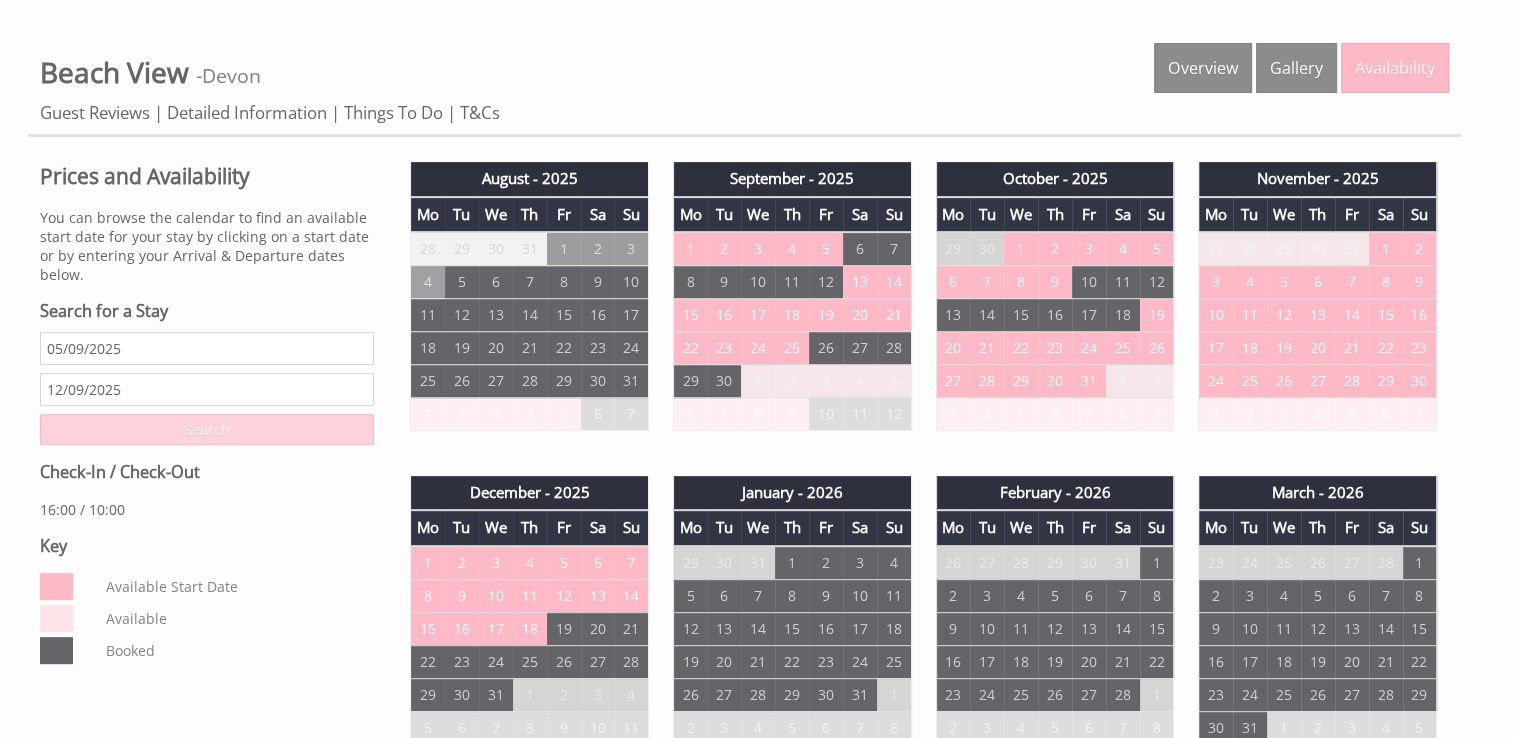 click on "Search" at bounding box center (207, 429) 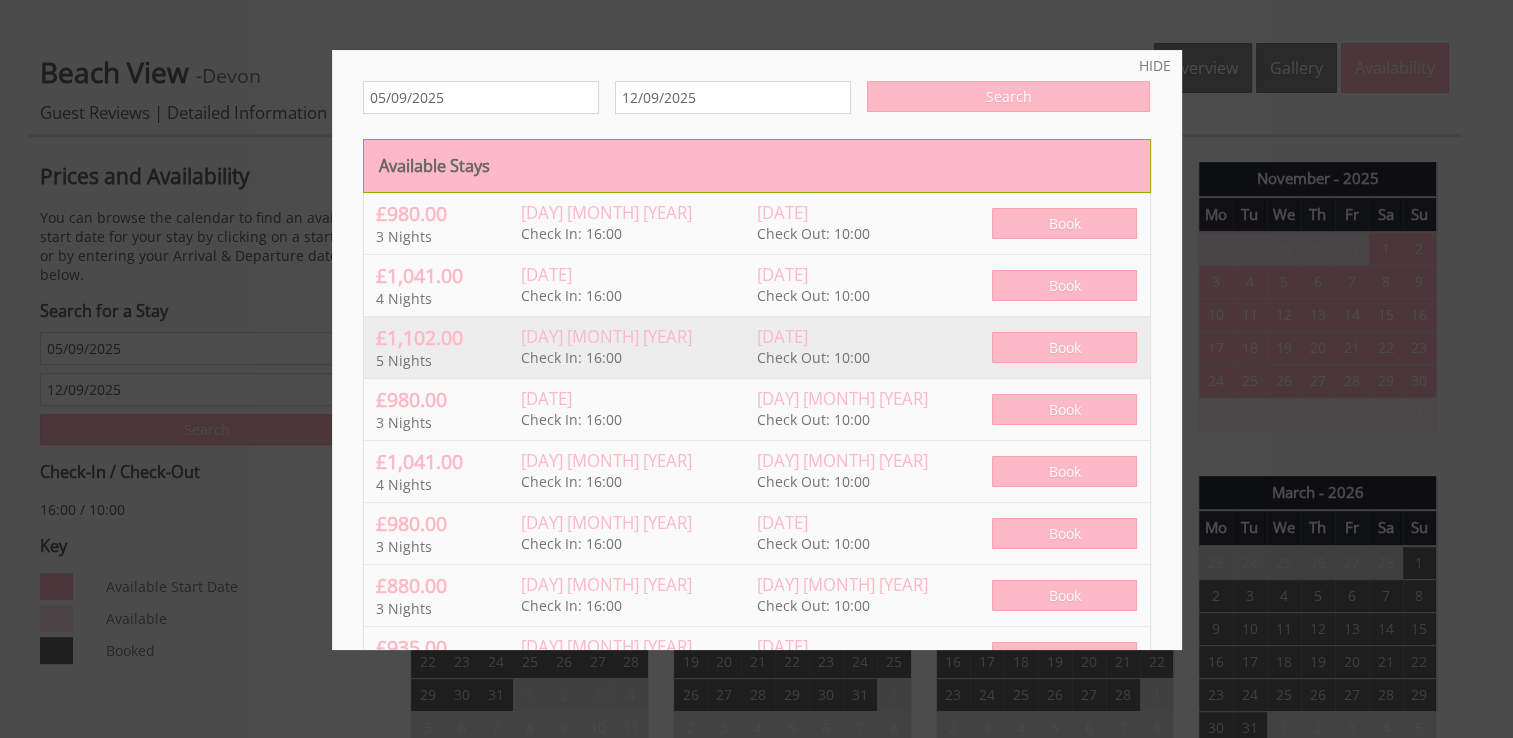 click on "[DAY] [MONTH] [YEAR]" at bounding box center (606, 336) 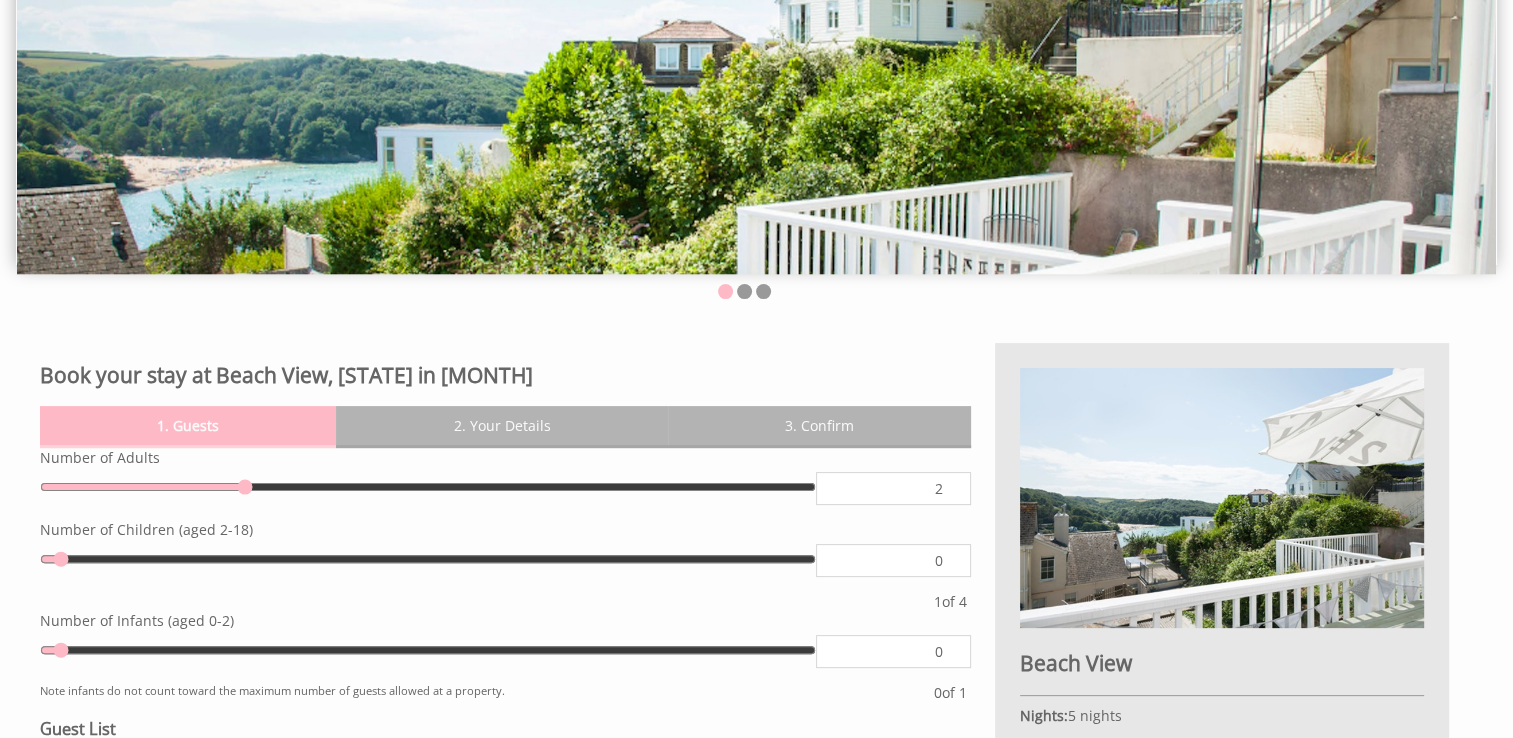 type on "2" 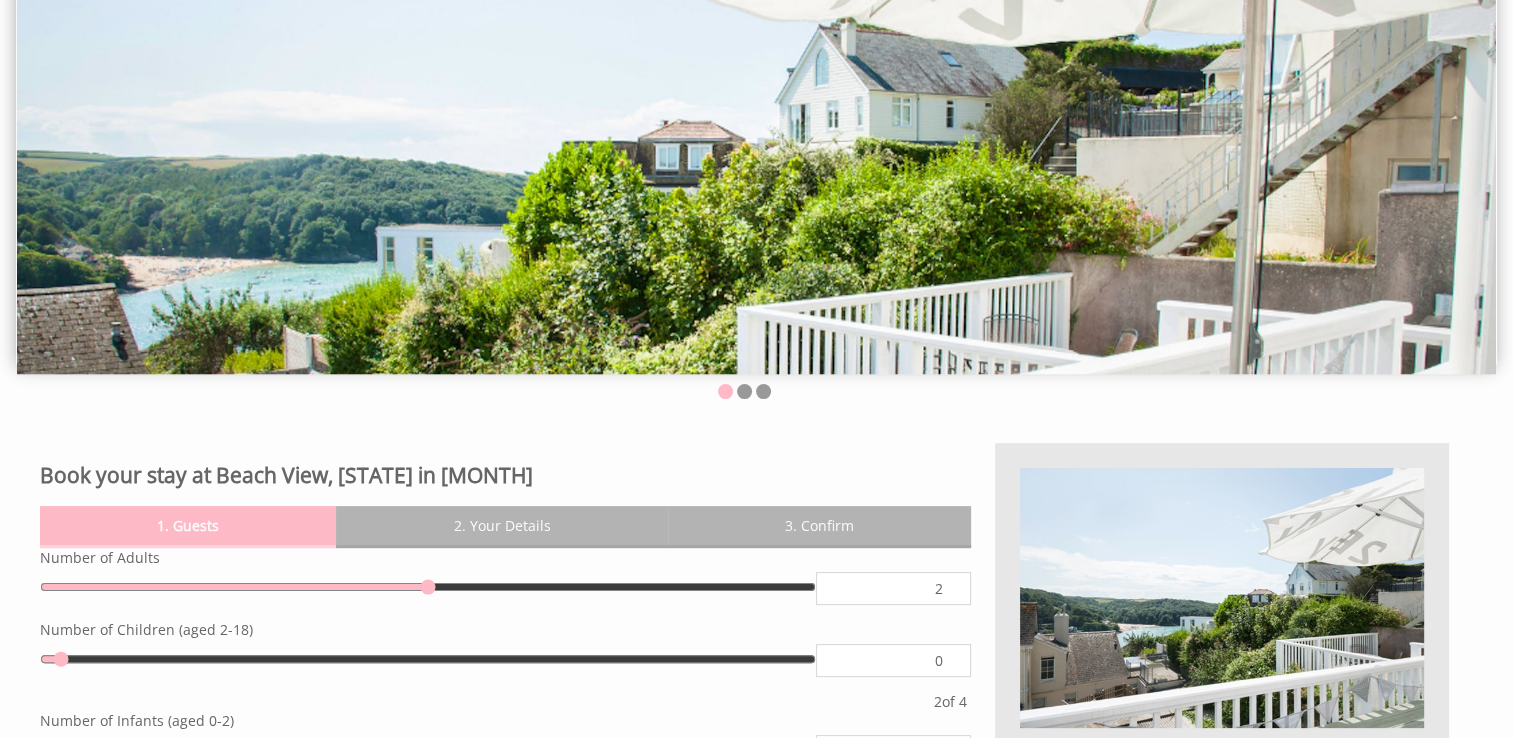 scroll, scrollTop: 0, scrollLeft: 0, axis: both 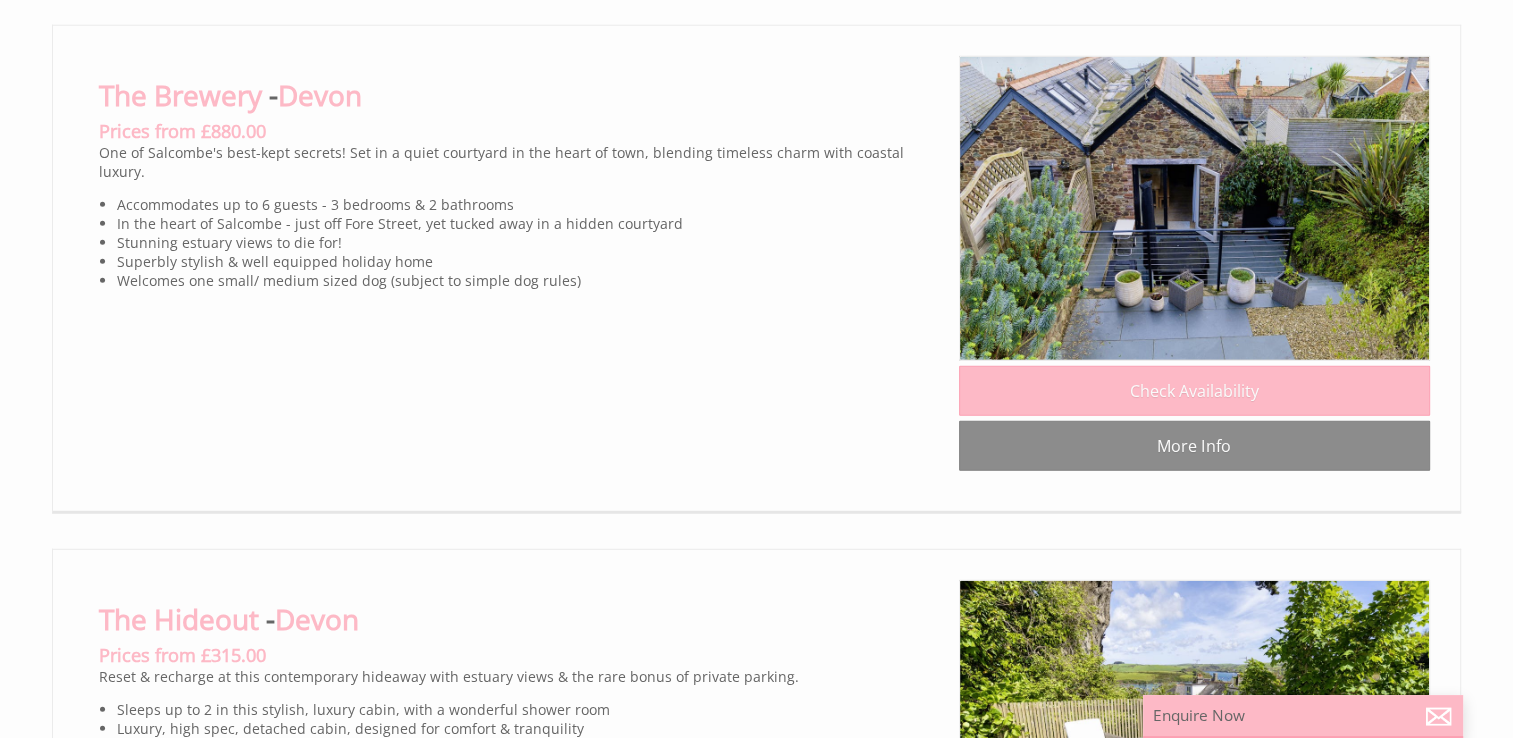 click on "More Info" at bounding box center [1194, -176] 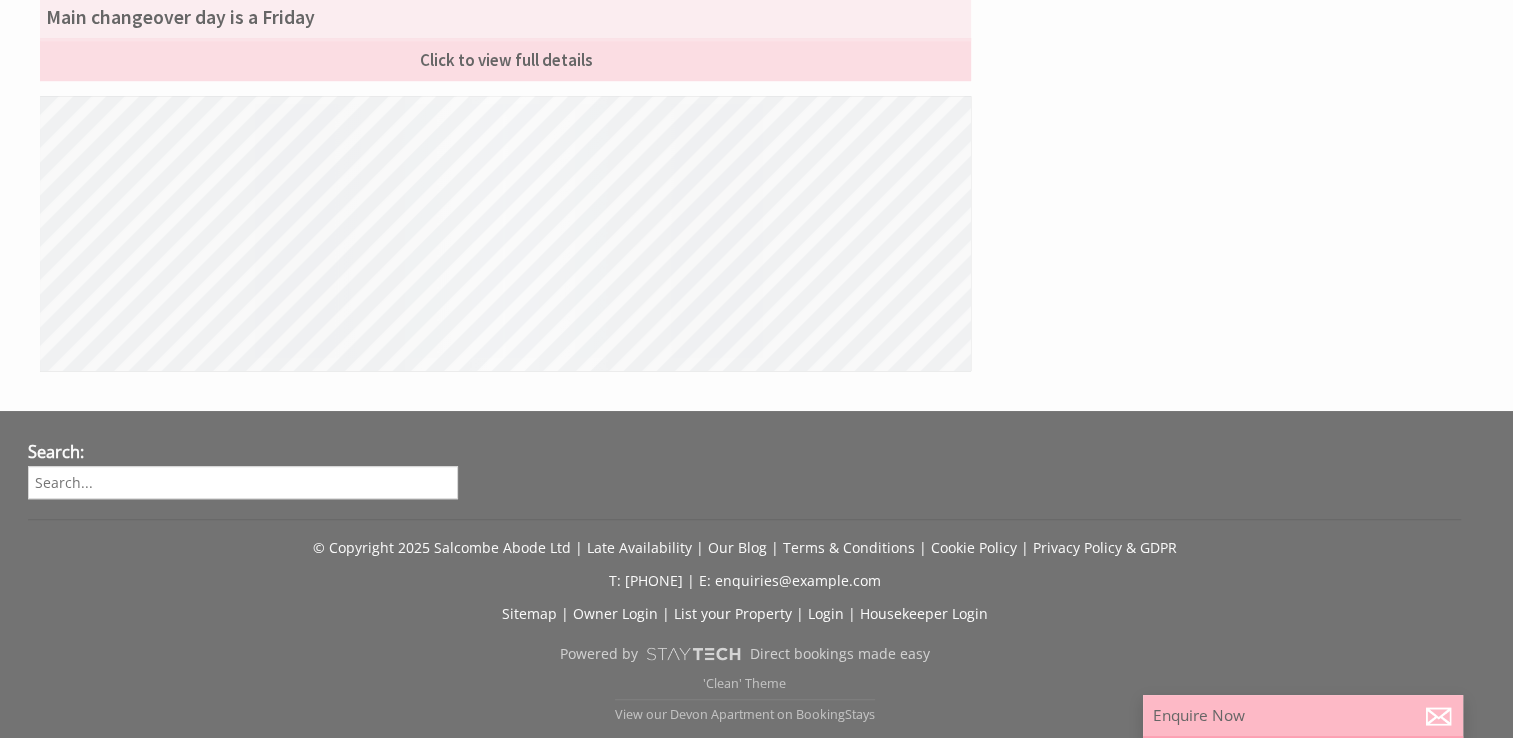 scroll, scrollTop: 0, scrollLeft: 0, axis: both 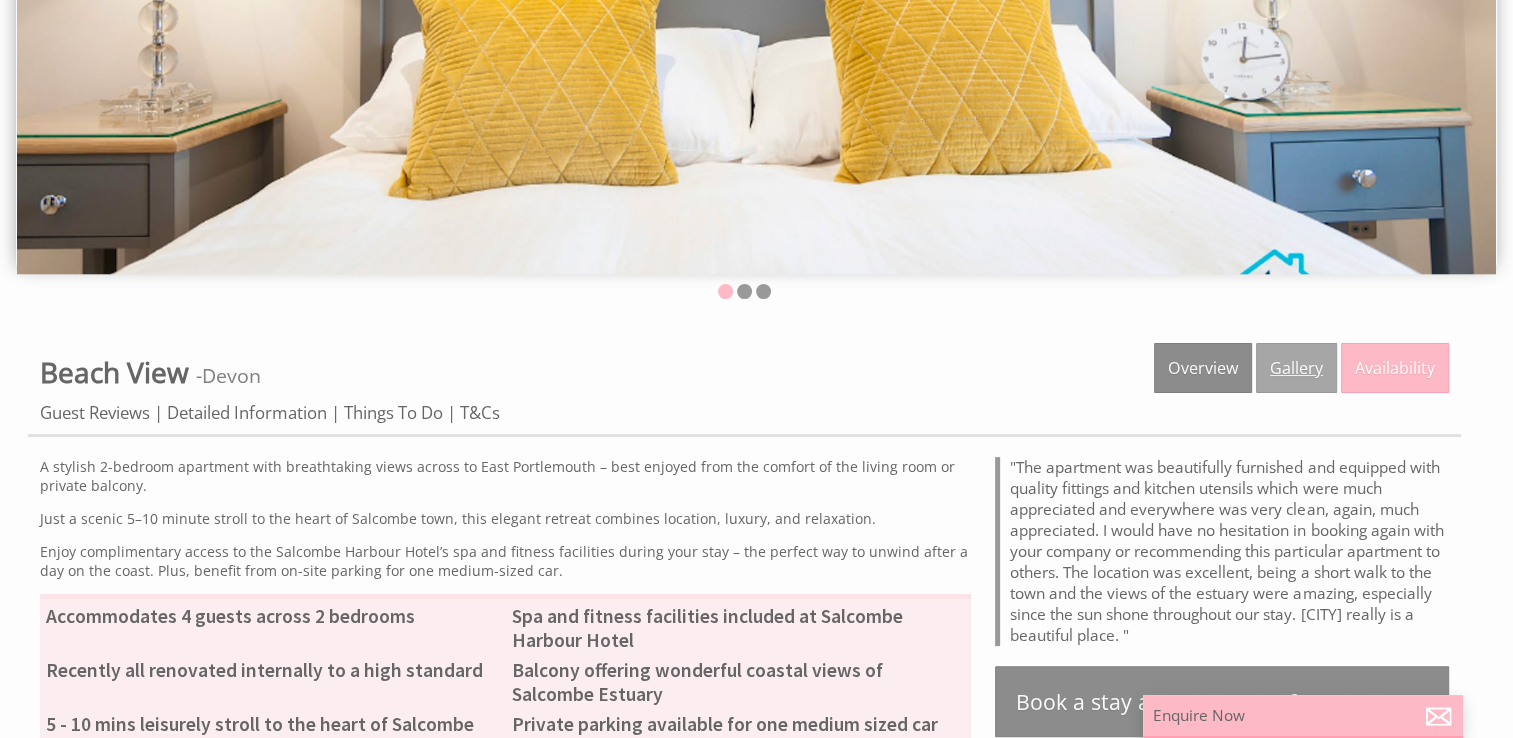 click on "Gallery" at bounding box center [1296, 368] 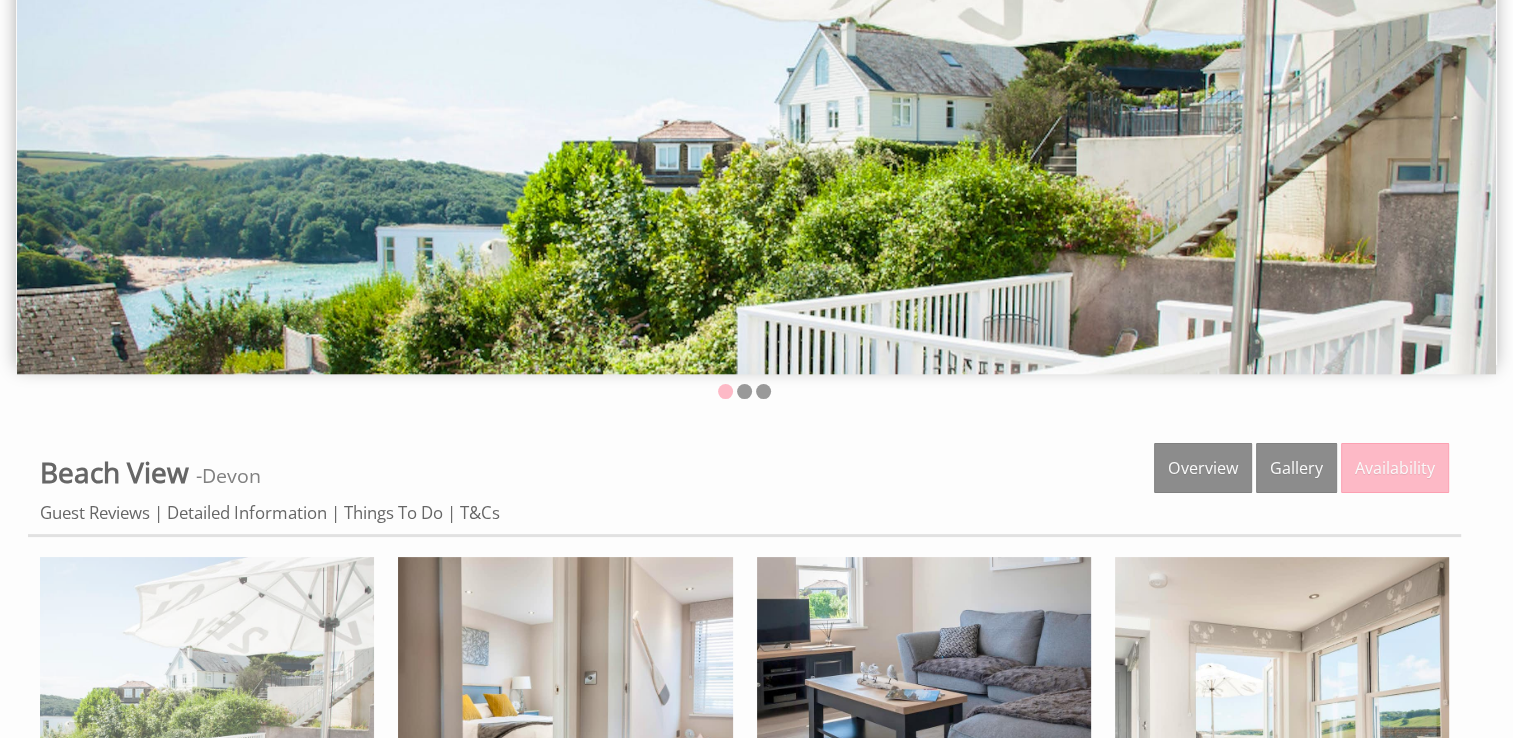 click at bounding box center (207, 724) 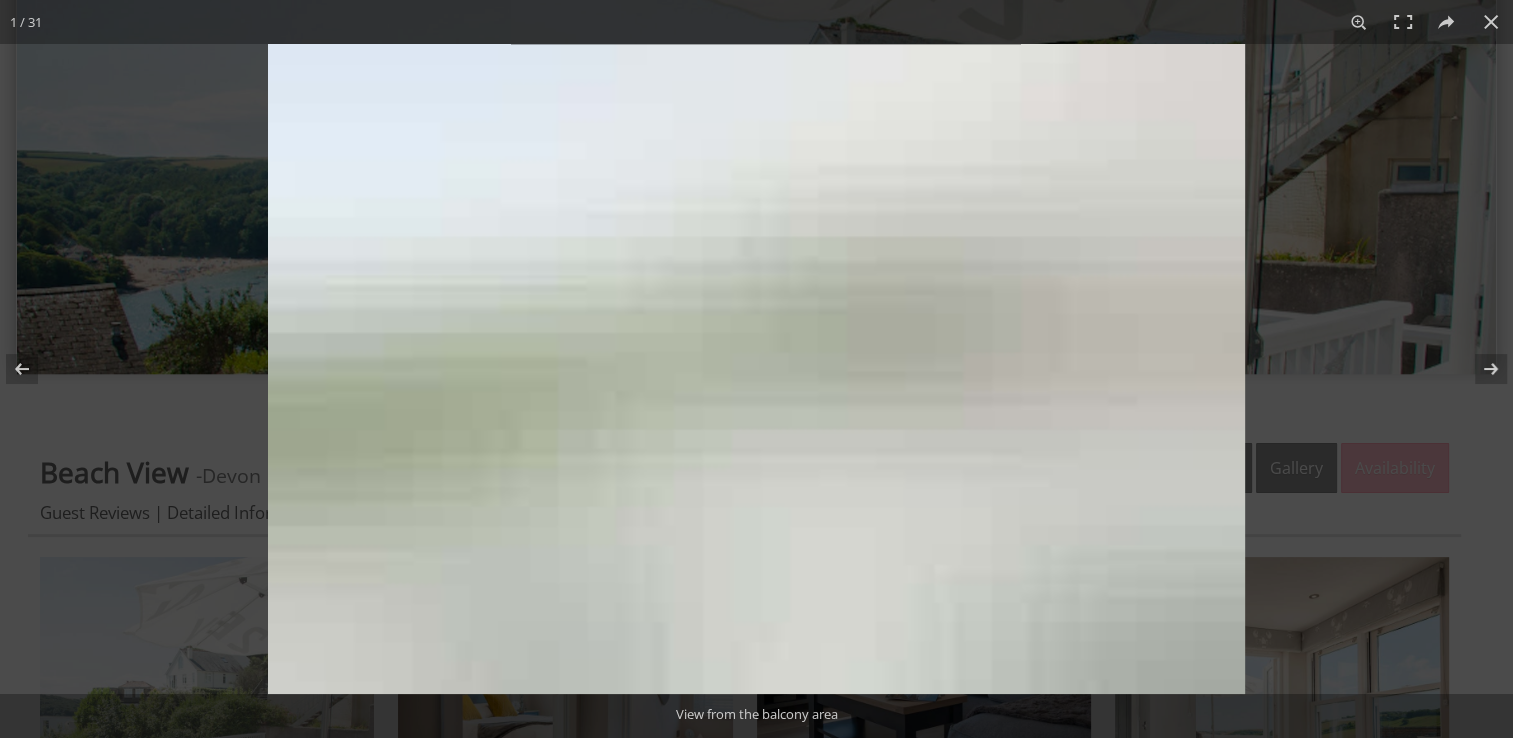 click at bounding box center [756, 369] 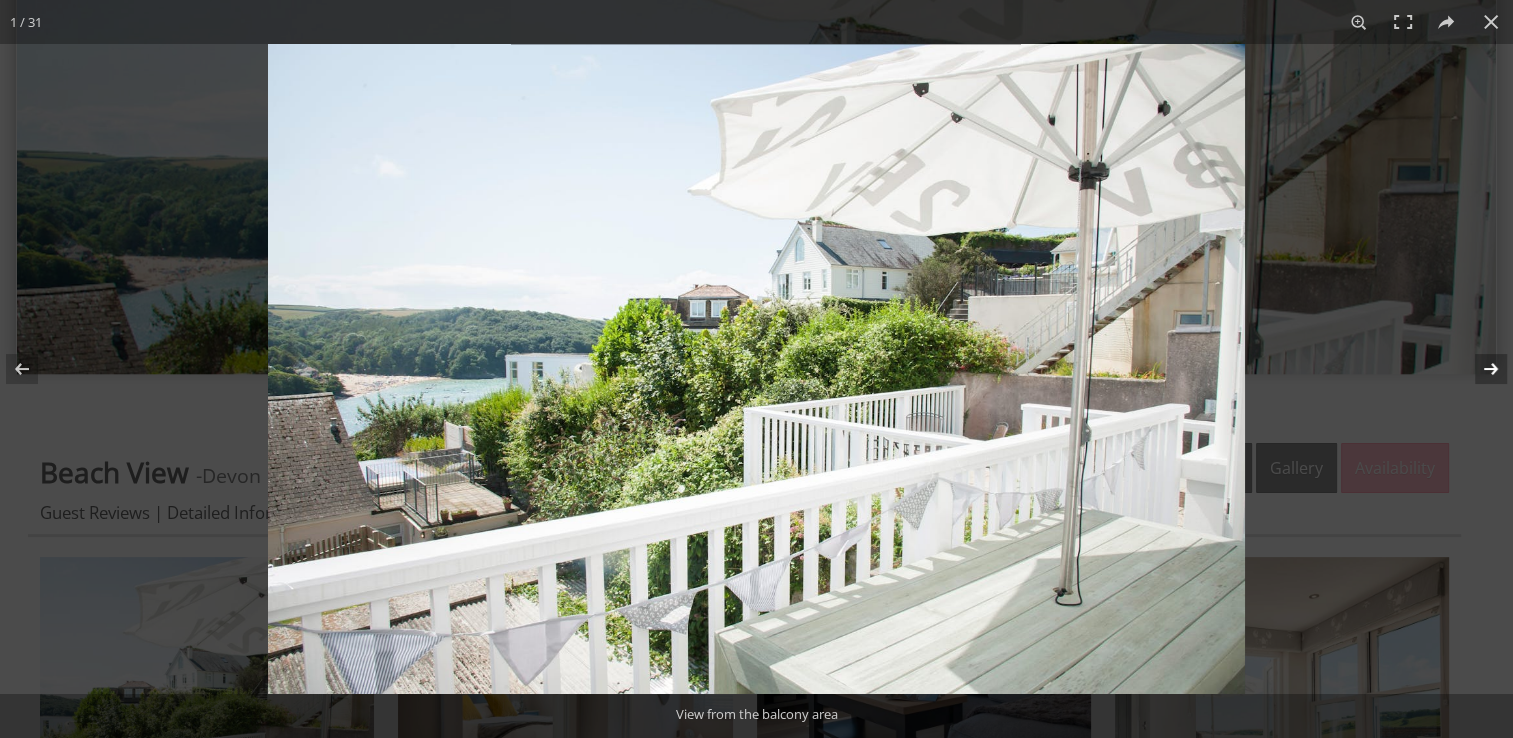 click at bounding box center (1478, 369) 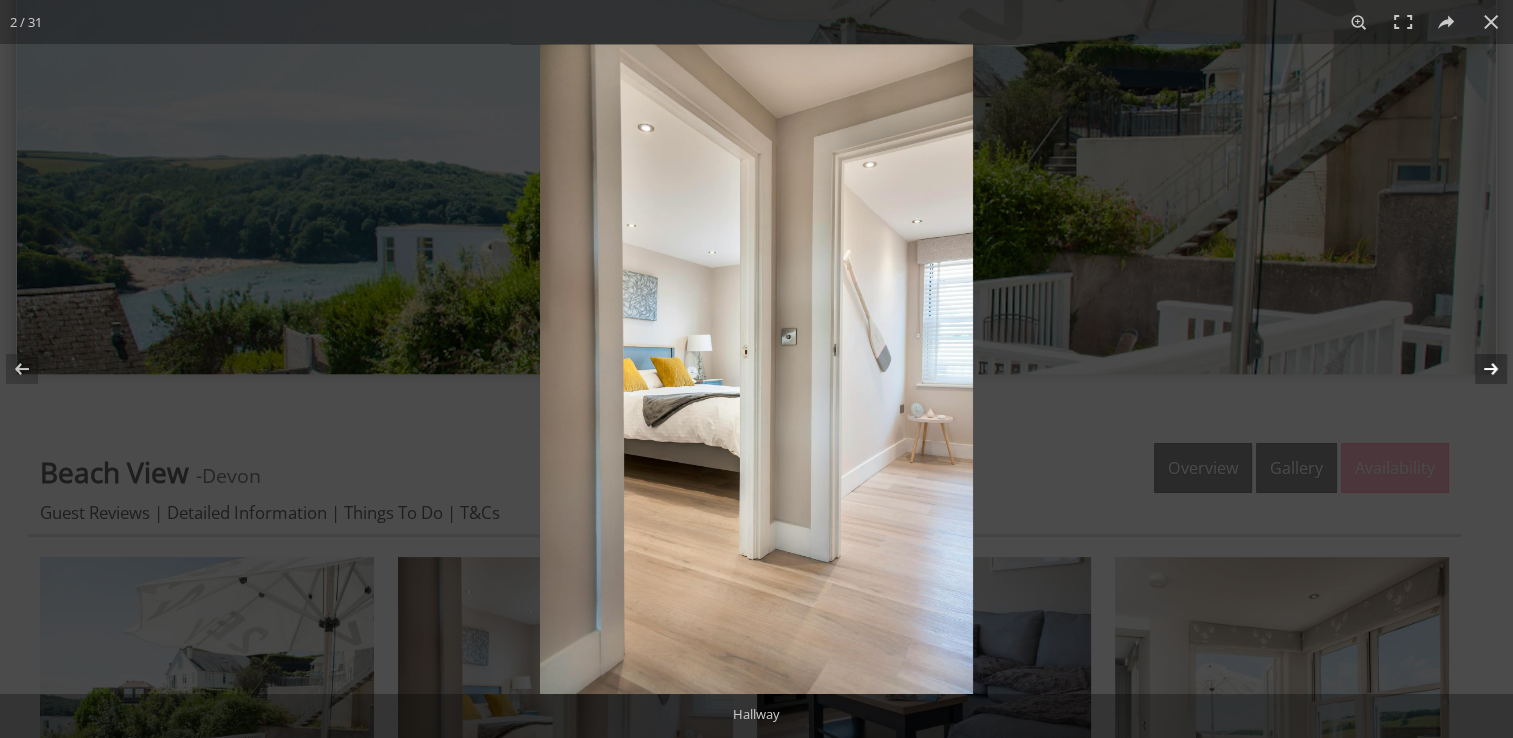 click at bounding box center (1478, 369) 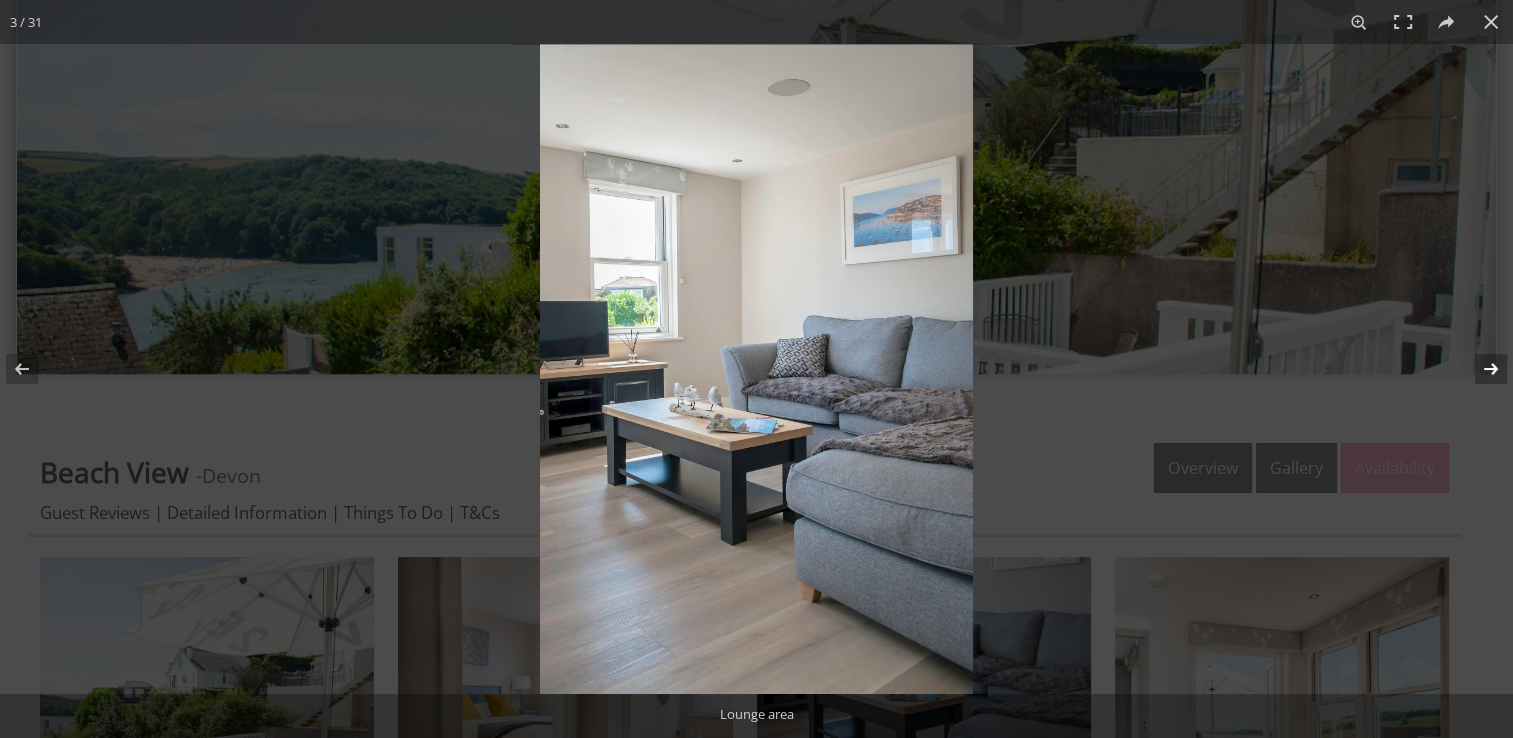 click at bounding box center [1478, 369] 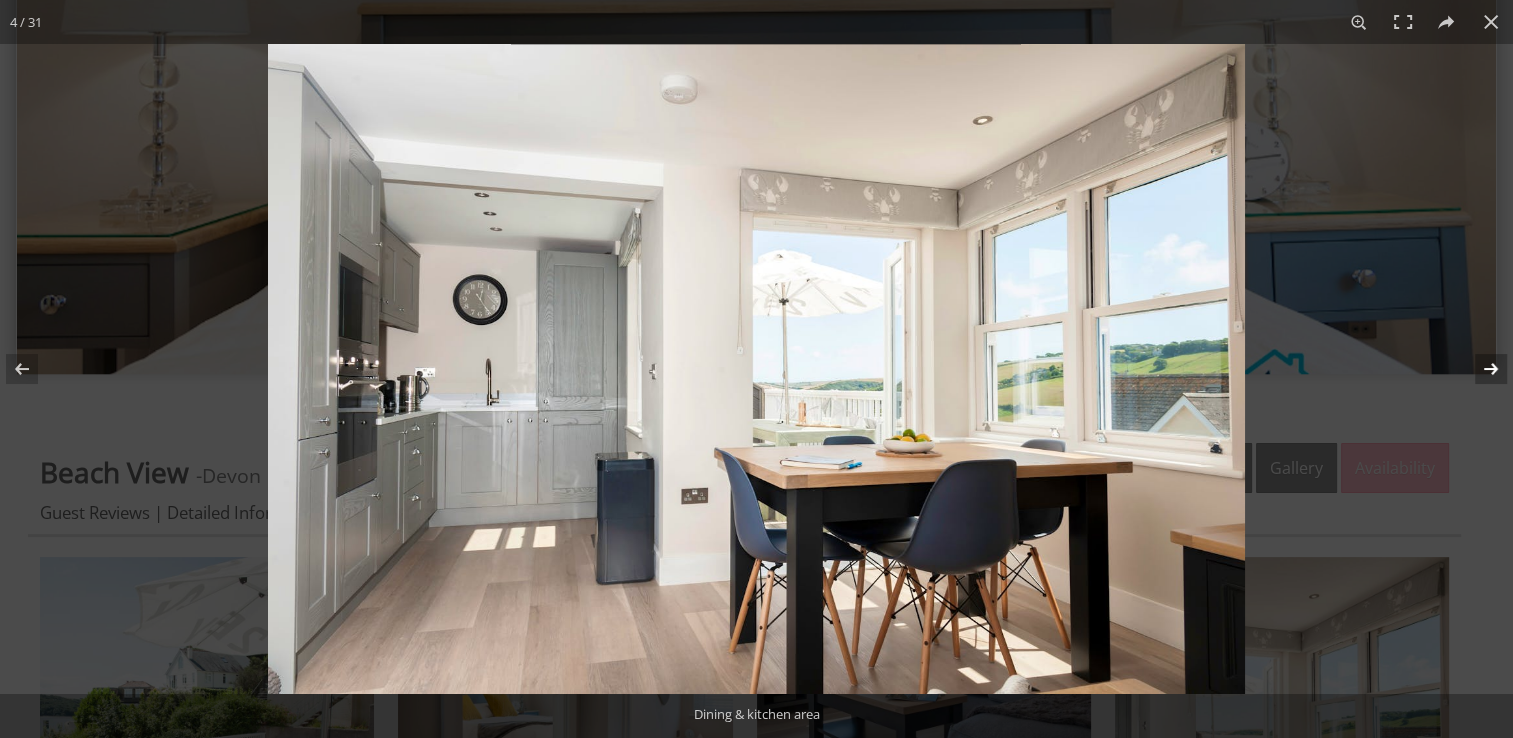 click at bounding box center (1478, 369) 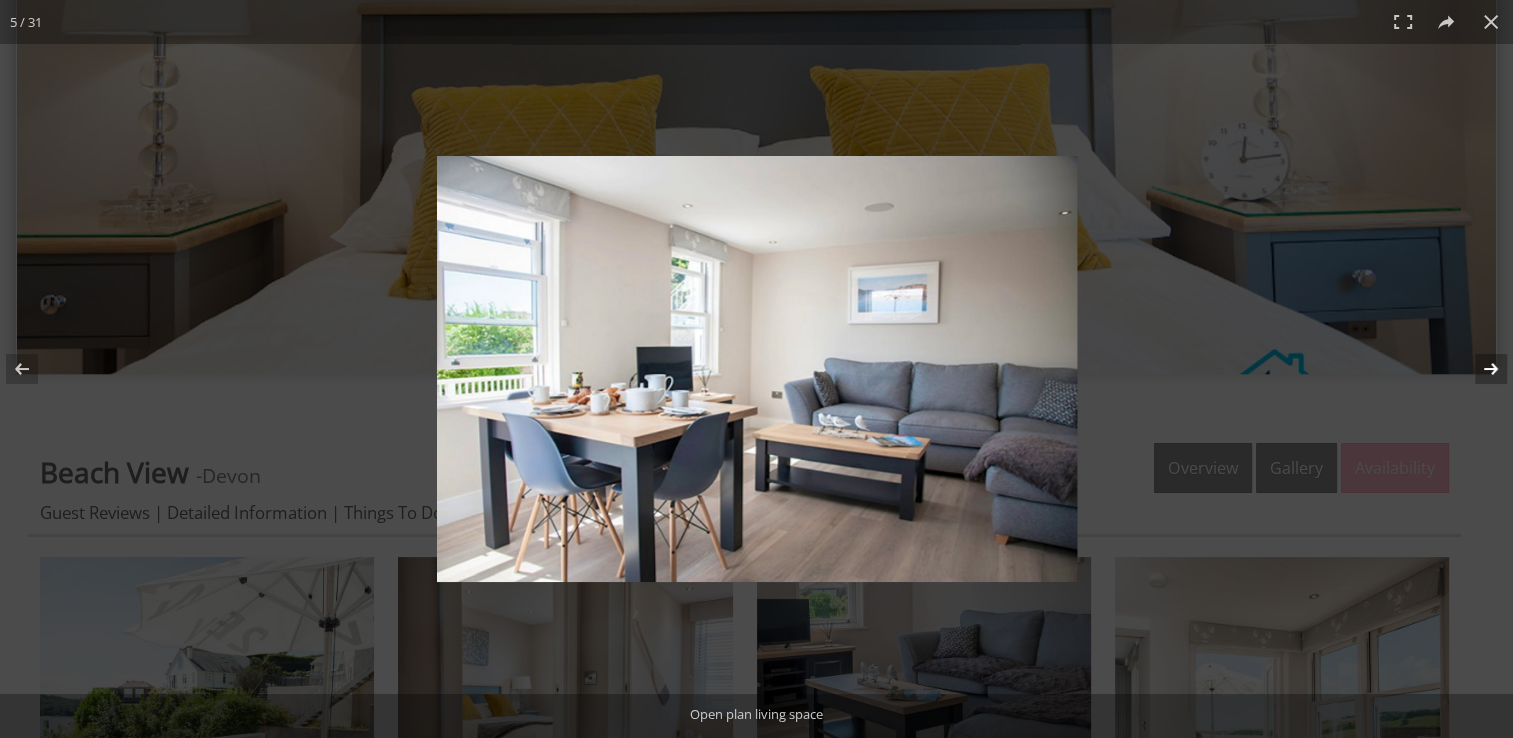 click at bounding box center [1478, 369] 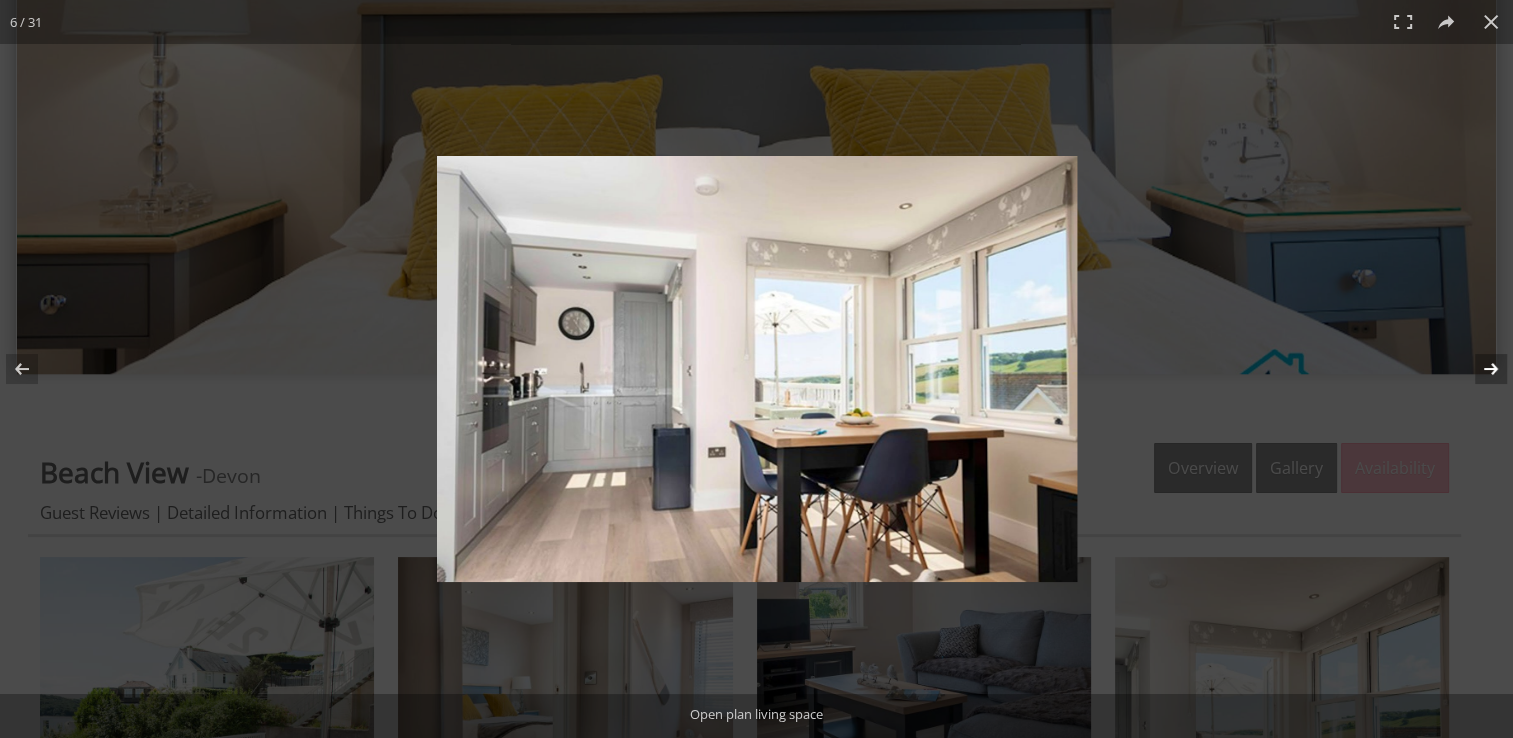 click at bounding box center [1478, 369] 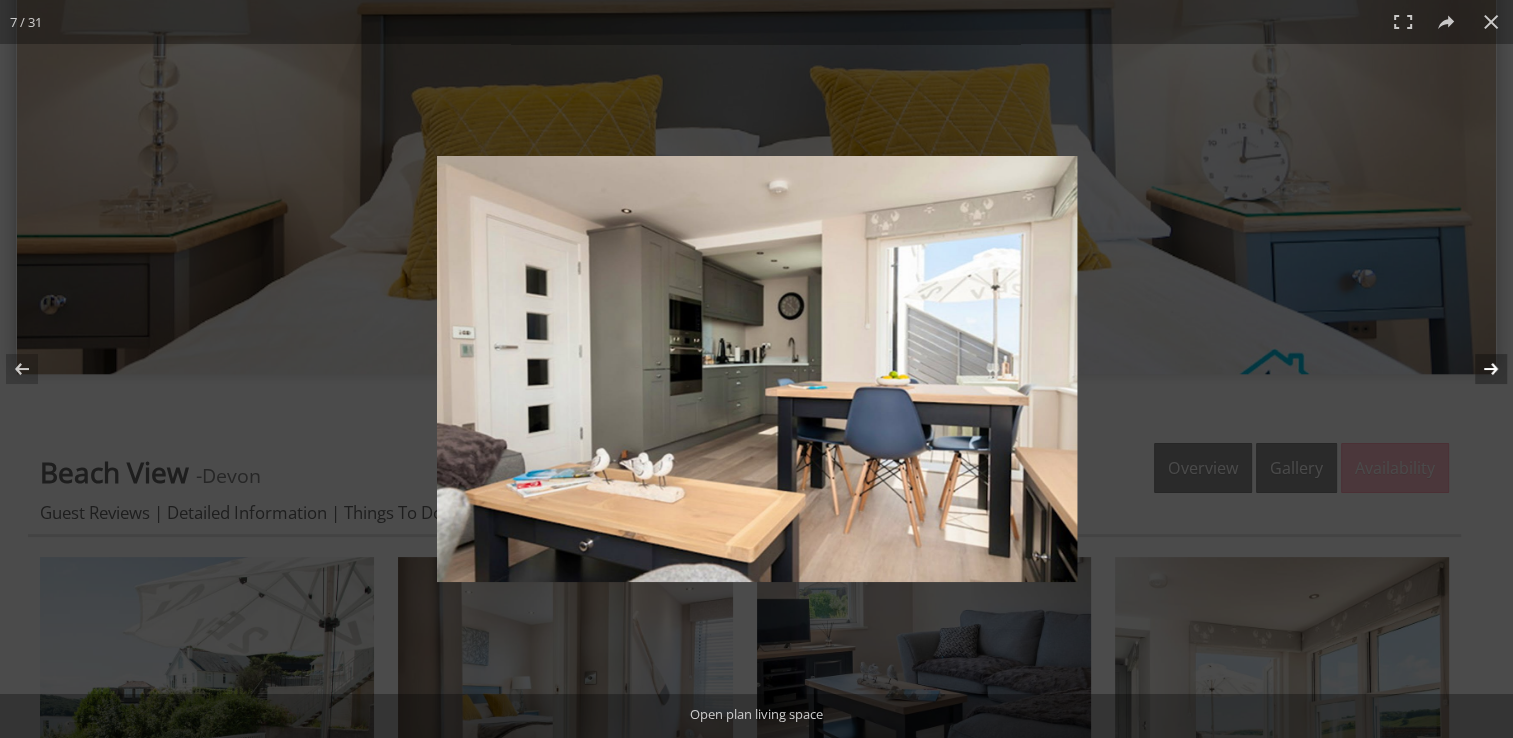 click at bounding box center [1478, 369] 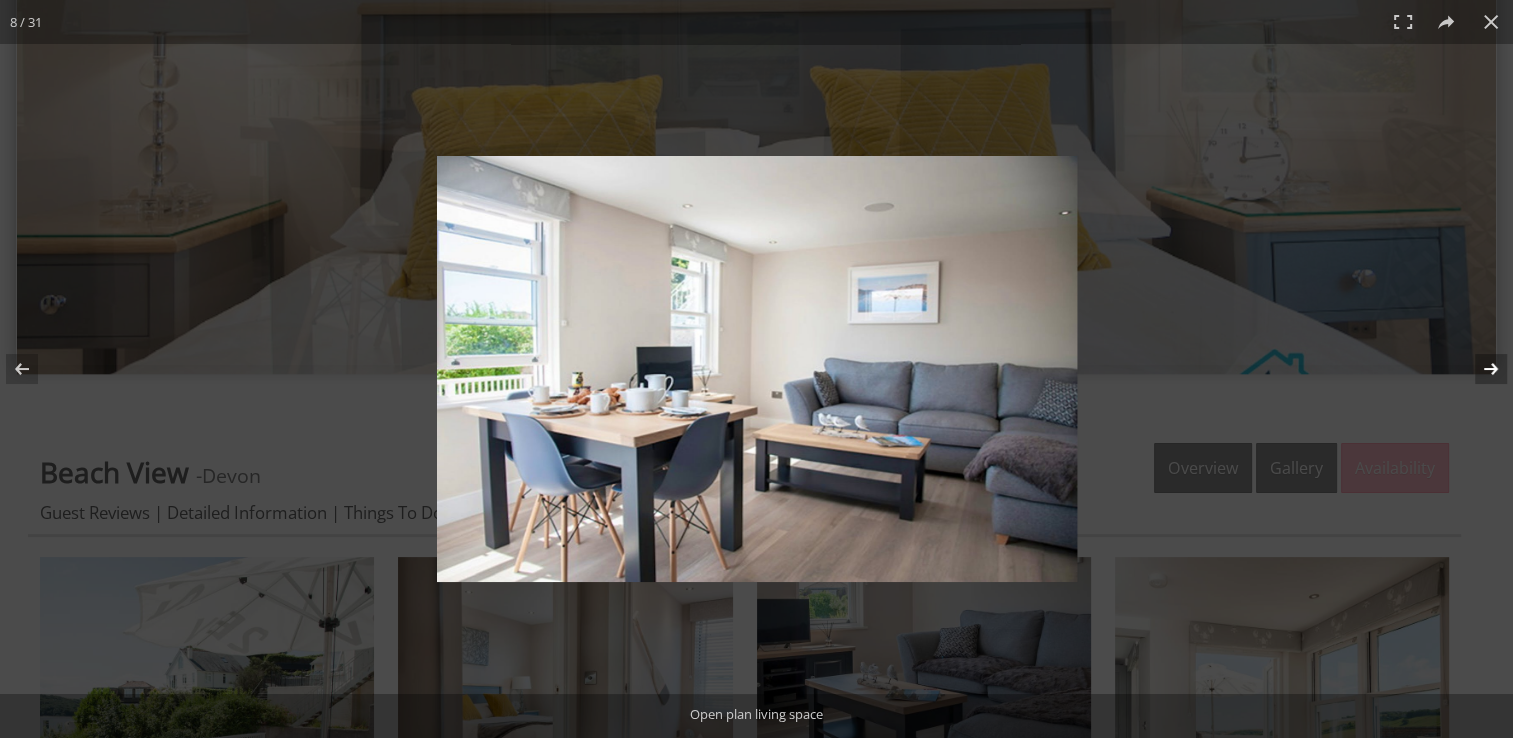 click at bounding box center (1478, 369) 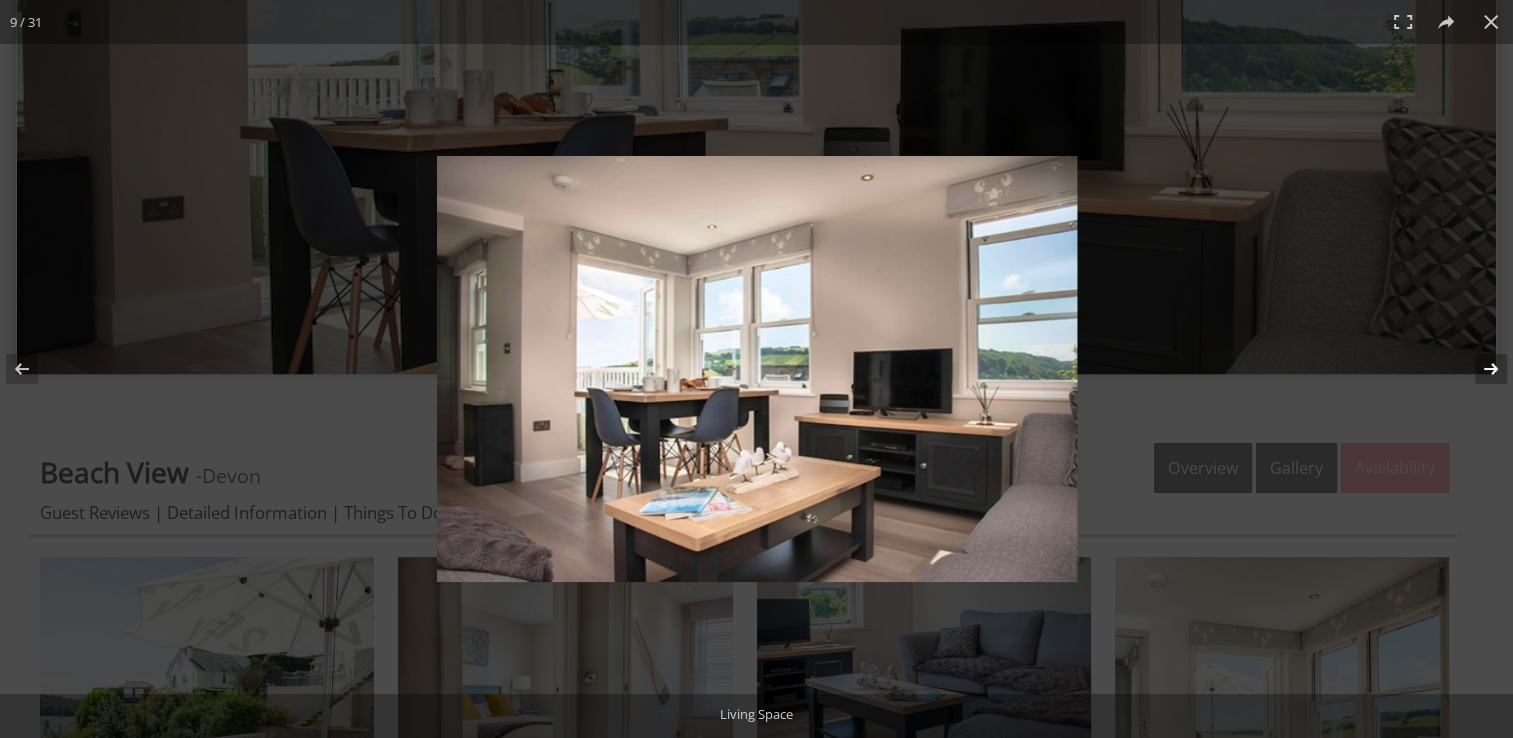 click at bounding box center (1478, 369) 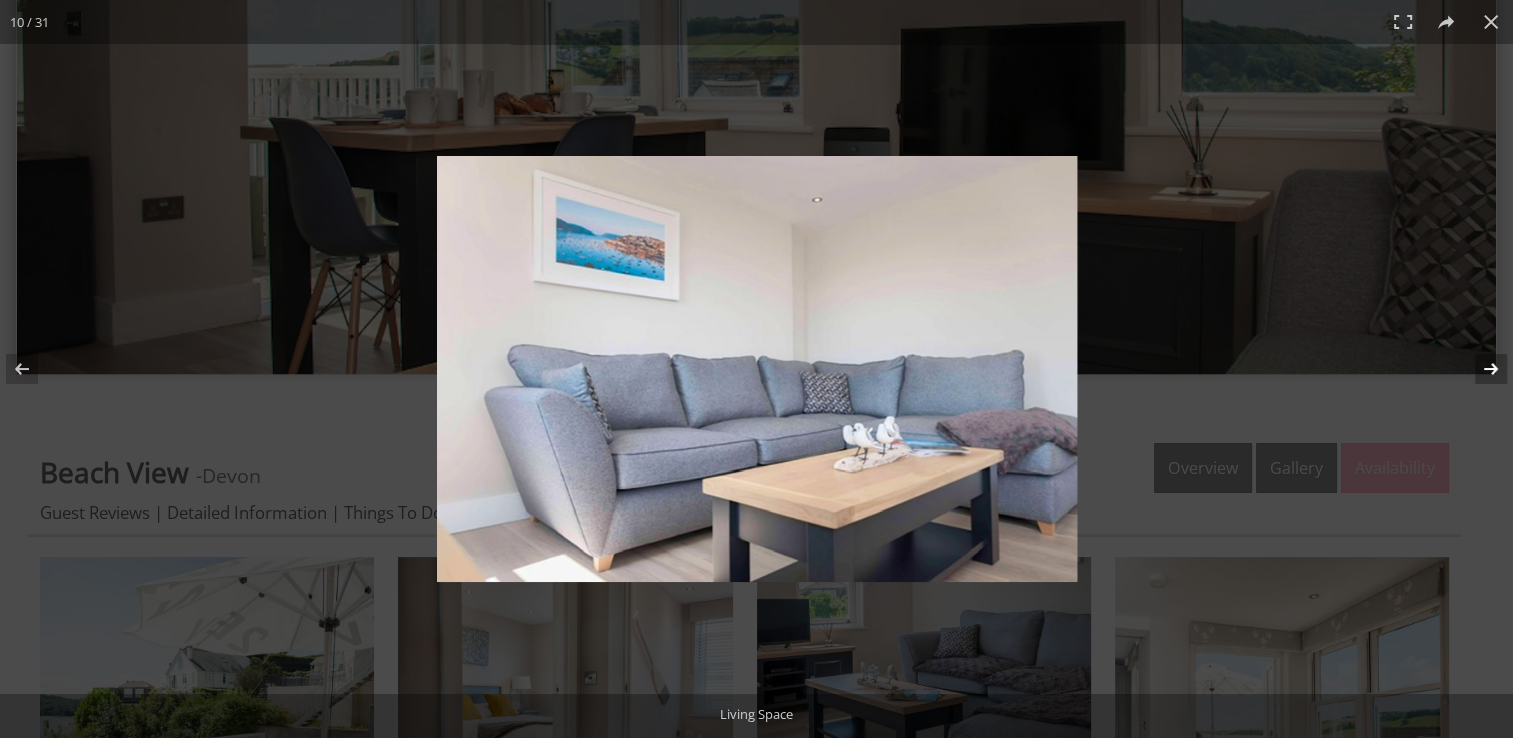 click at bounding box center [1478, 369] 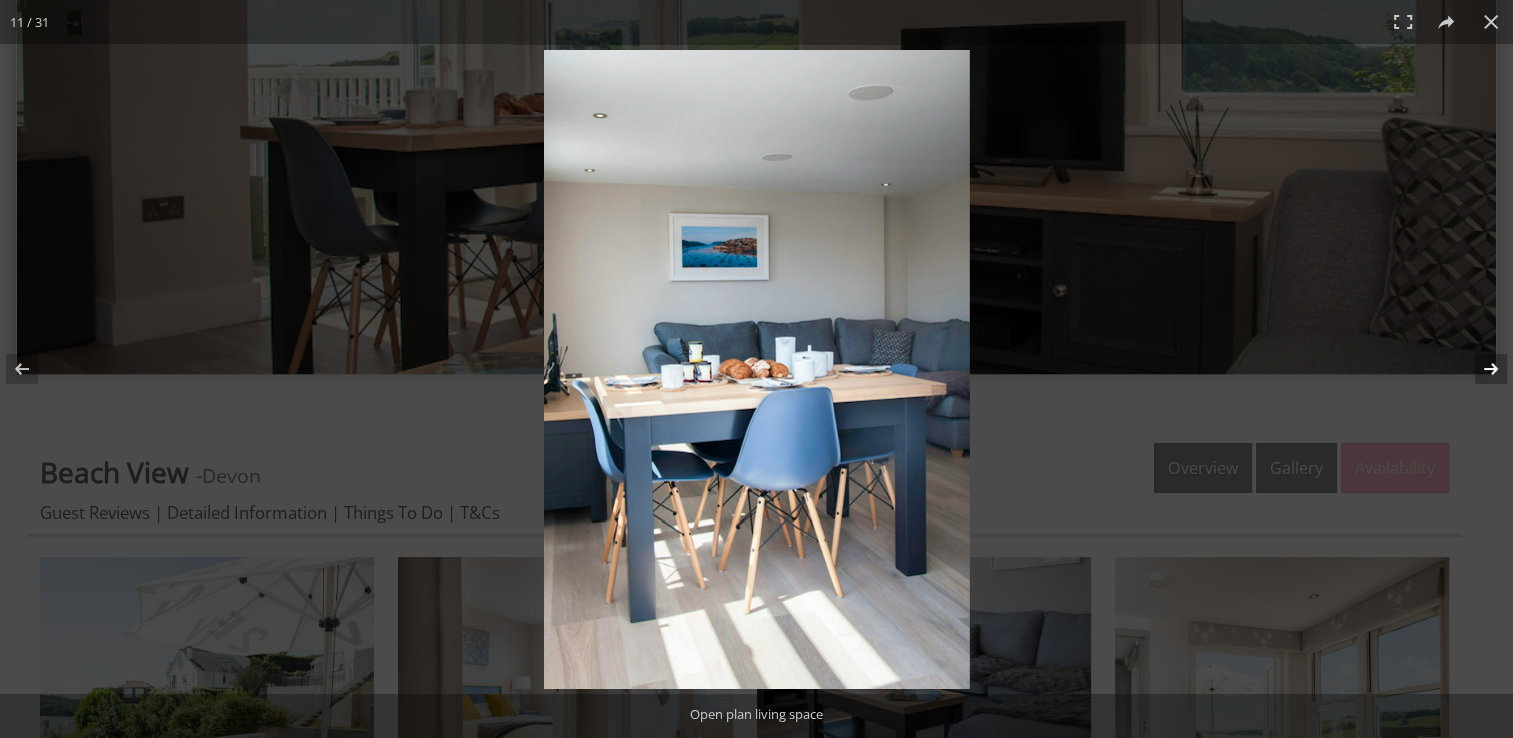 click at bounding box center [1478, 369] 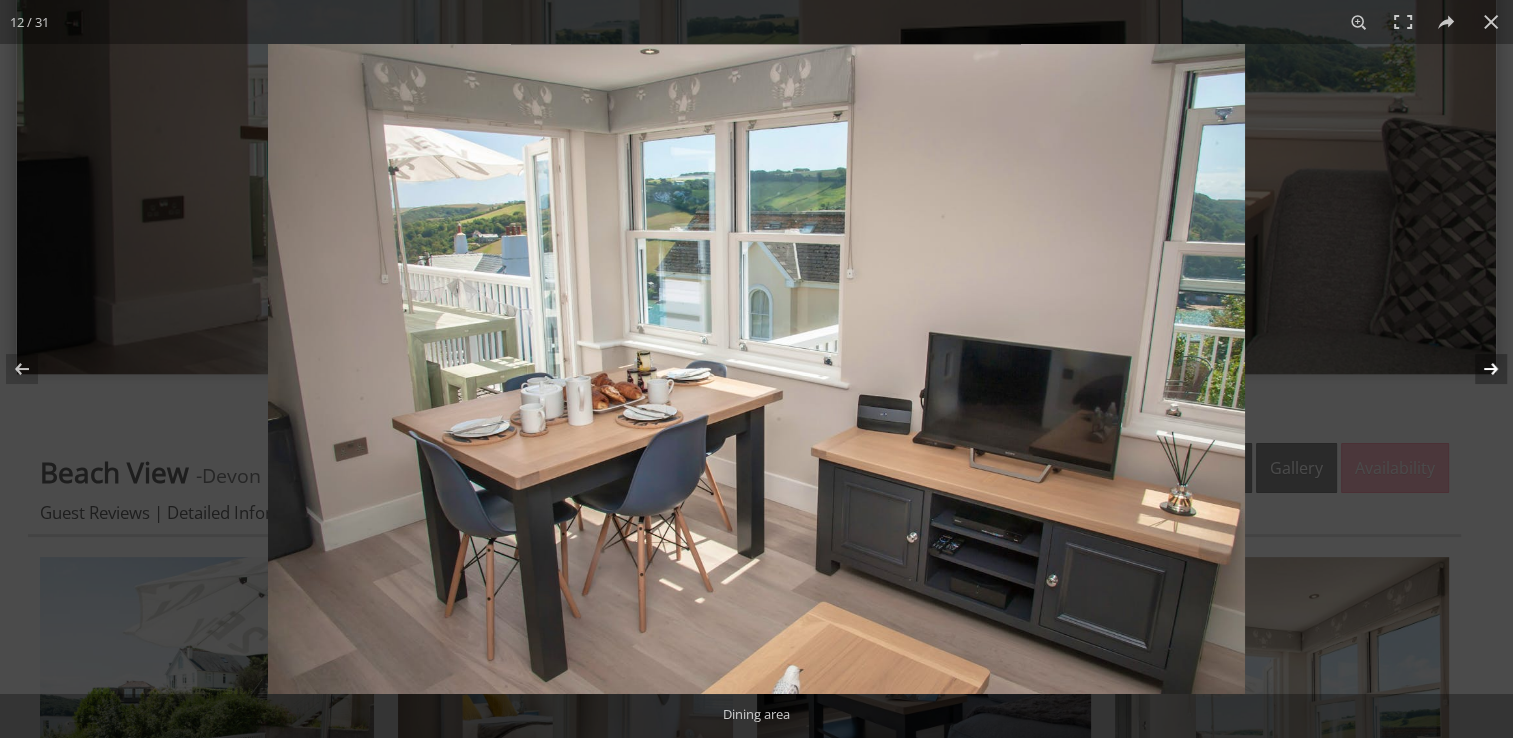click at bounding box center (1478, 369) 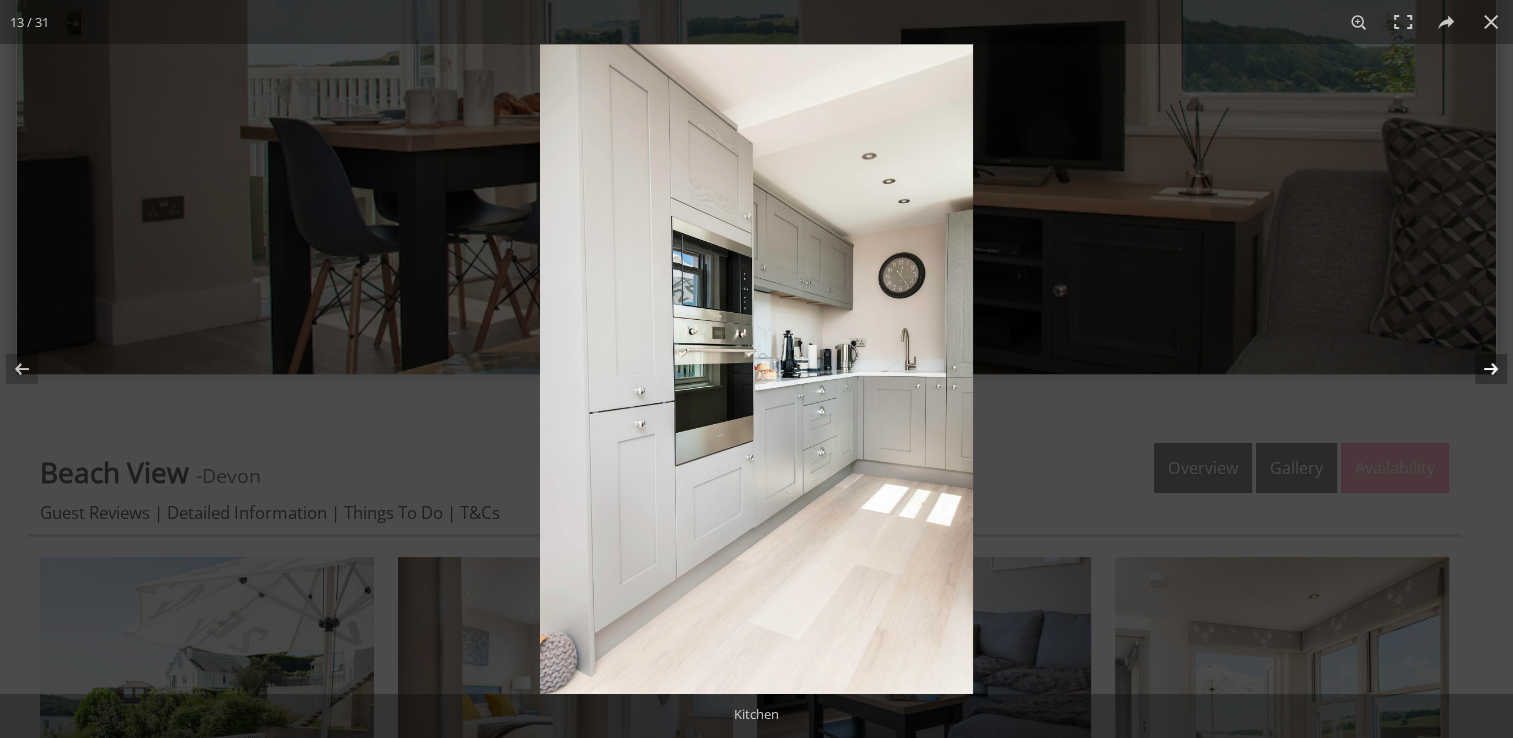 click at bounding box center [1478, 369] 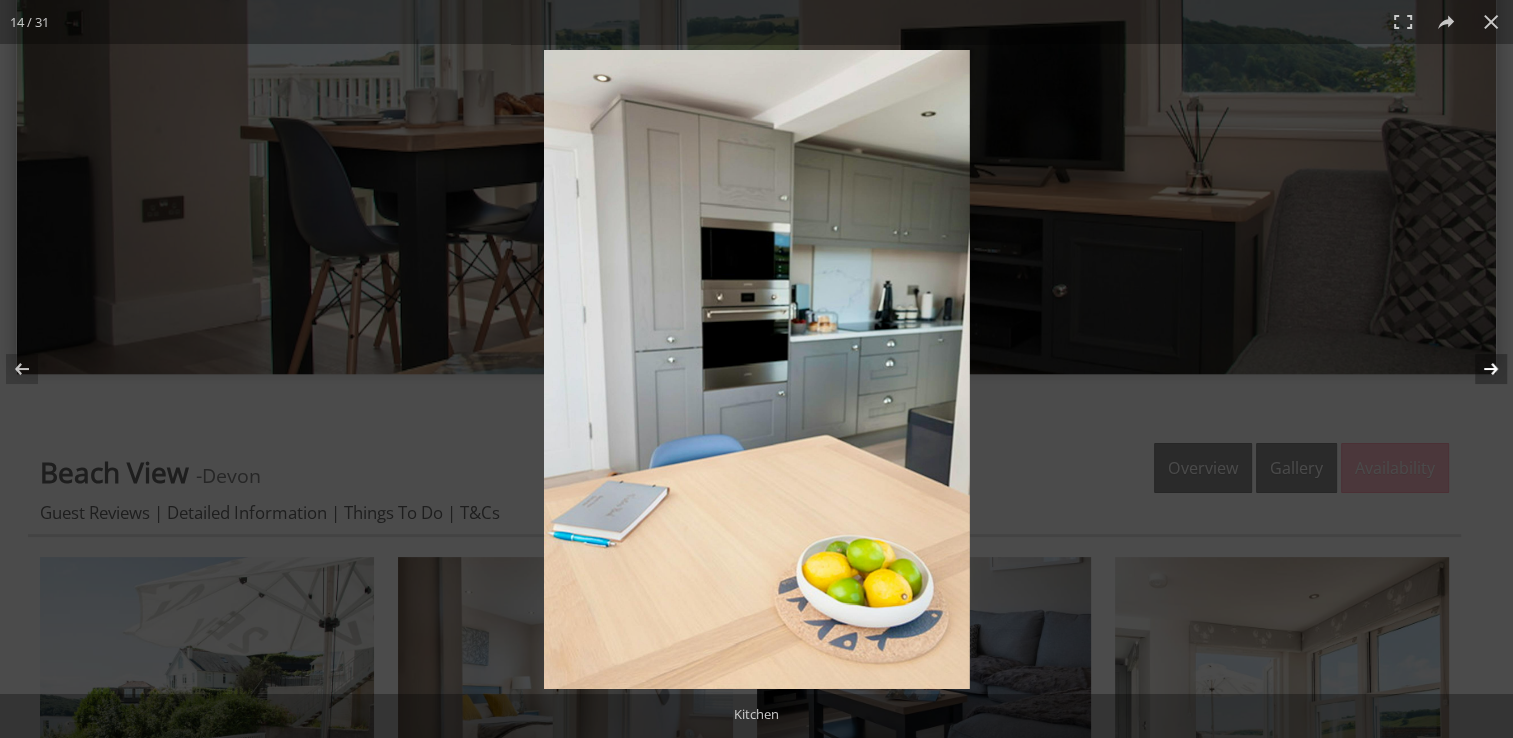 click at bounding box center [1478, 369] 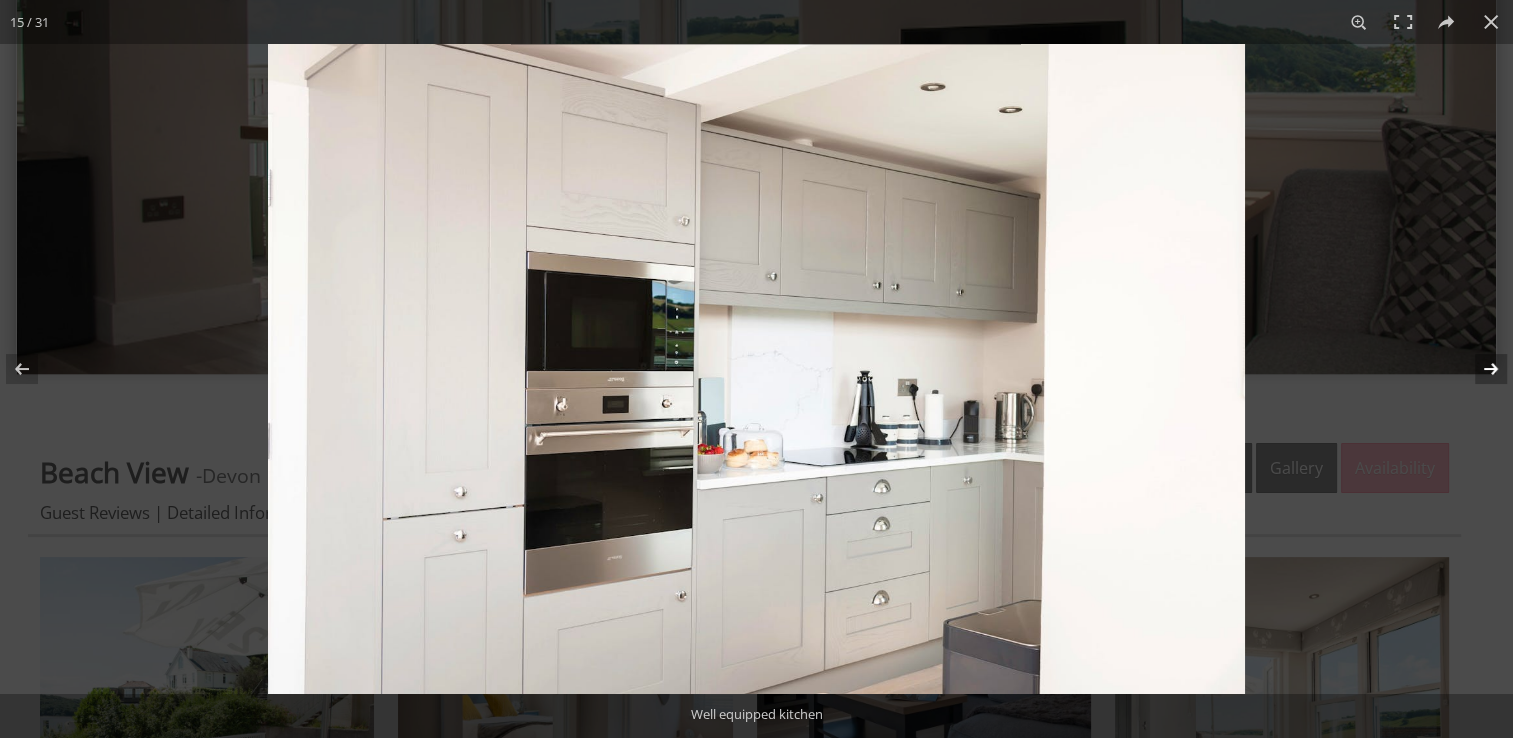 click at bounding box center (1478, 369) 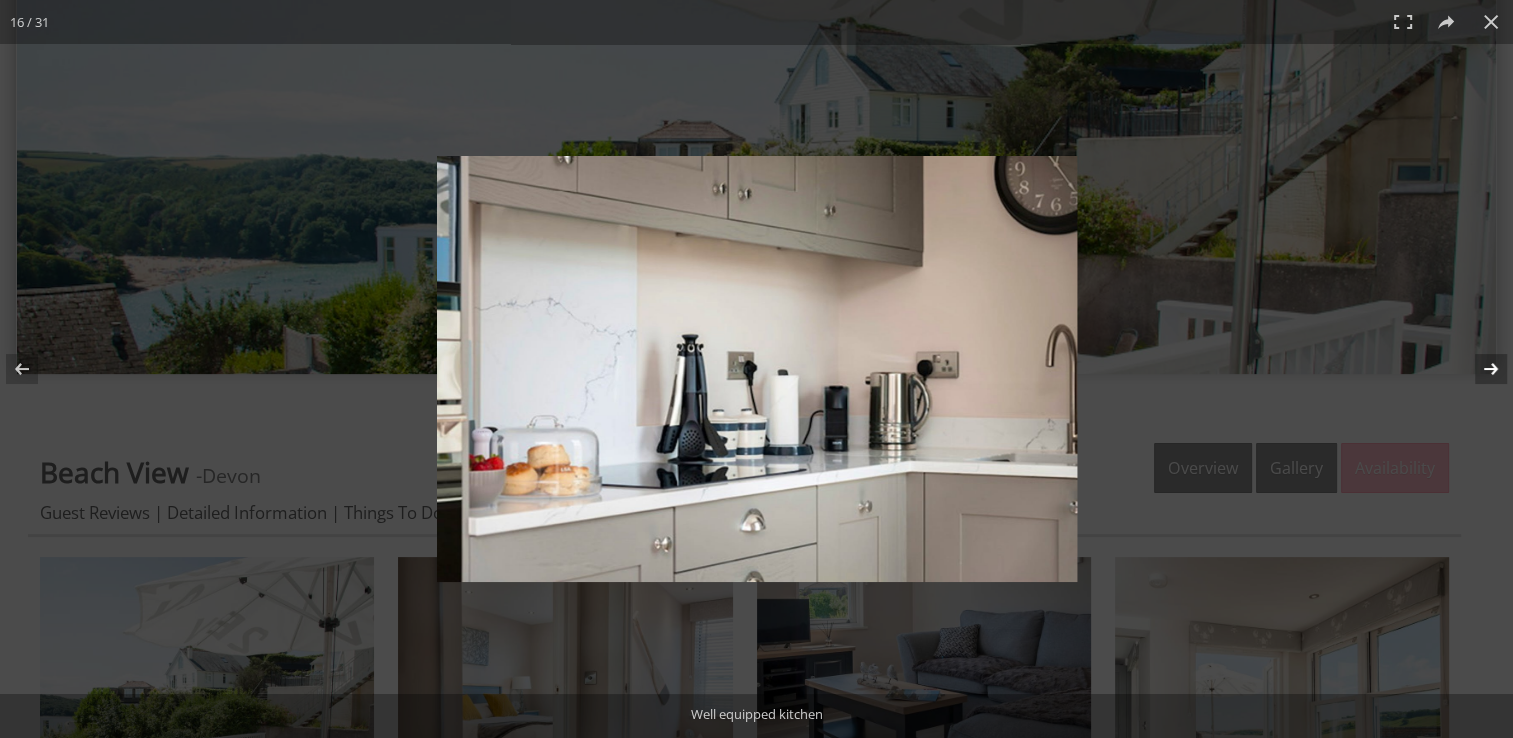 click at bounding box center (1478, 369) 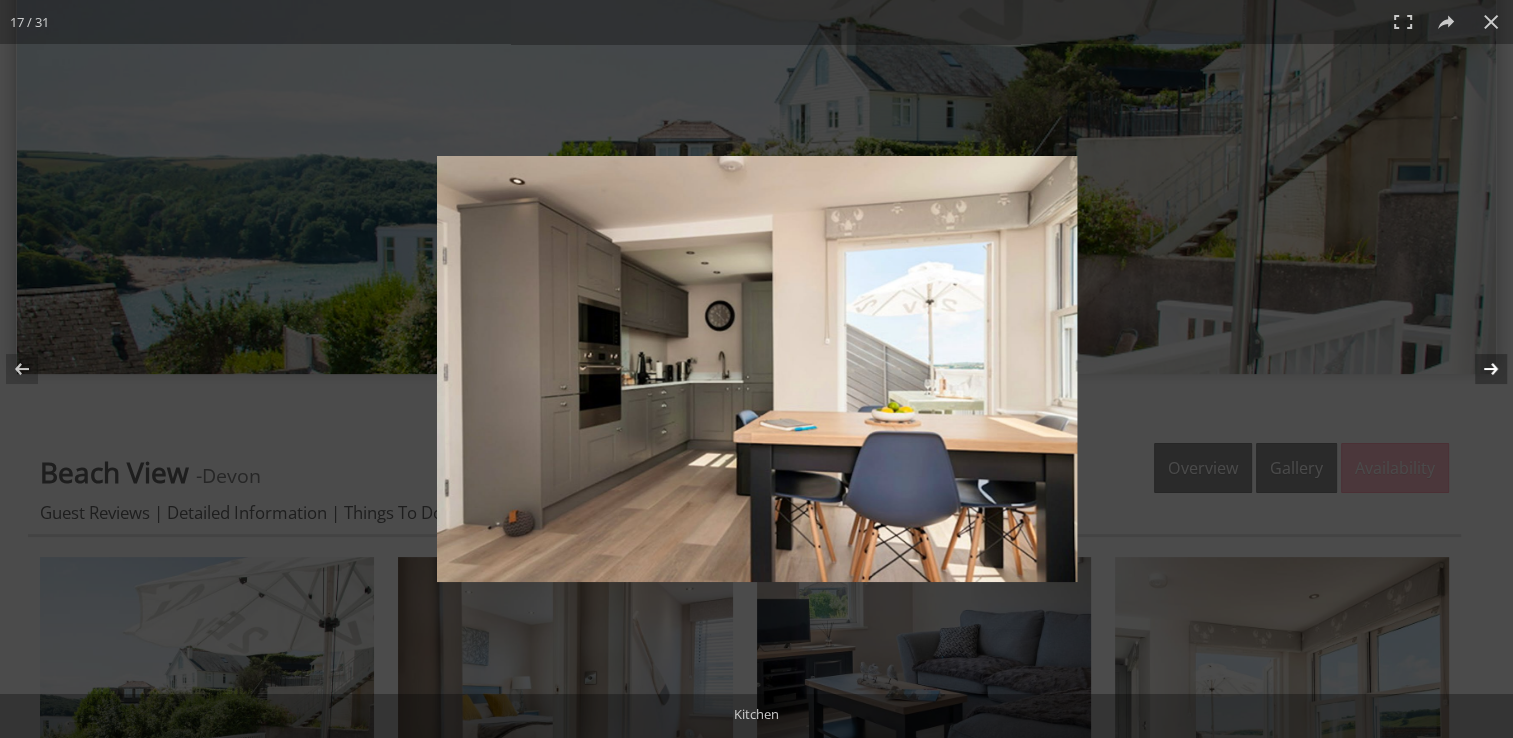 click at bounding box center (1478, 369) 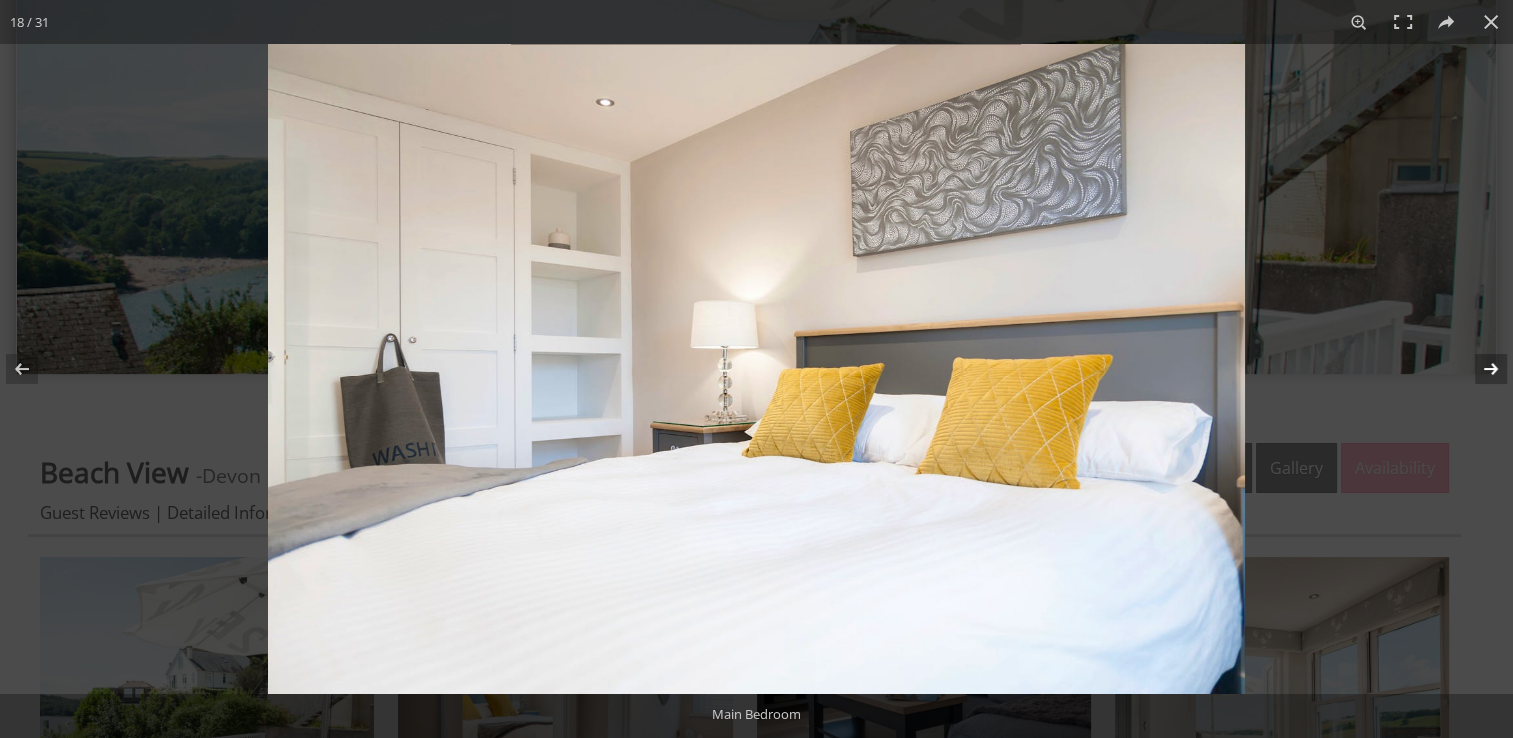 click at bounding box center [1478, 369] 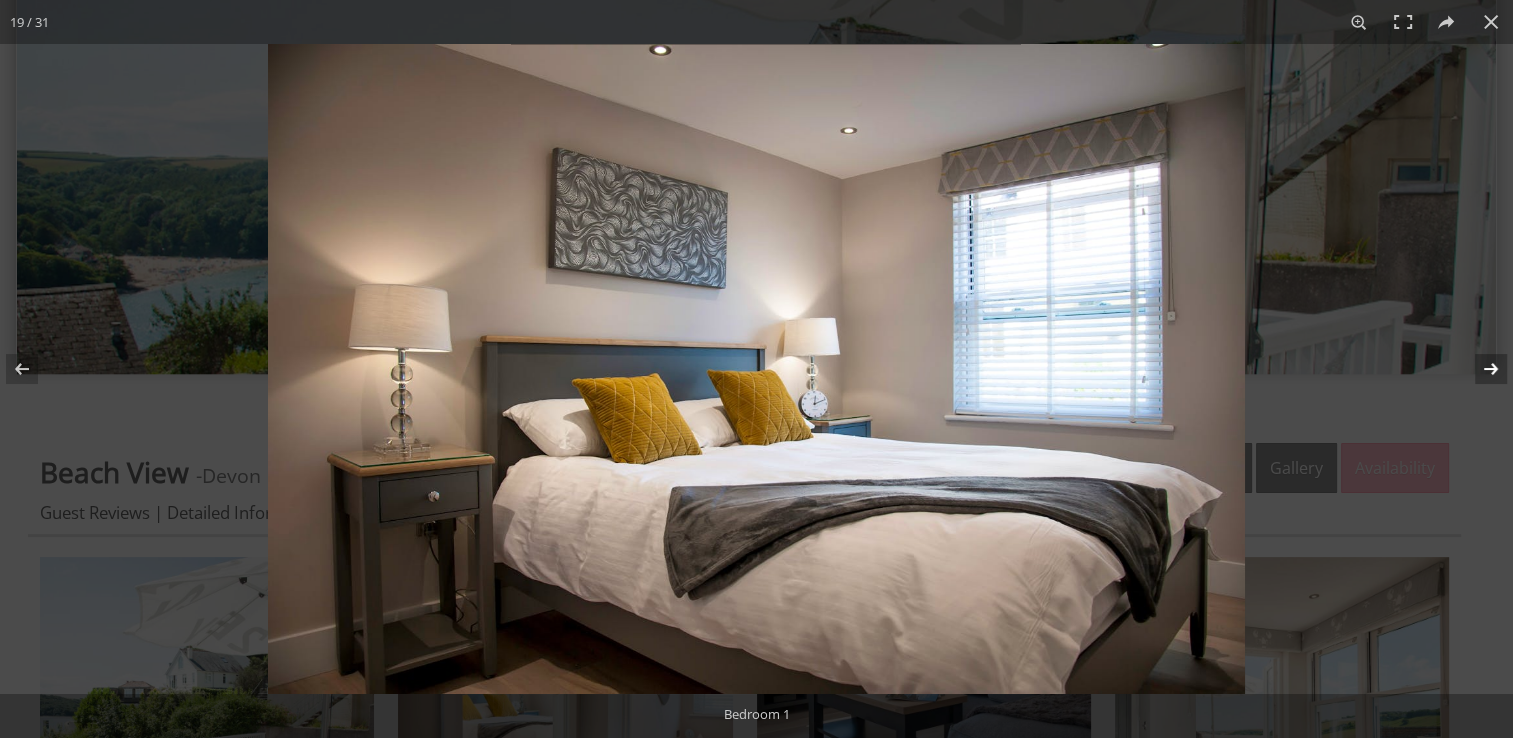 click at bounding box center (1478, 369) 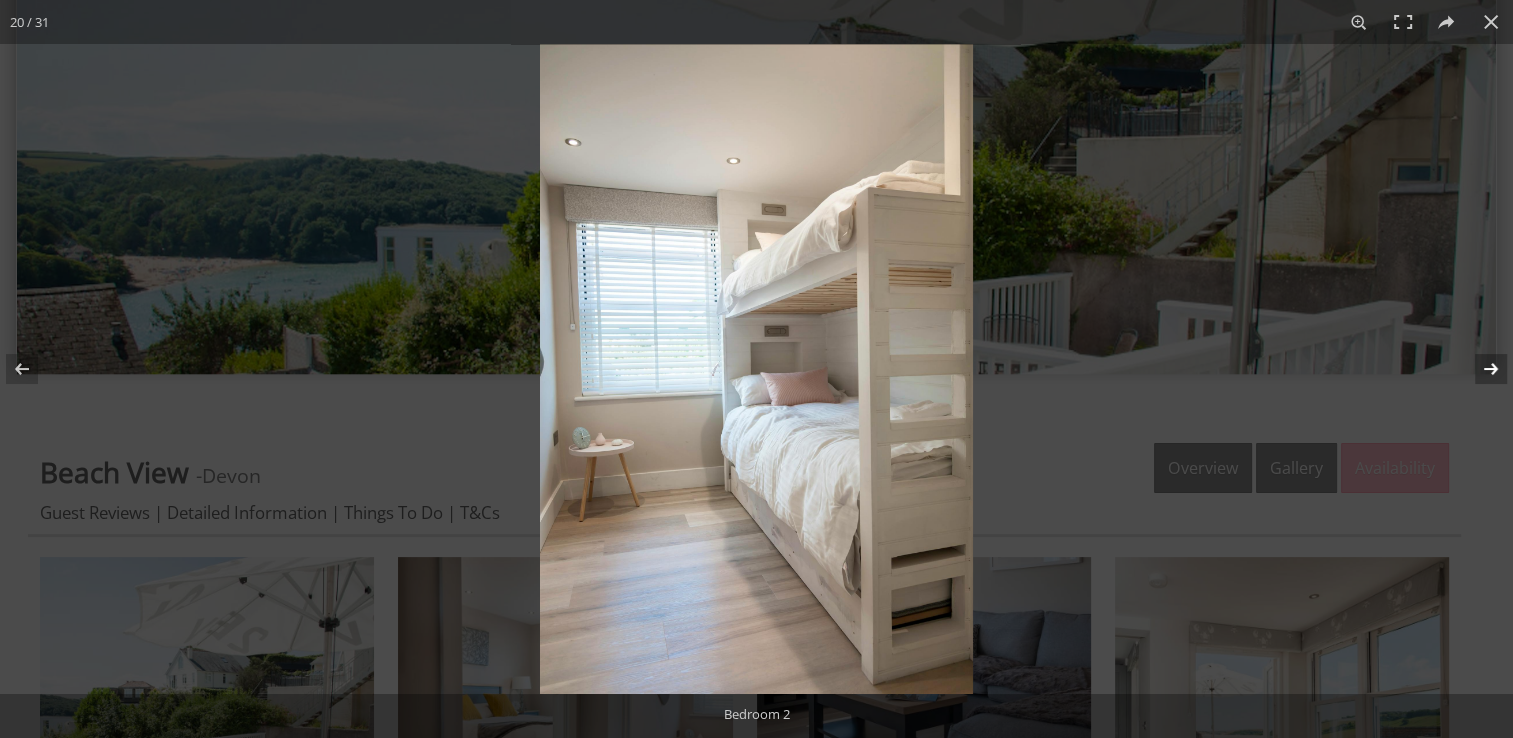 click at bounding box center [1478, 369] 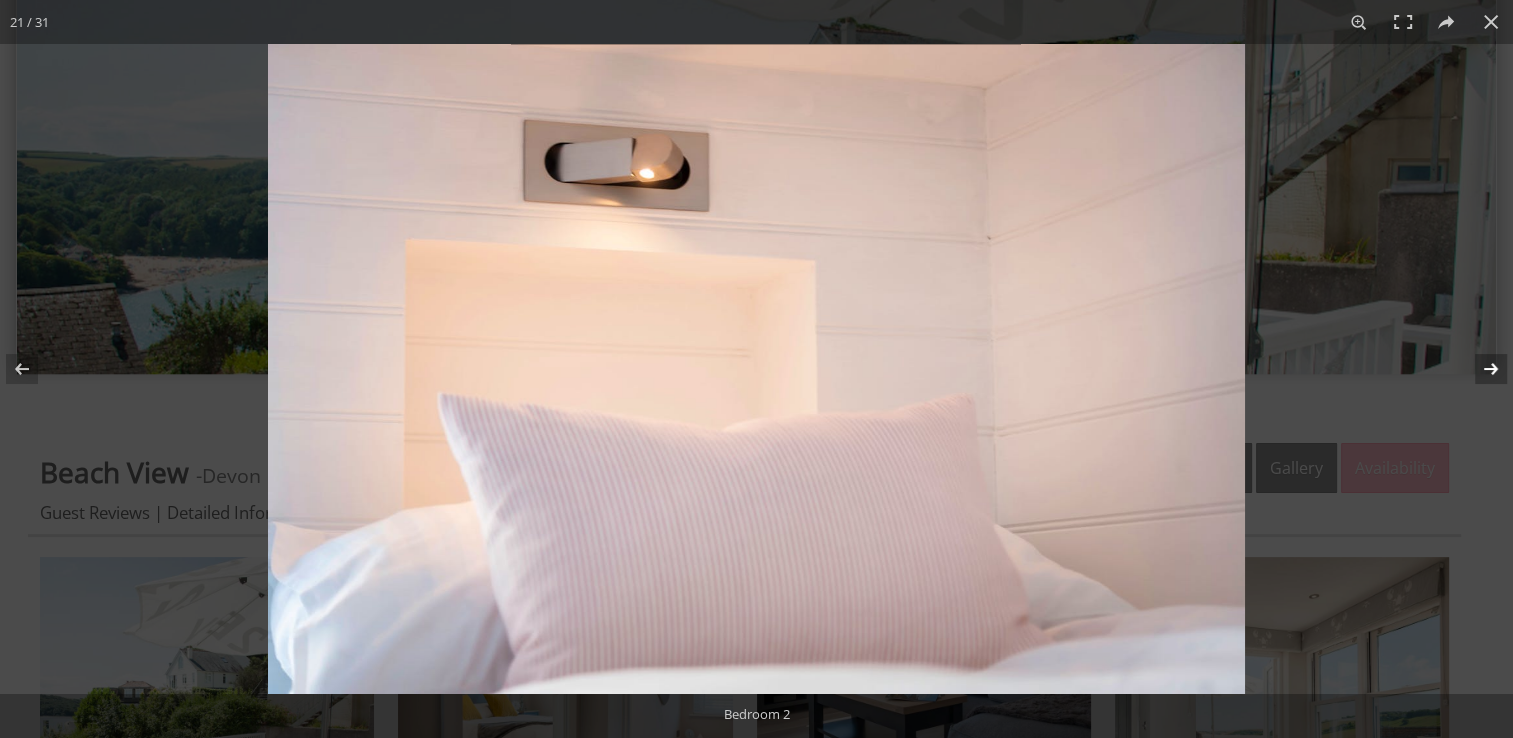 click at bounding box center (1478, 369) 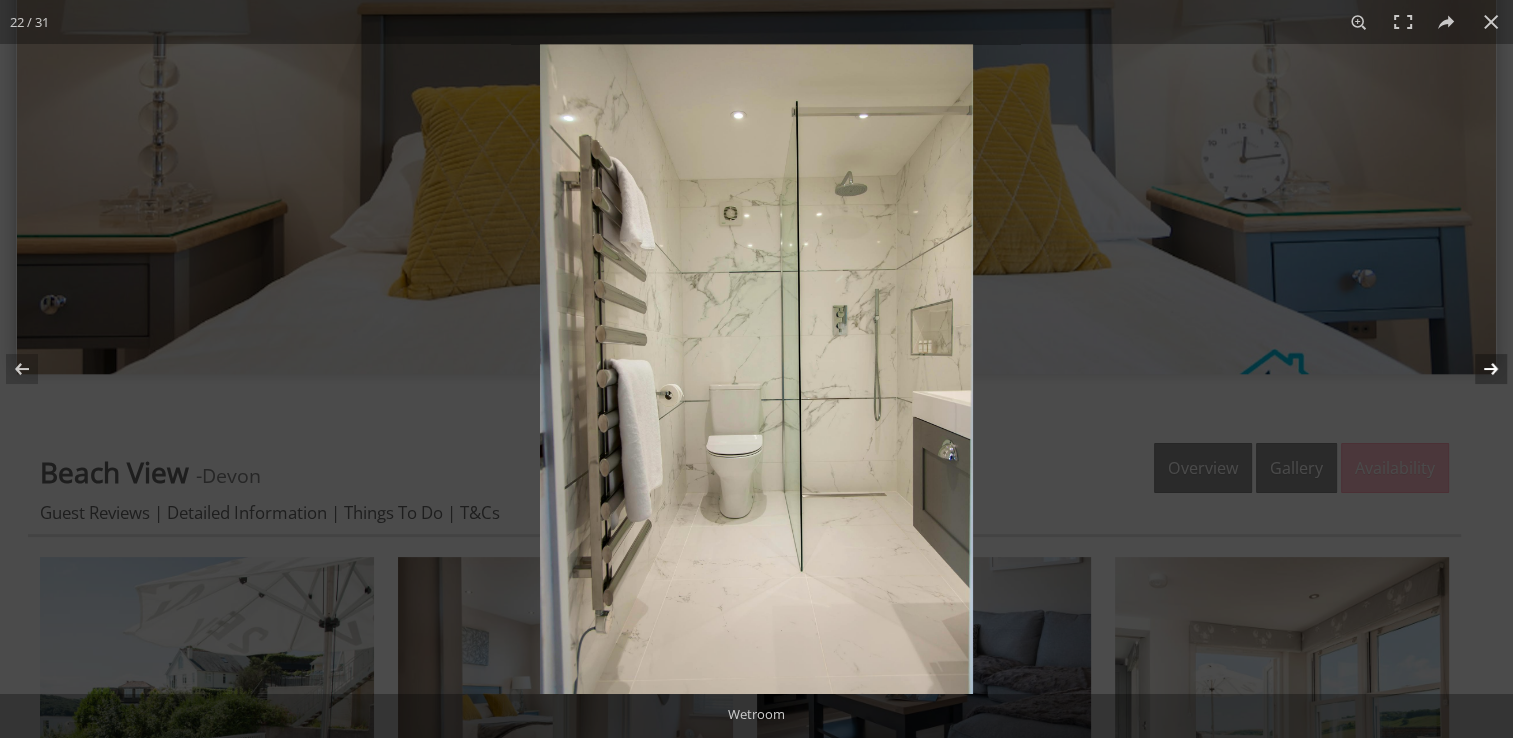 click at bounding box center (1478, 369) 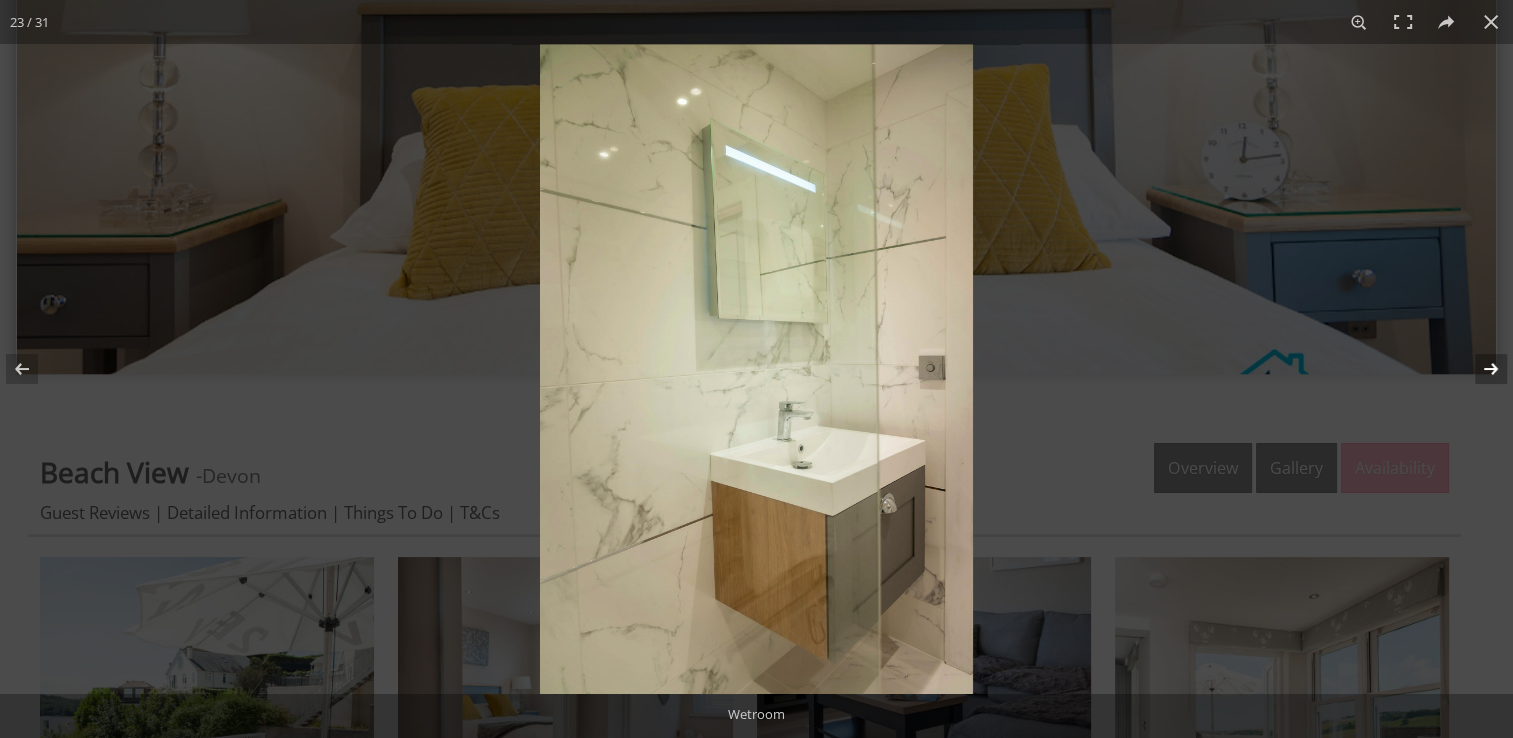 click at bounding box center (1478, 369) 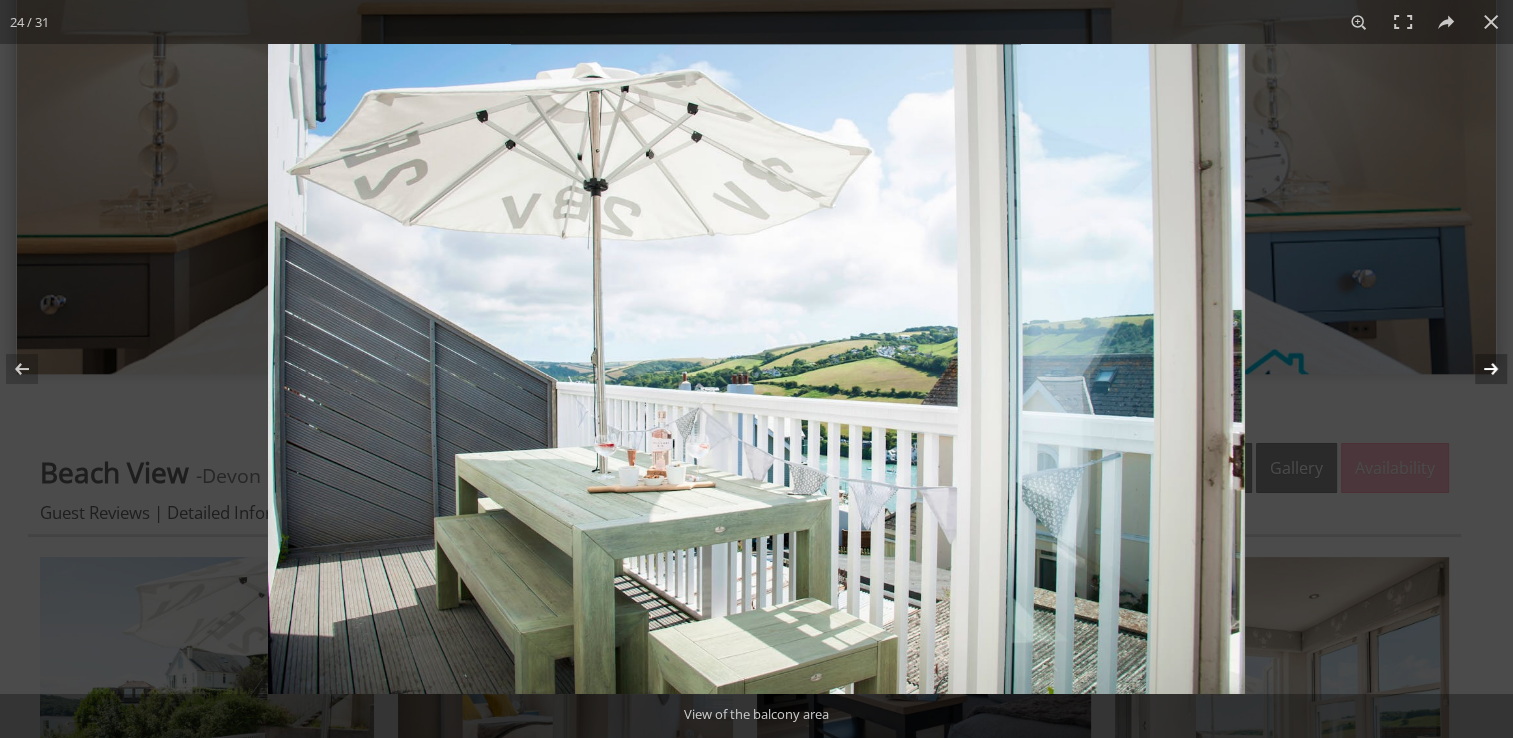 click at bounding box center (1478, 369) 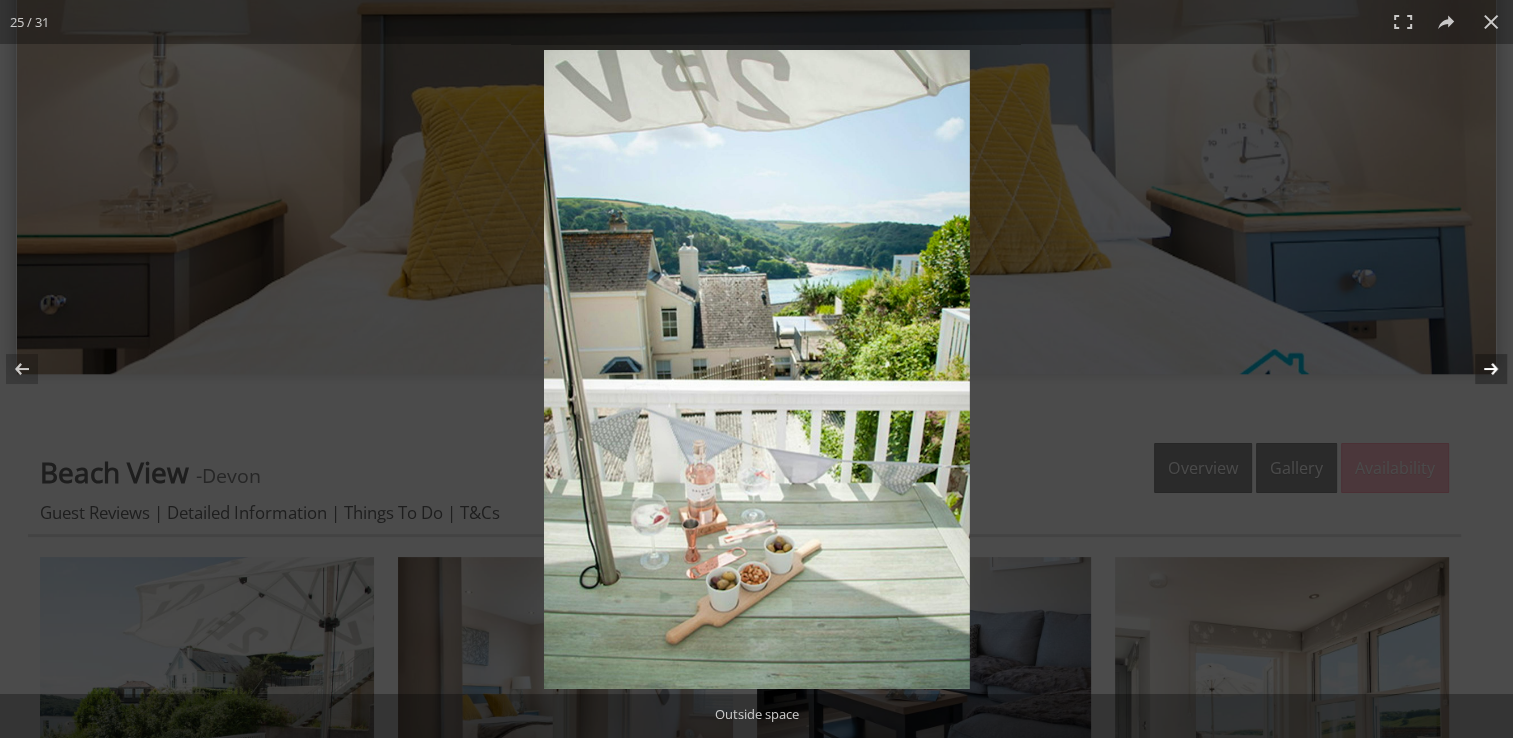 click at bounding box center (1478, 369) 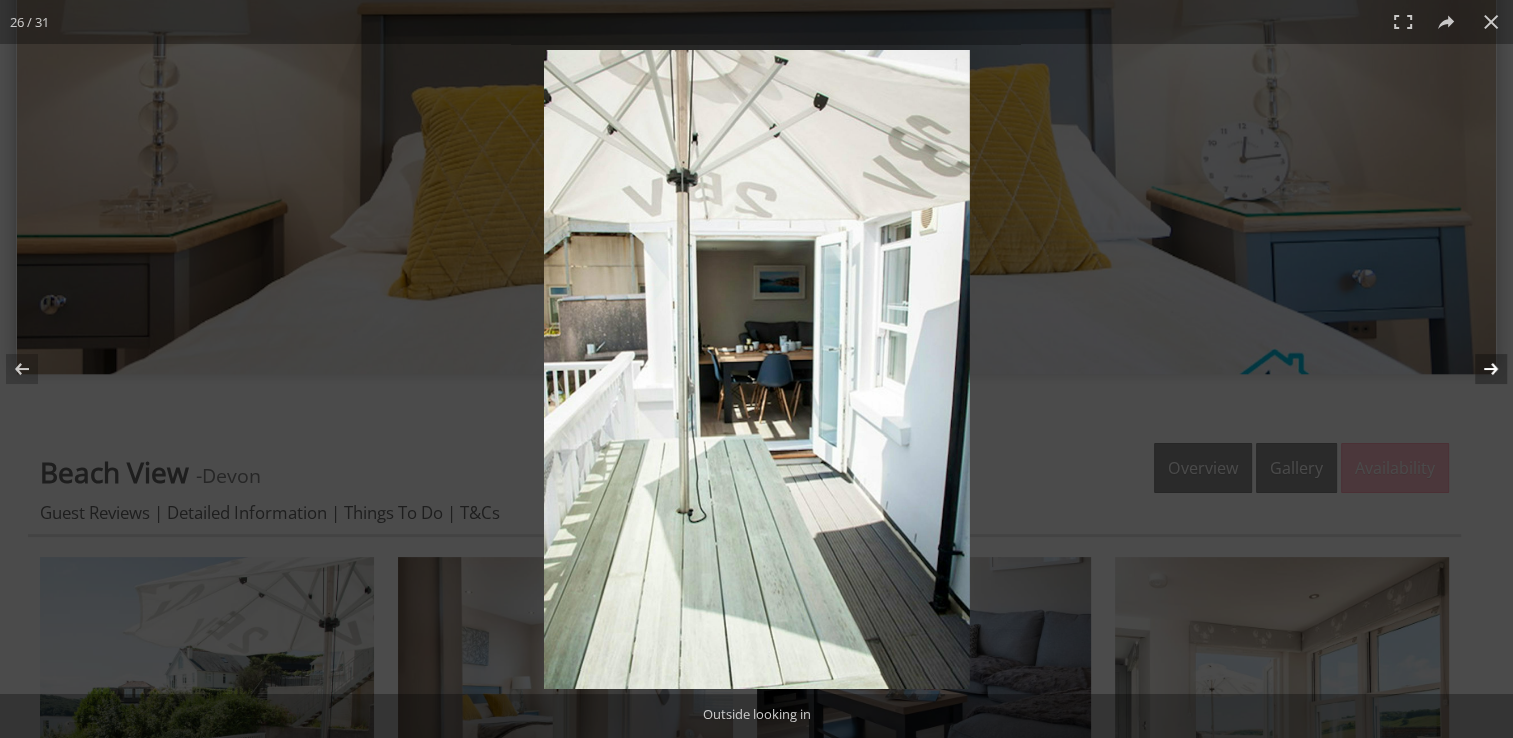click at bounding box center (1478, 369) 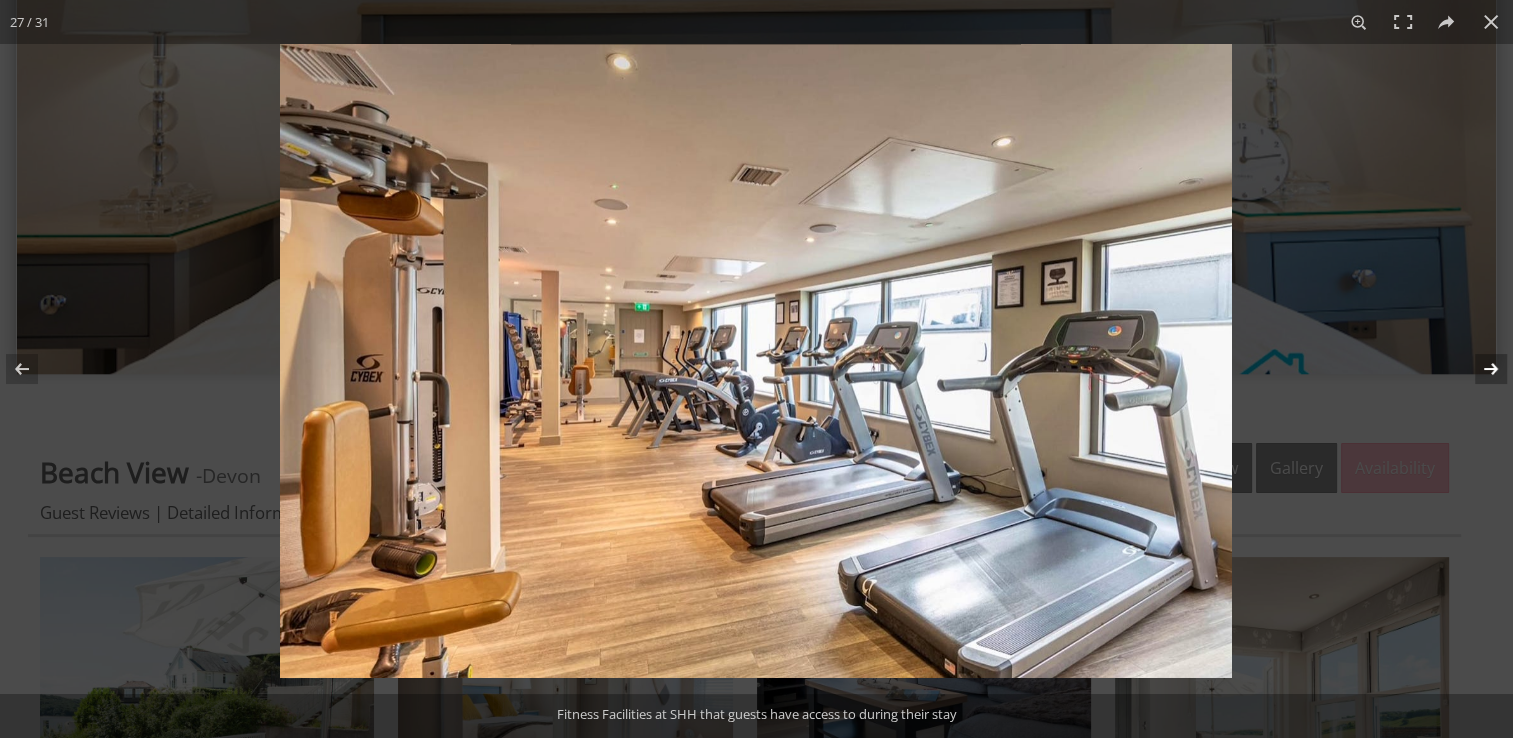 click at bounding box center [1478, 369] 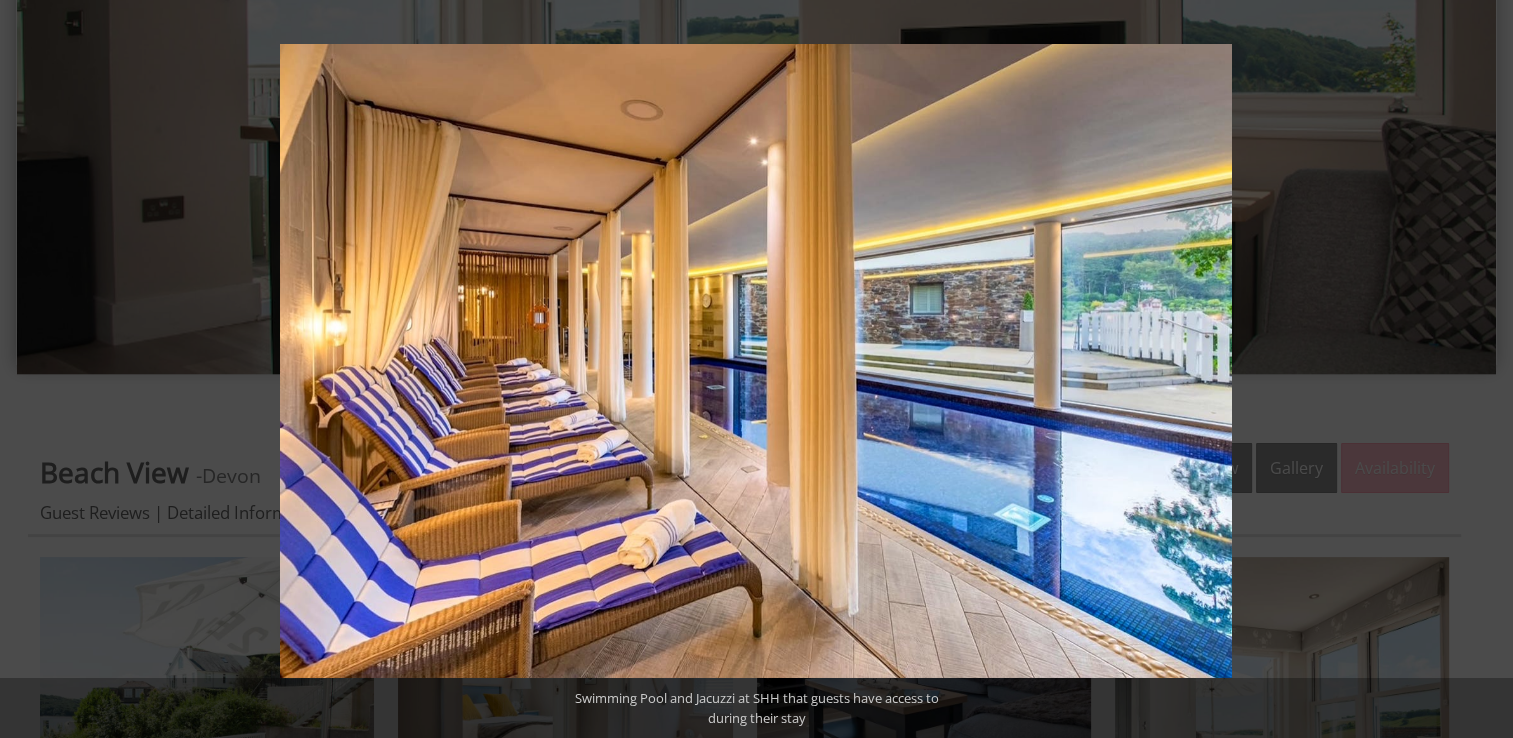 click at bounding box center (1478, 369) 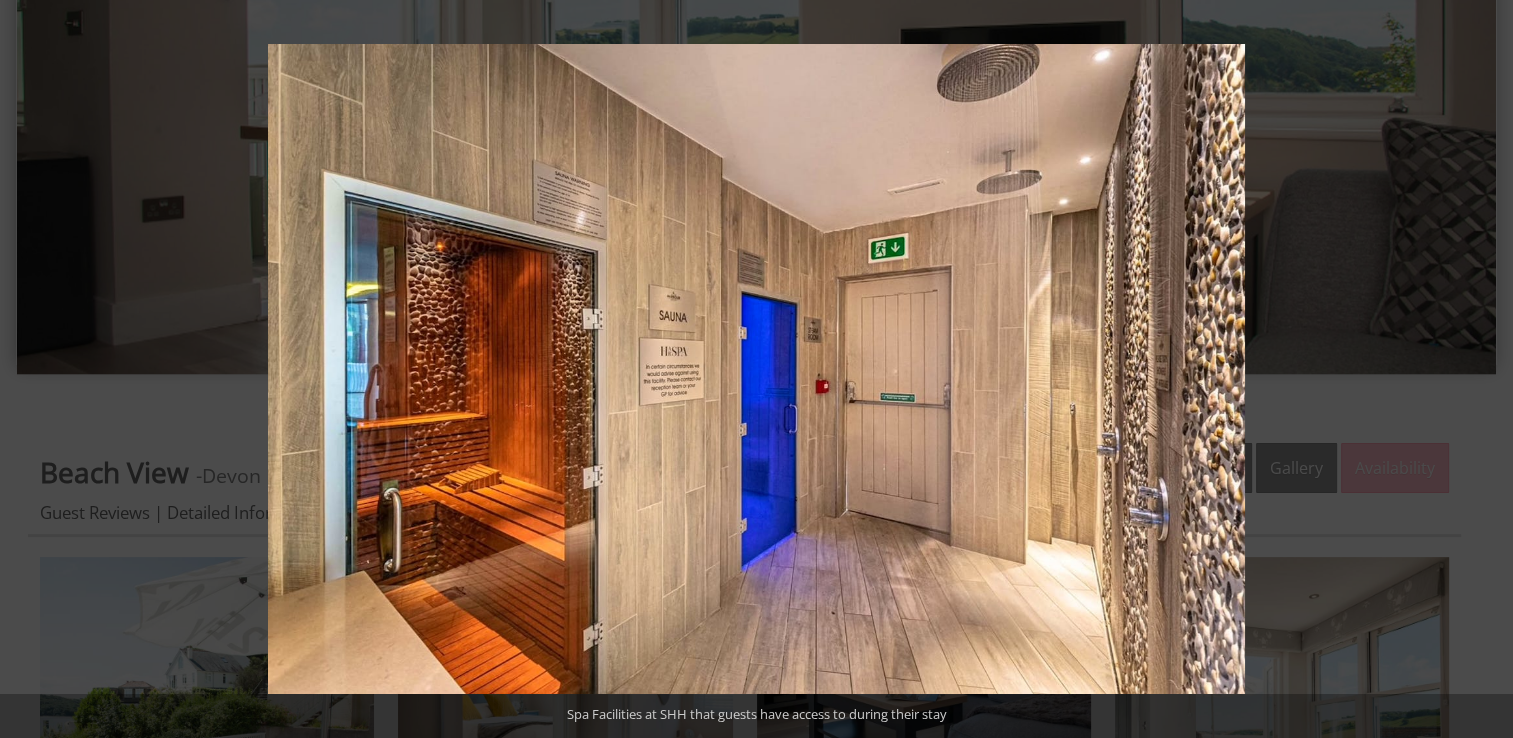 click at bounding box center [1478, 369] 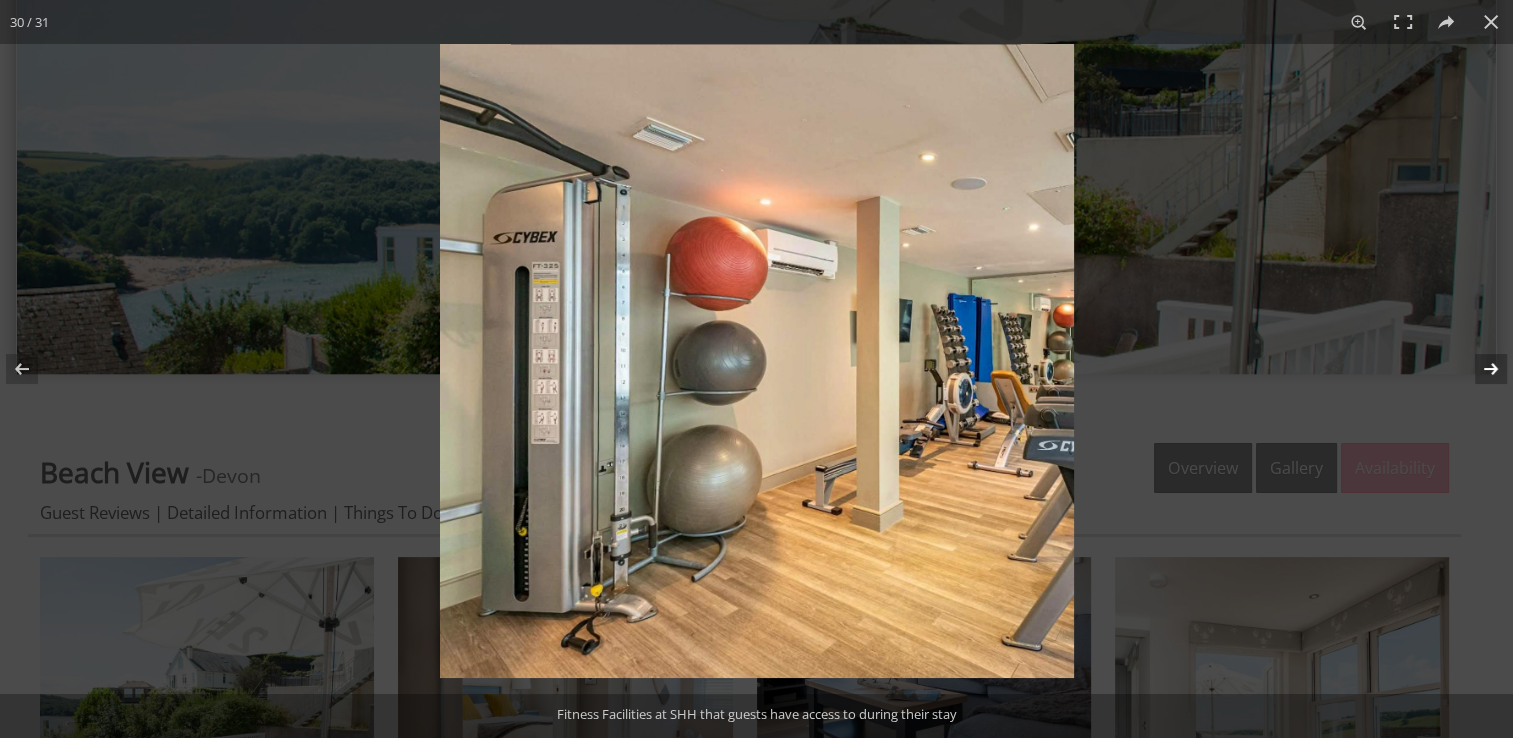 click at bounding box center [1478, 369] 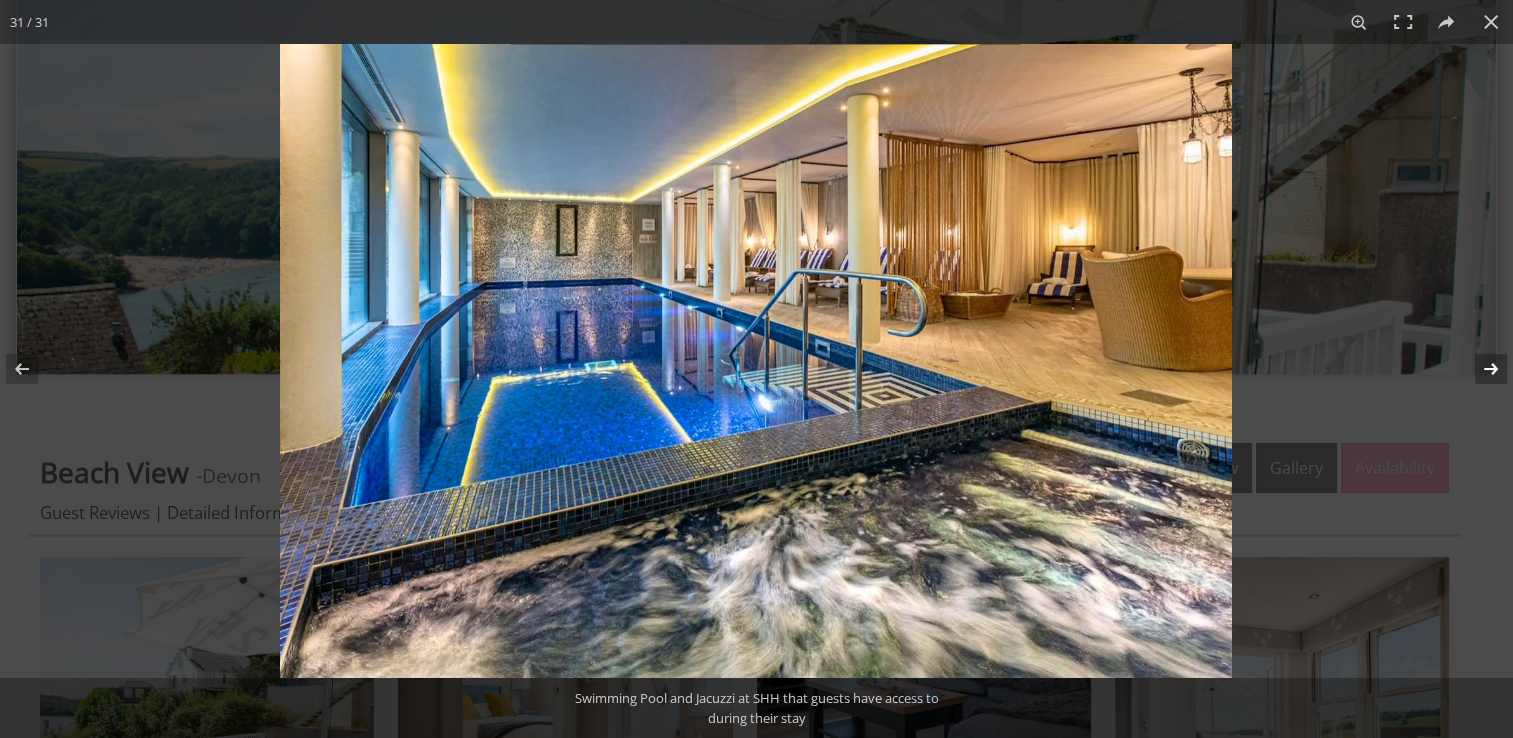 click at bounding box center (1478, 369) 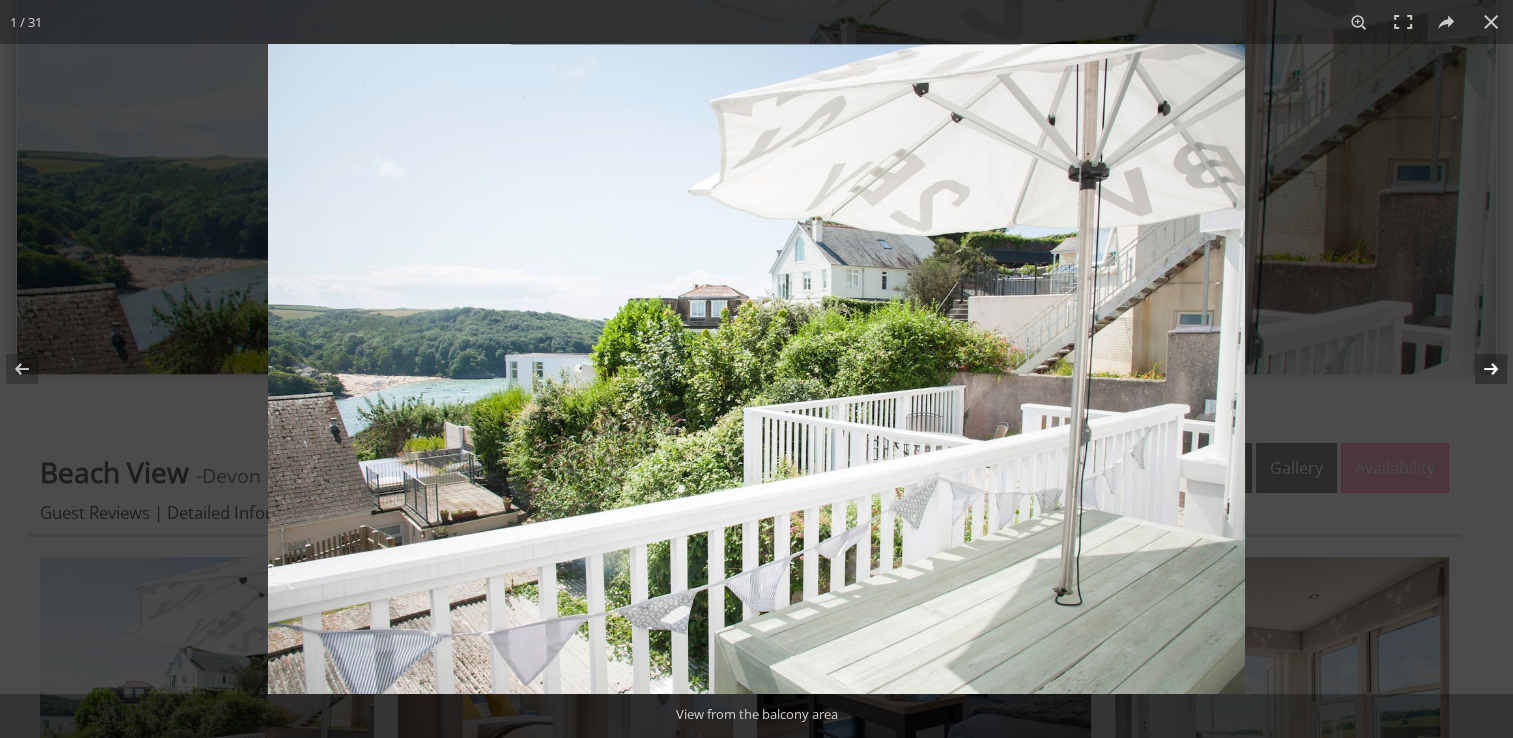 click at bounding box center [1478, 369] 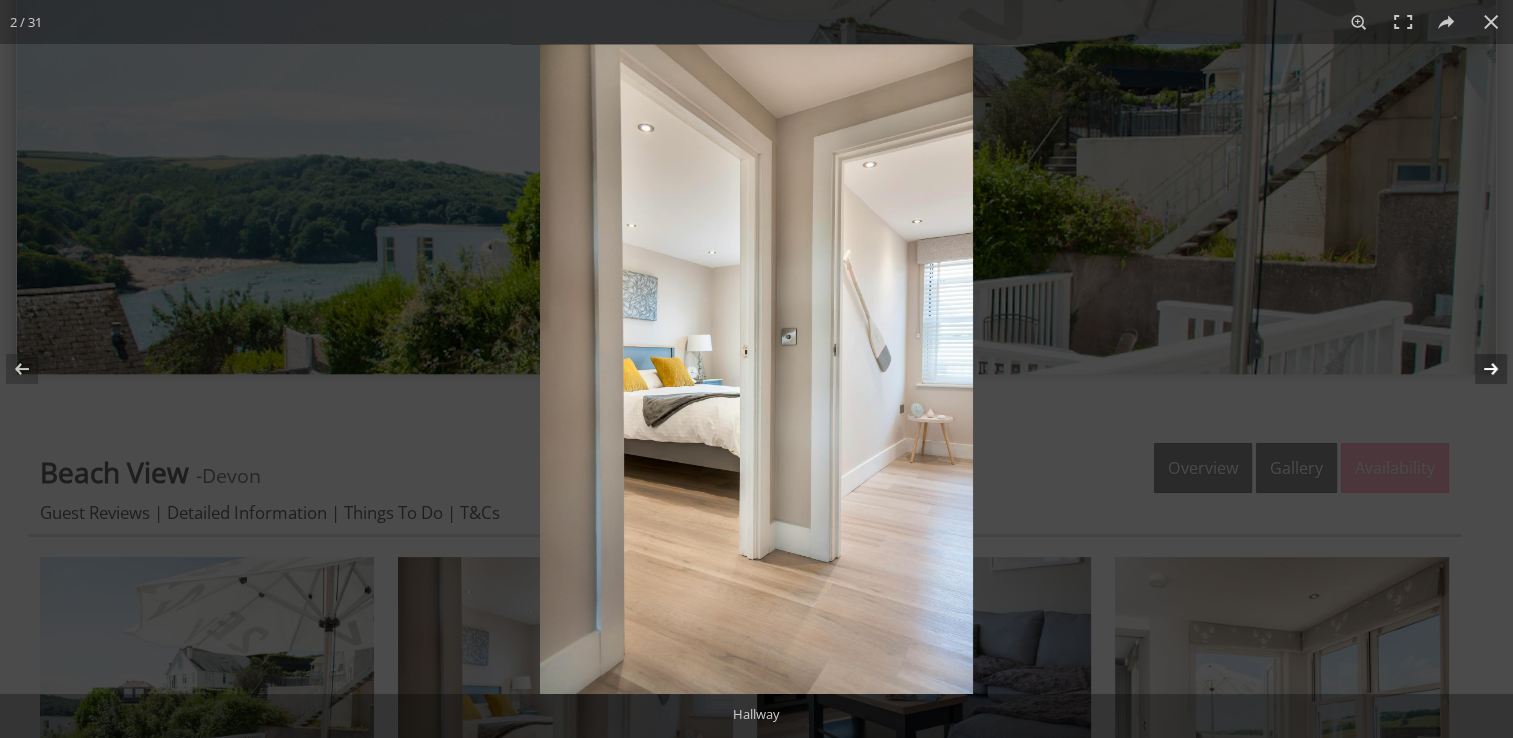 click at bounding box center (1478, 369) 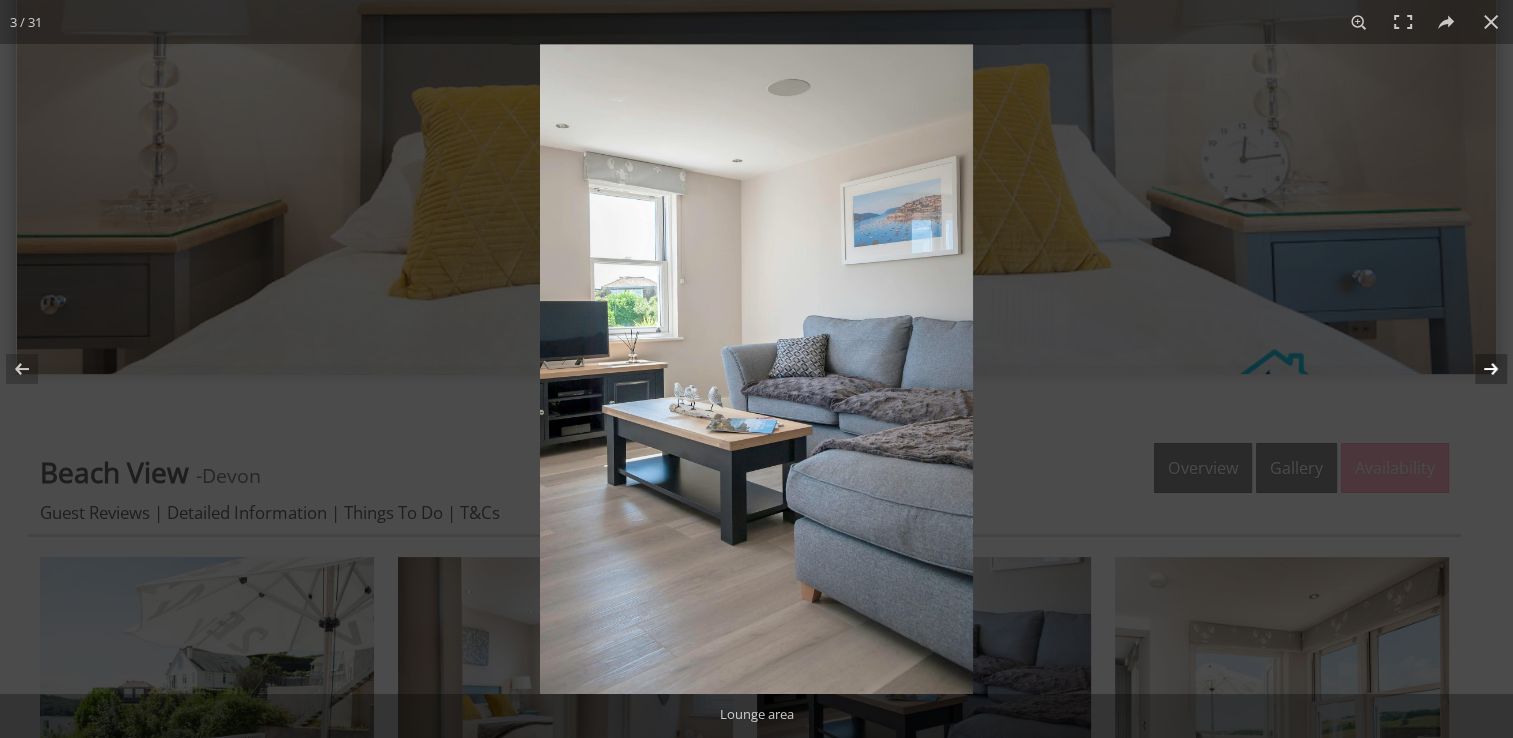 click at bounding box center (1478, 369) 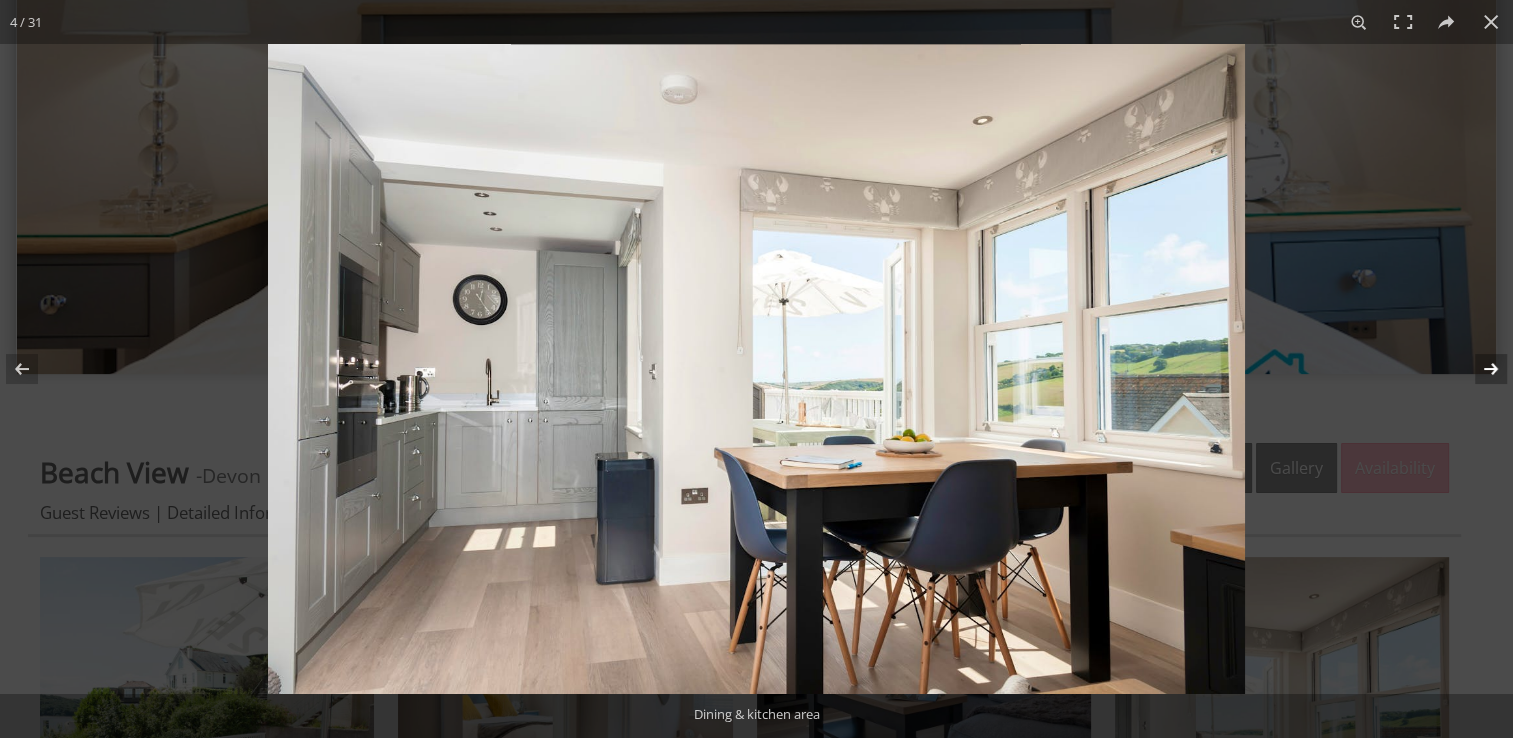 click at bounding box center [1478, 369] 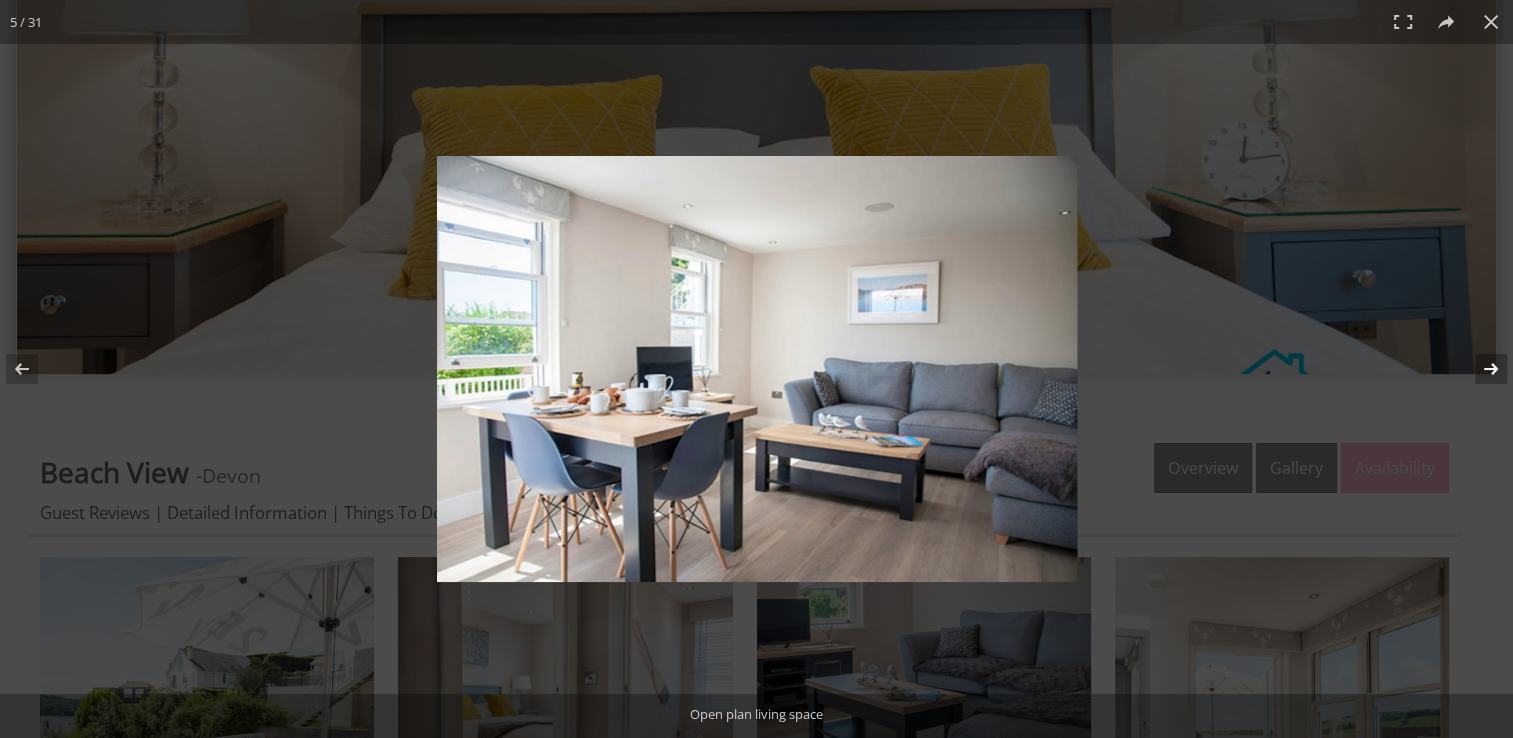 click at bounding box center [1478, 369] 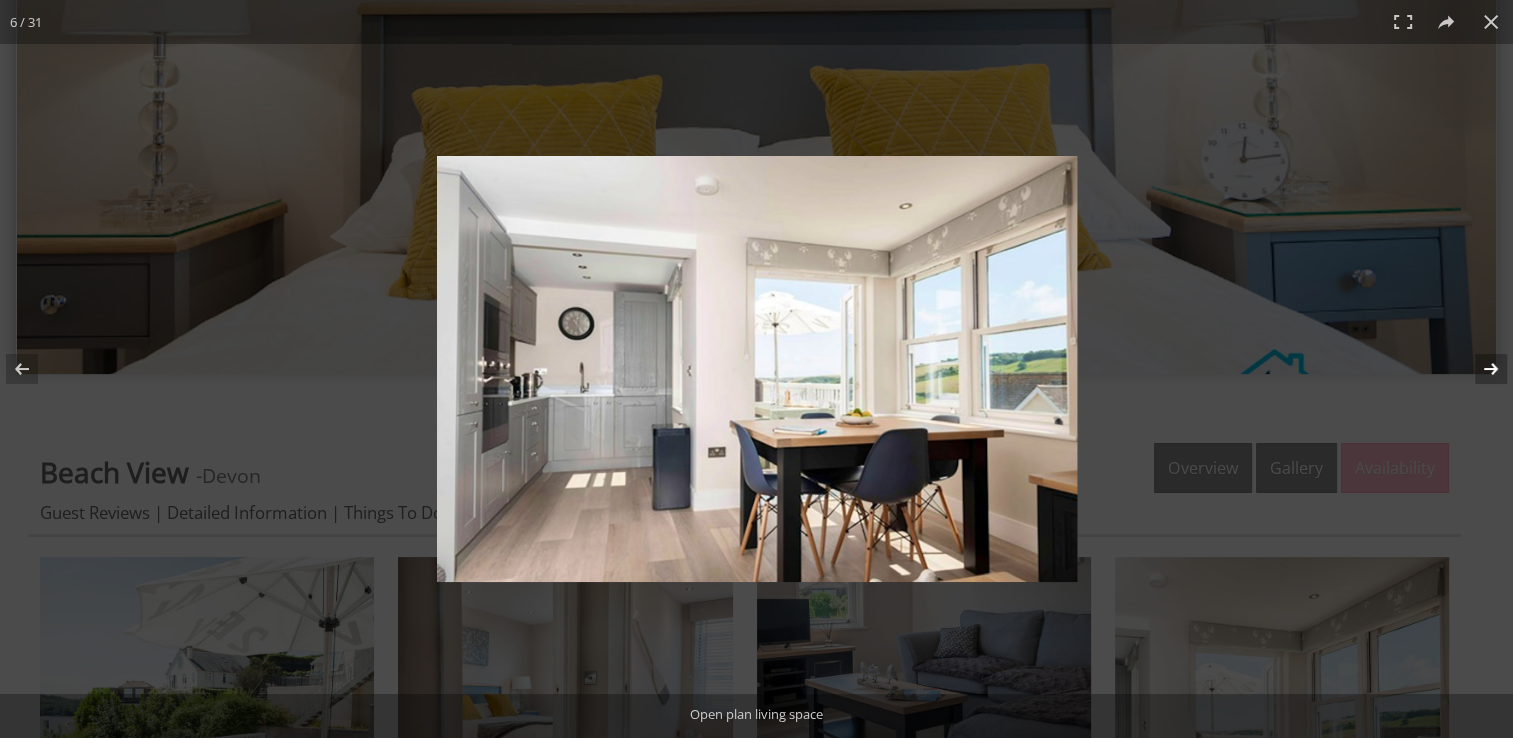 click at bounding box center [1478, 369] 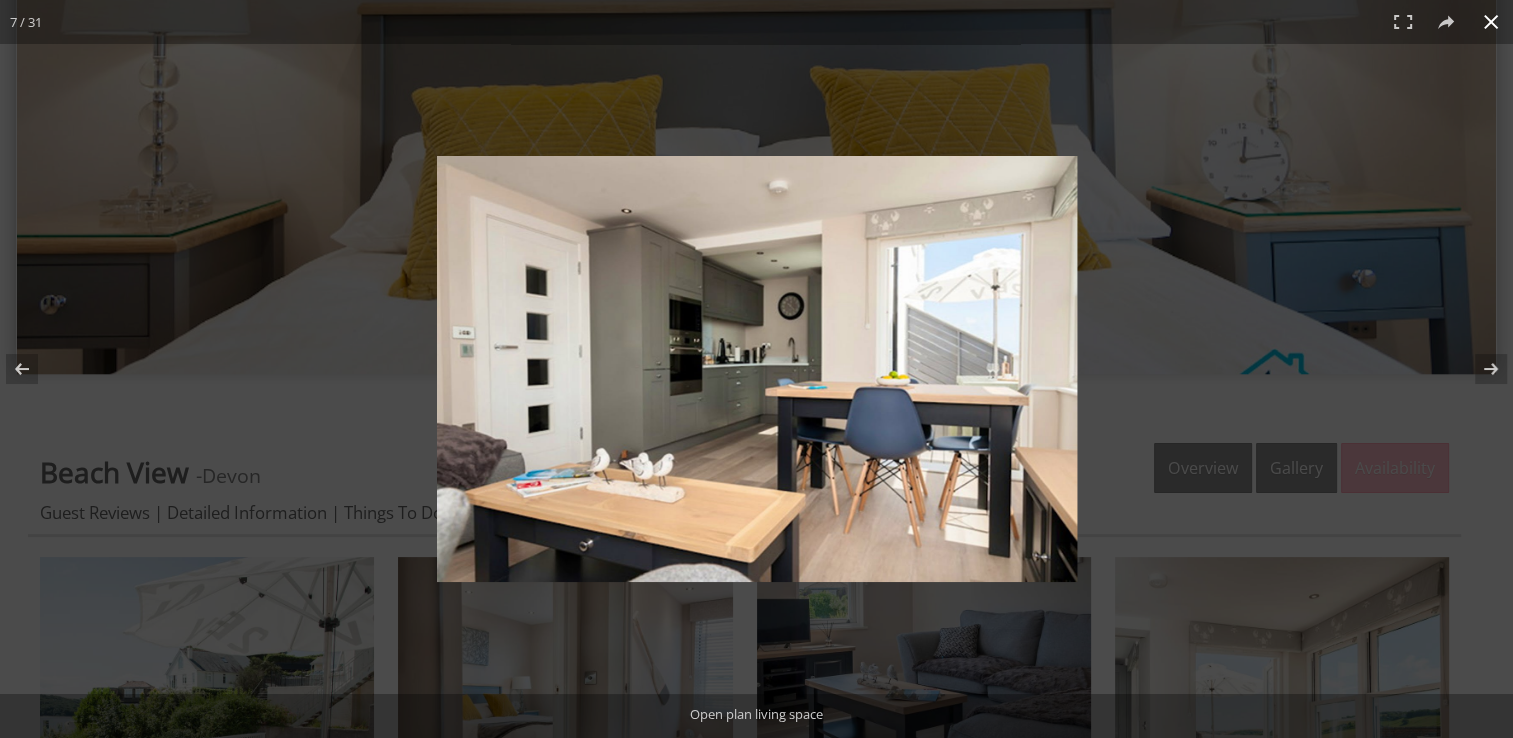 click at bounding box center (1491, 22) 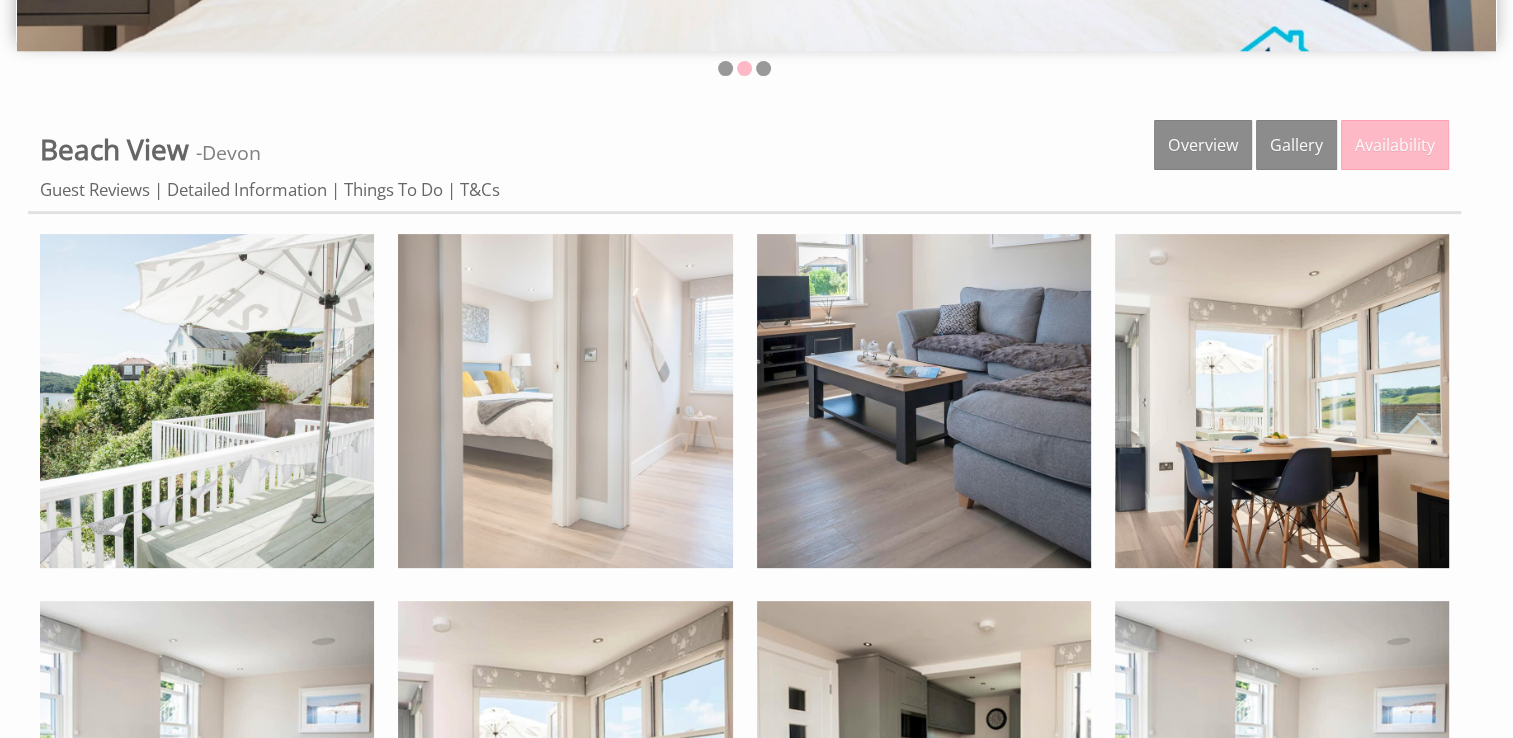 scroll, scrollTop: 500, scrollLeft: 0, axis: vertical 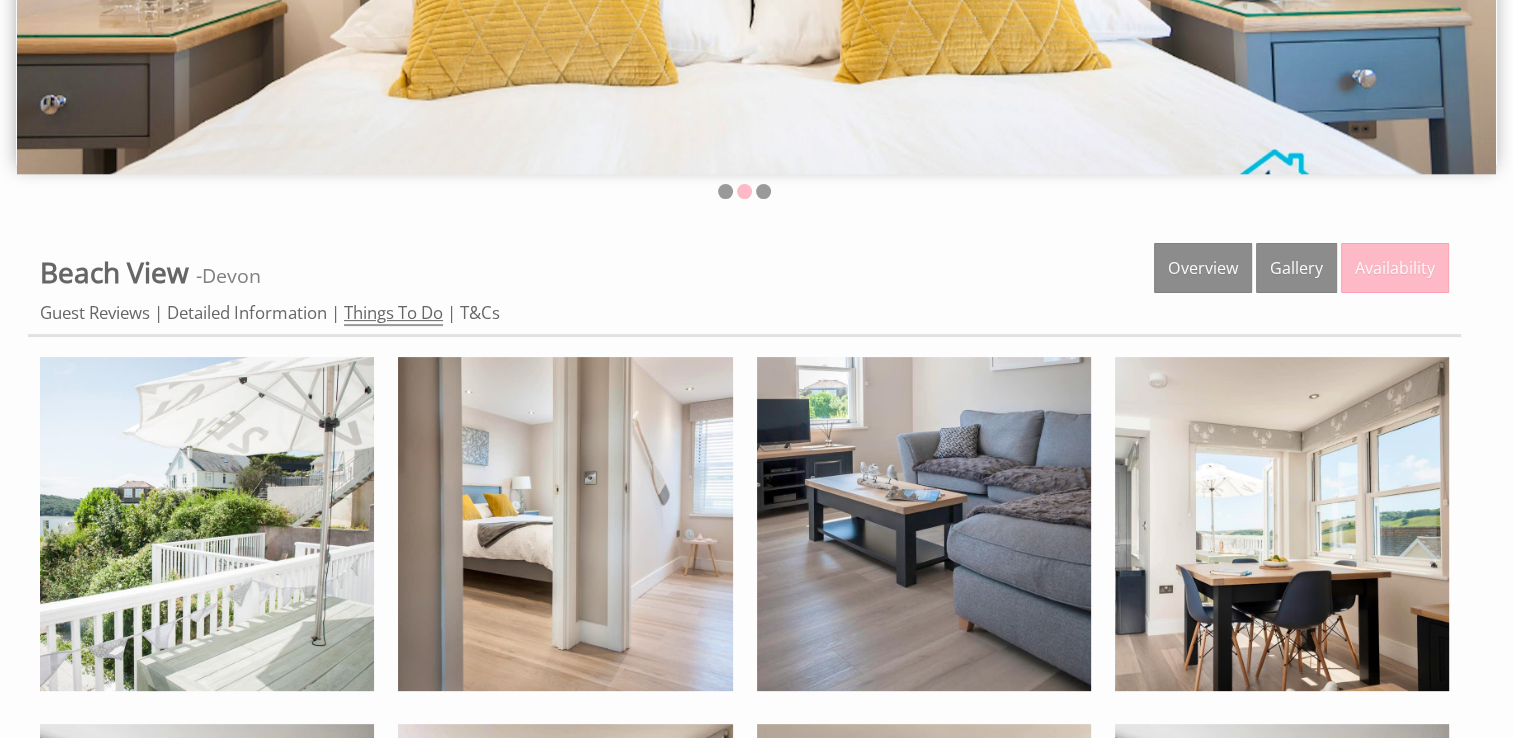 click on "Things To Do" at bounding box center [393, 313] 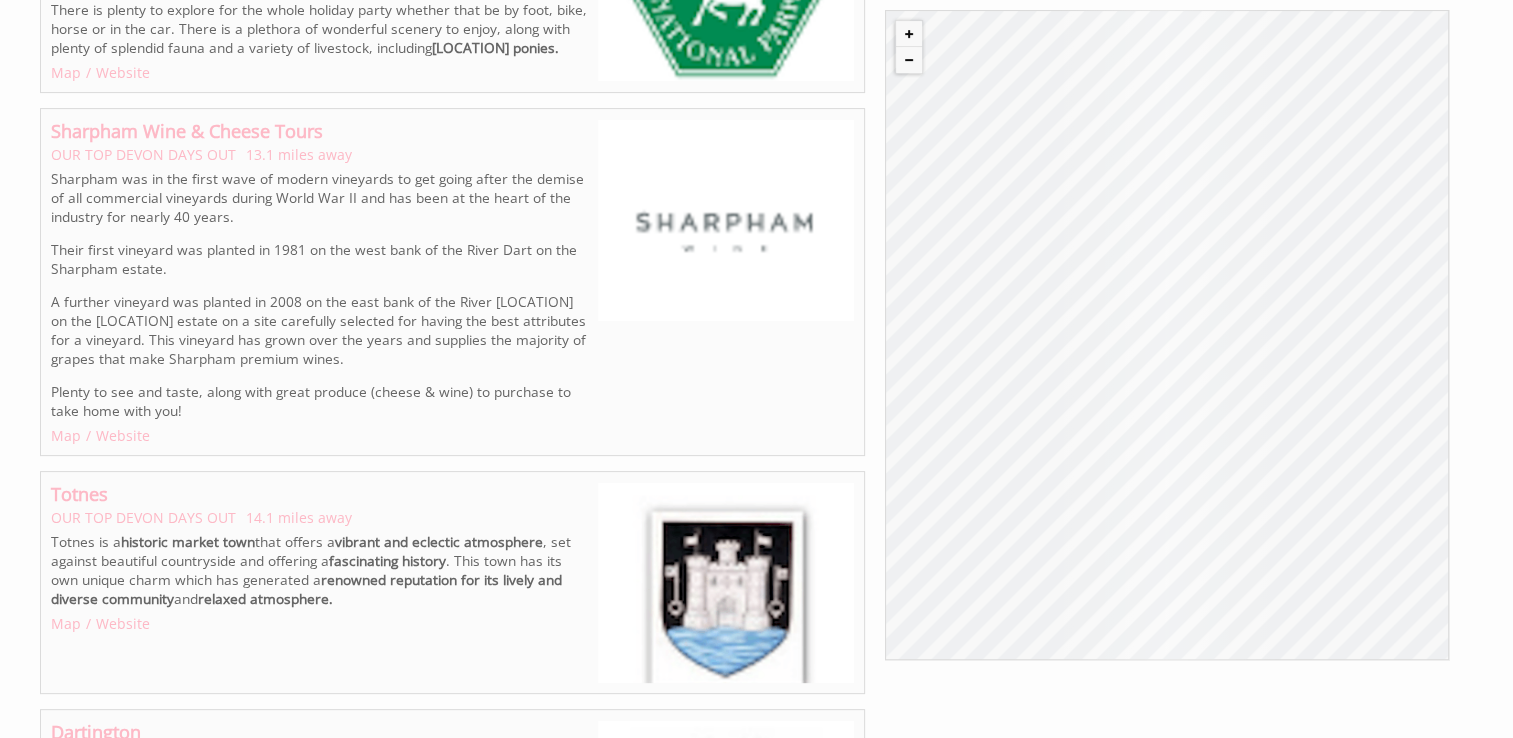 scroll, scrollTop: 15400, scrollLeft: 0, axis: vertical 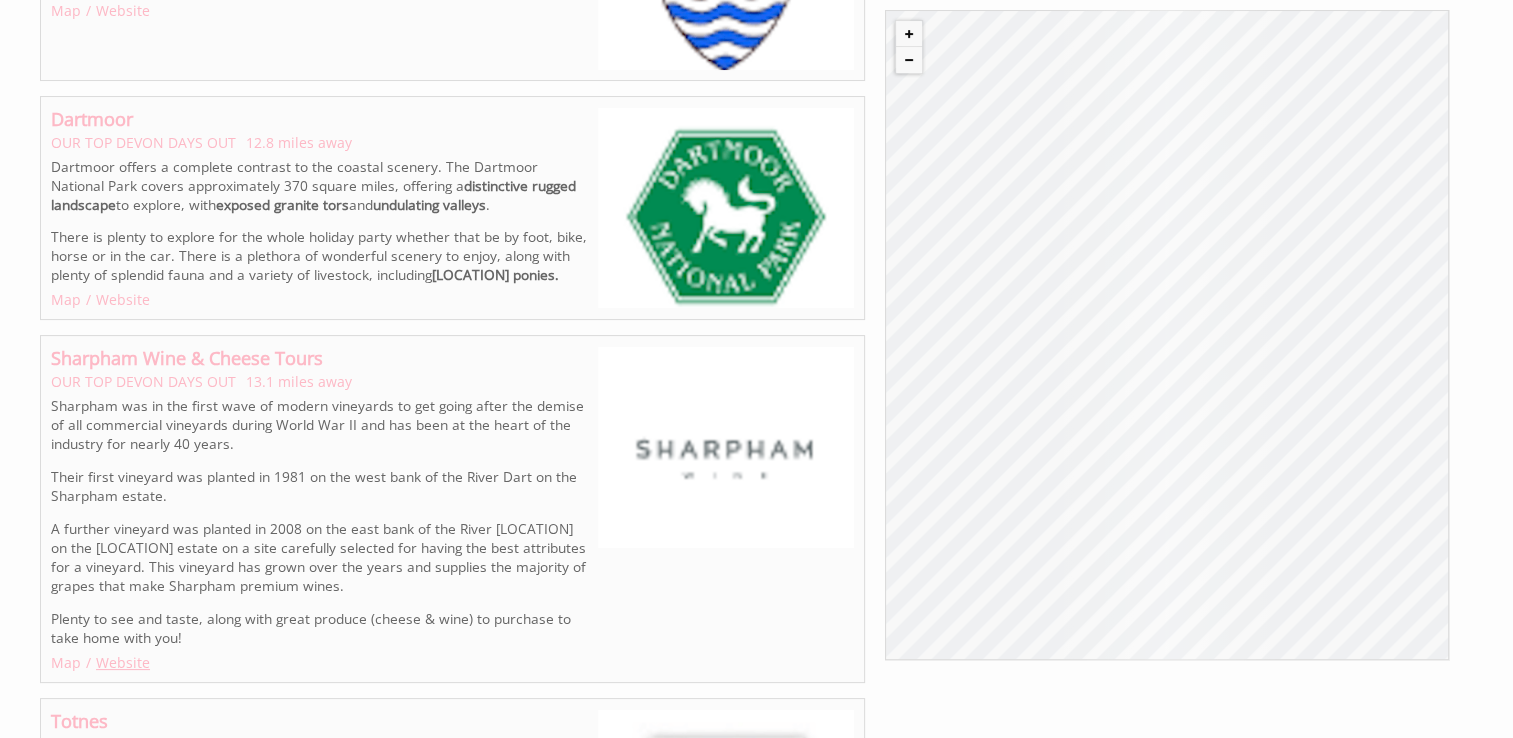 click on "Website" at bounding box center [123, 662] 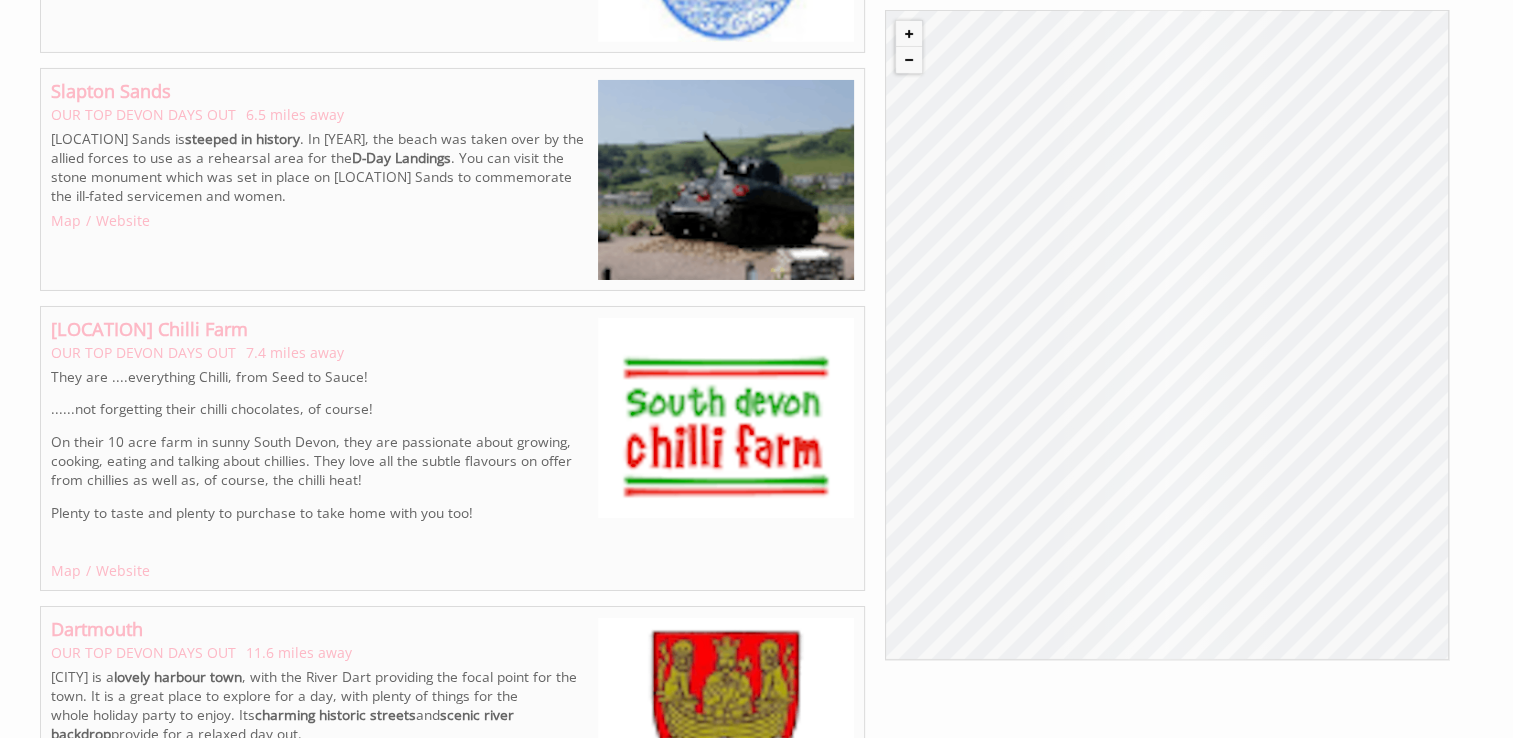 scroll, scrollTop: 14400, scrollLeft: 0, axis: vertical 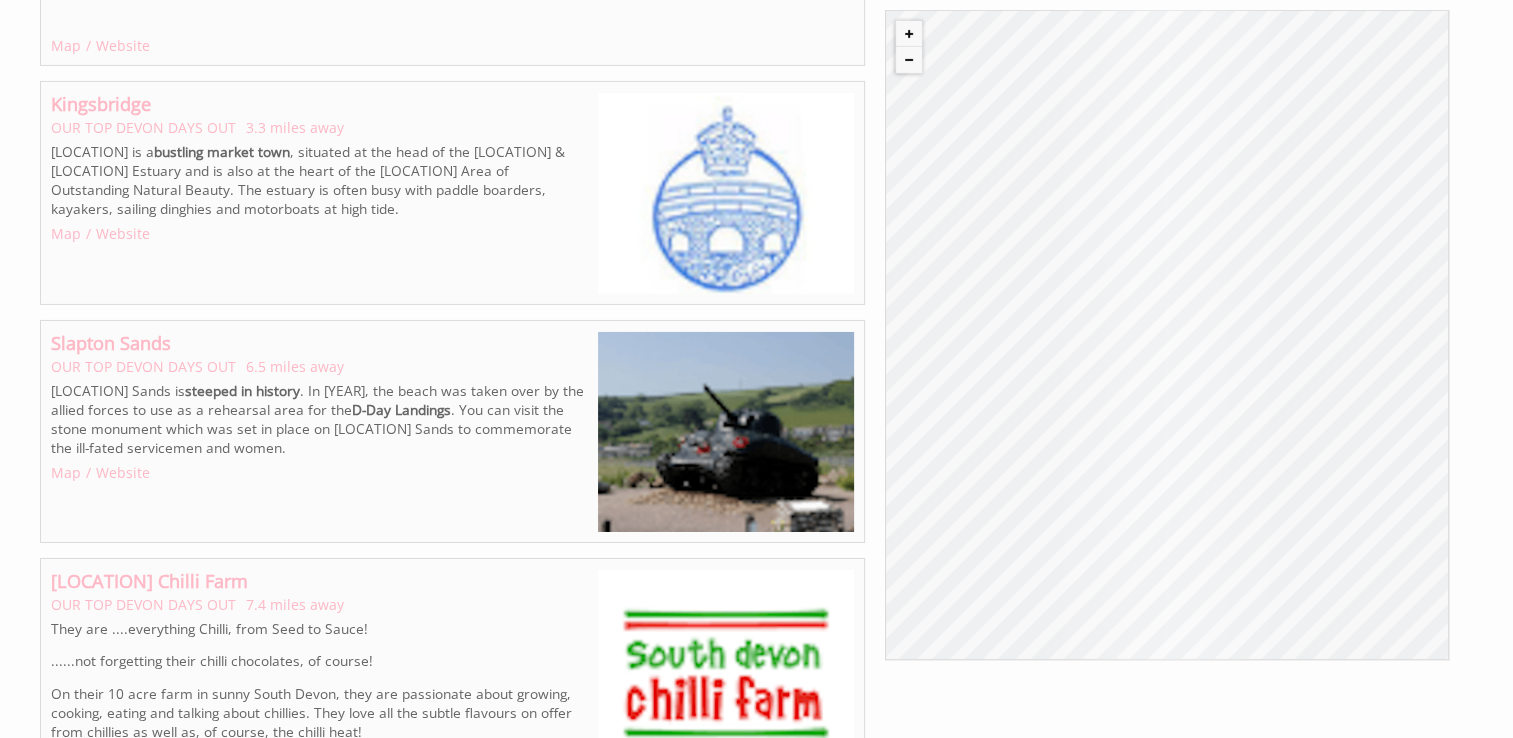 click on "© MapTiler   © OpenStreetMap contributors" at bounding box center (1167, 335) 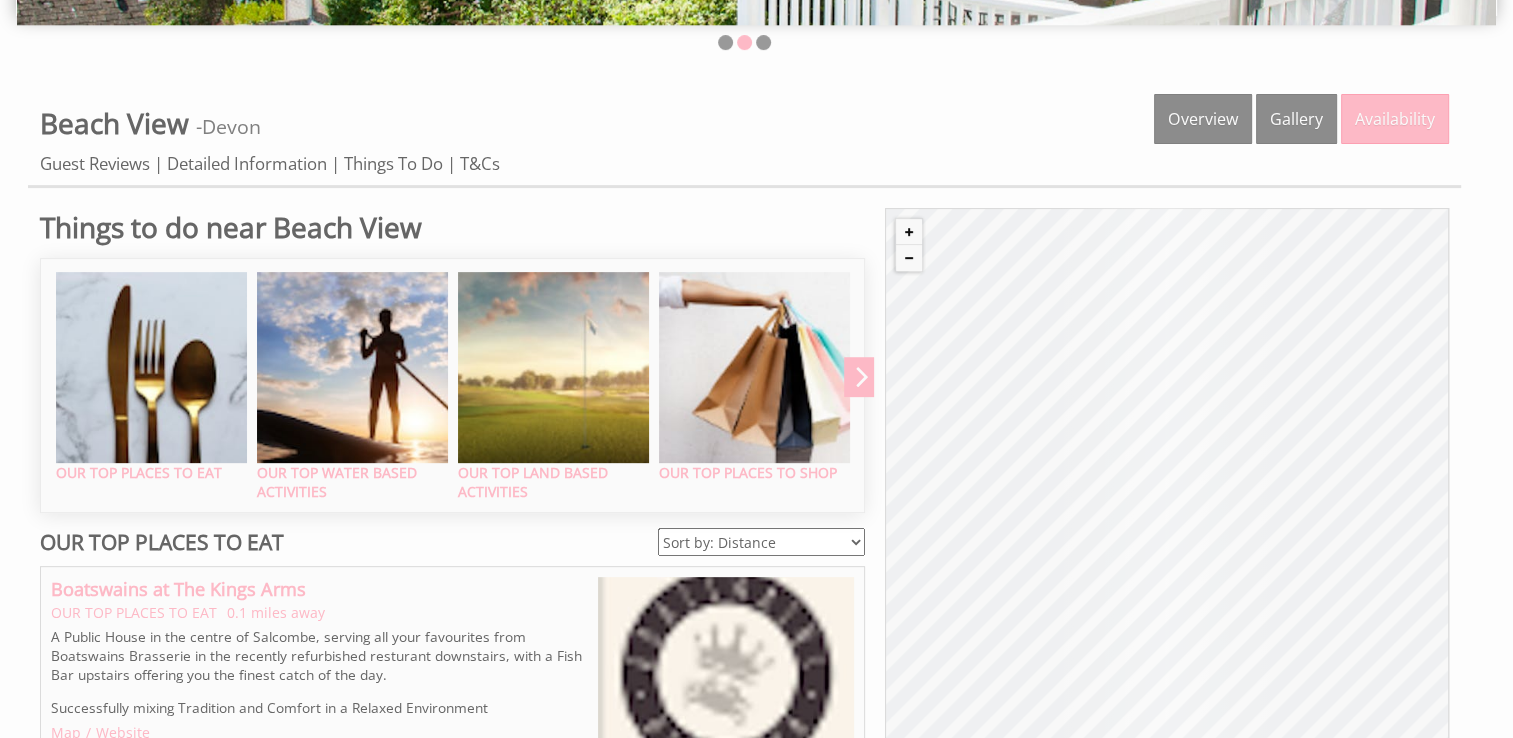 scroll, scrollTop: 0, scrollLeft: 0, axis: both 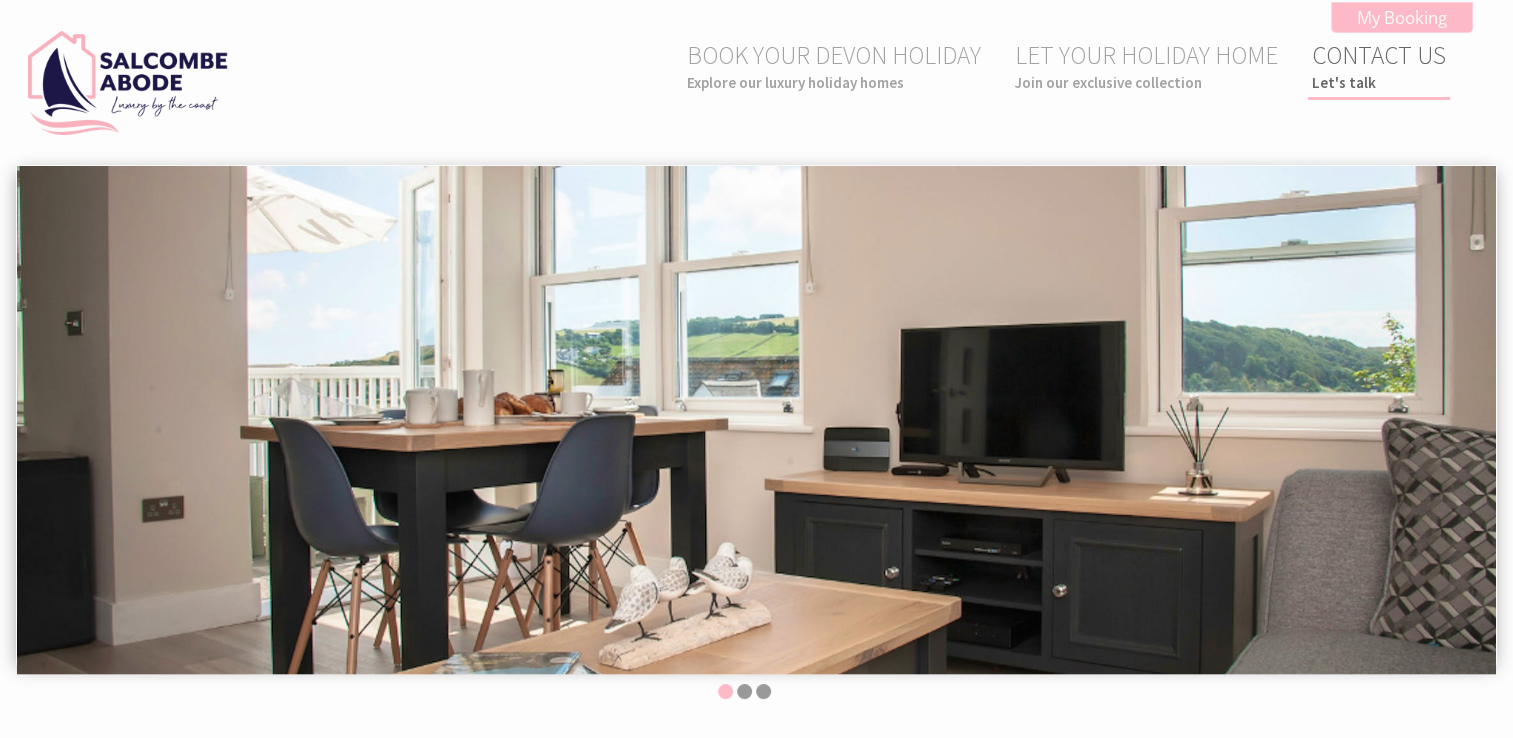 click on "Let's talk" at bounding box center [1379, 82] 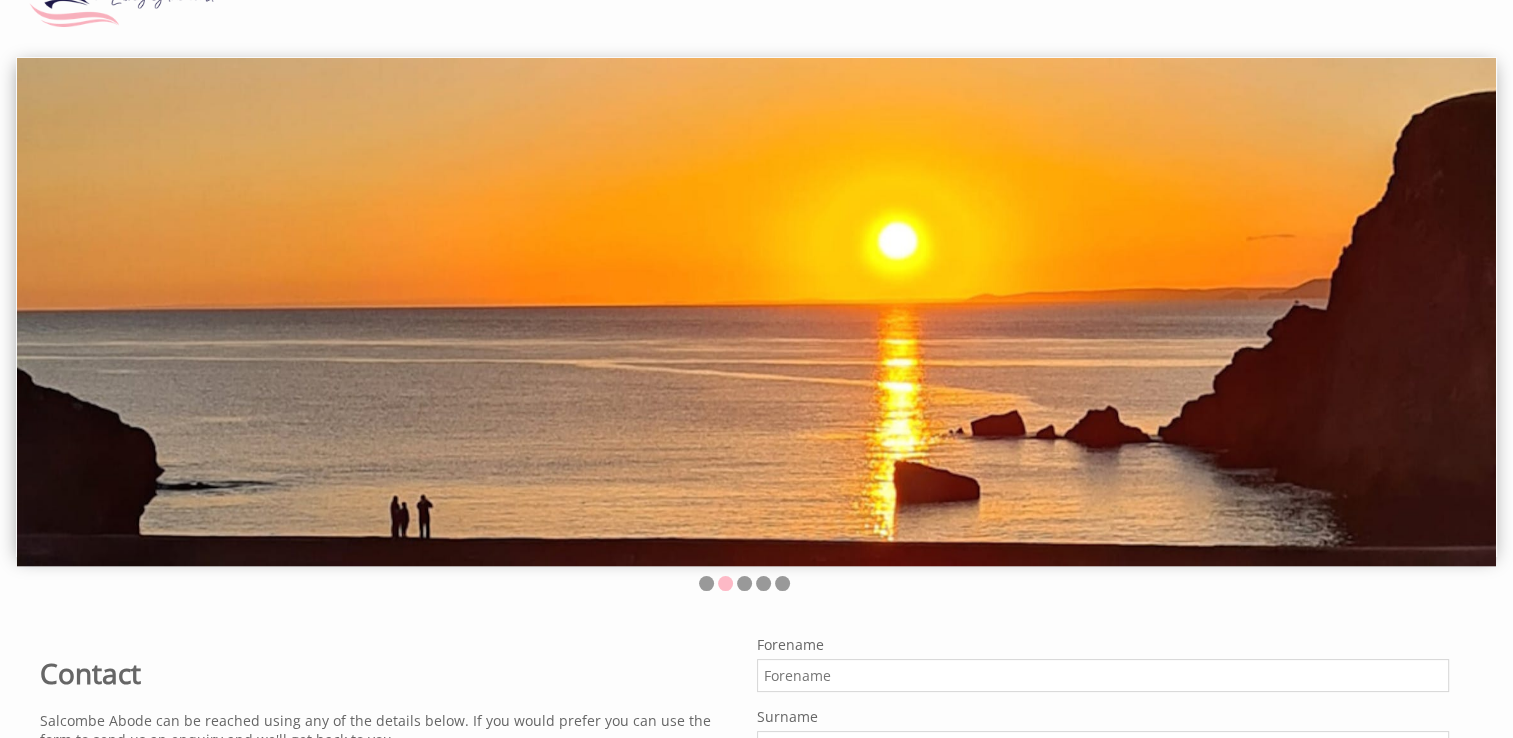 scroll, scrollTop: 0, scrollLeft: 0, axis: both 